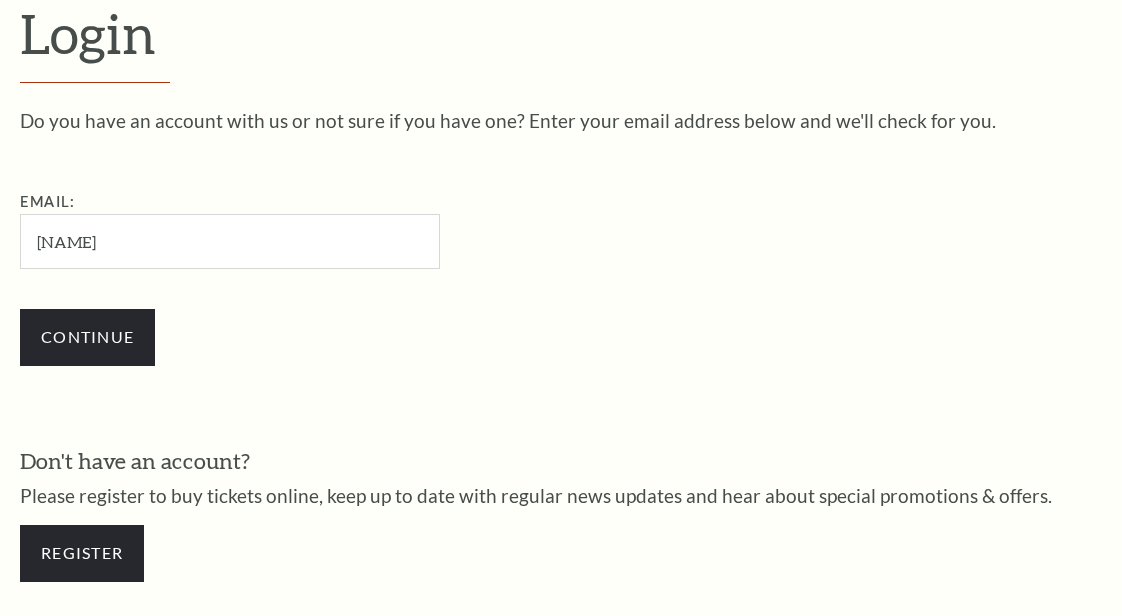scroll, scrollTop: 503, scrollLeft: 0, axis: vertical 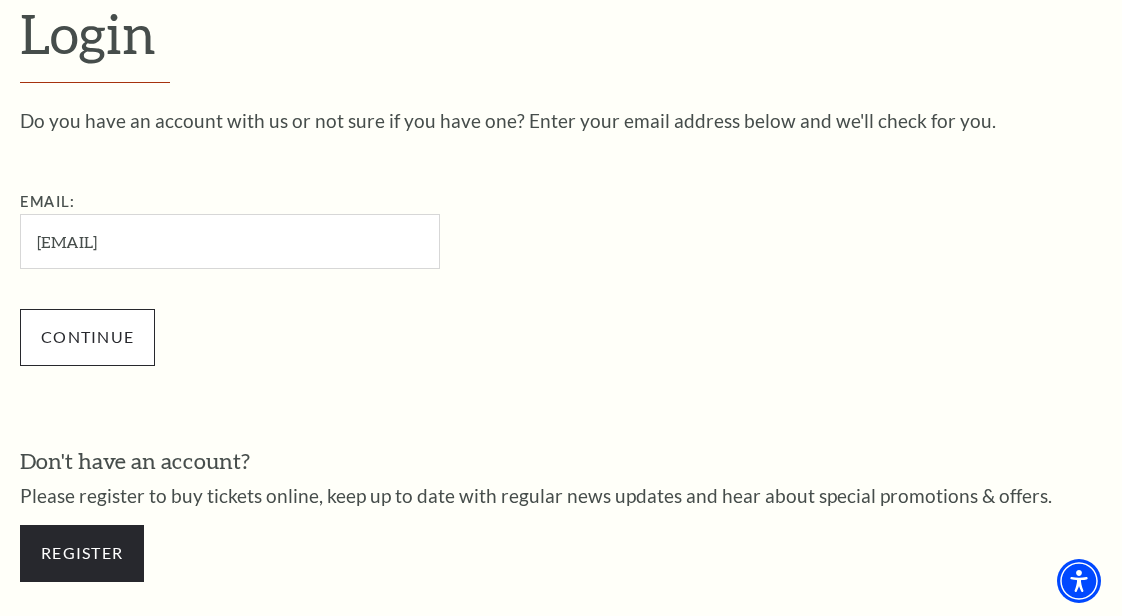 type on "ranelson@sbcglobal.net" 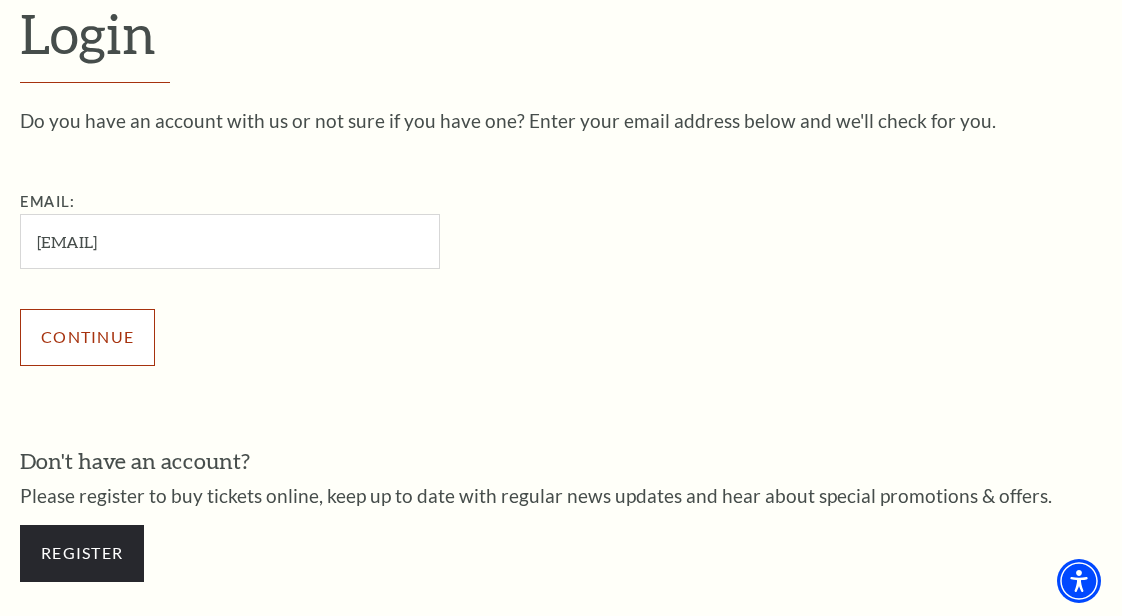 click on "Continue" at bounding box center (87, 337) 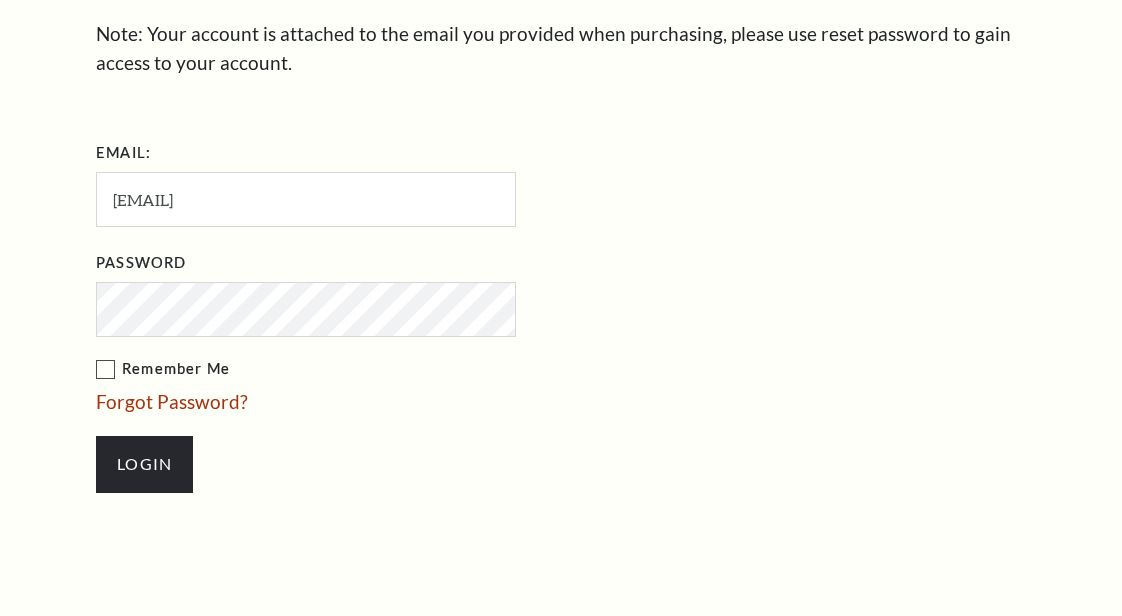scroll, scrollTop: 544, scrollLeft: 0, axis: vertical 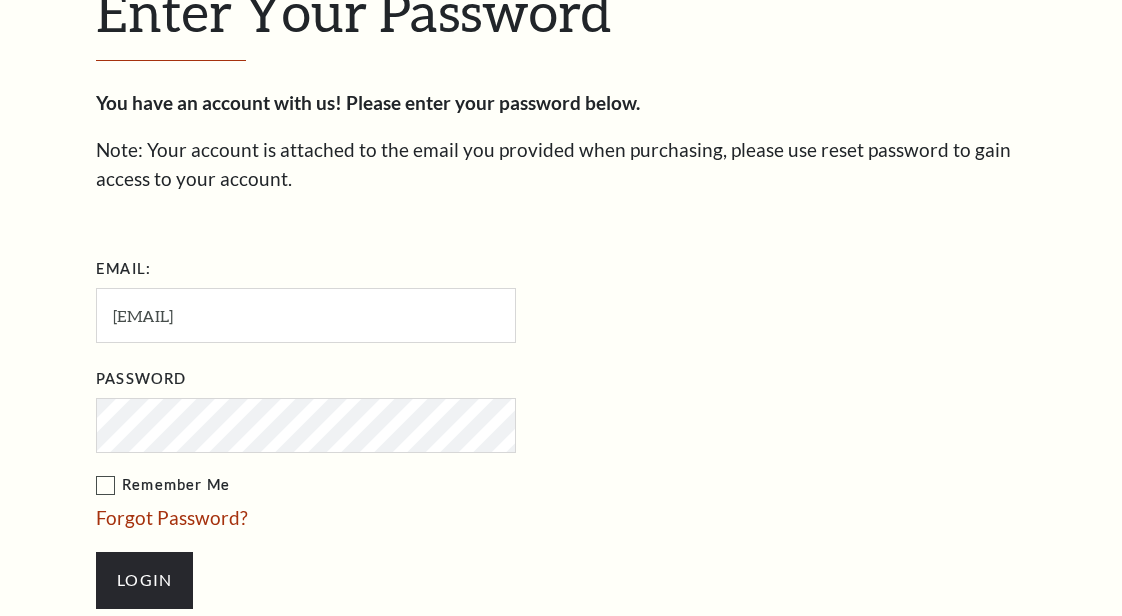 click on "Email:
ranelson@sbcglobal.net
Password
Remember Me
Forgot Password?
Login" at bounding box center (421, 441) 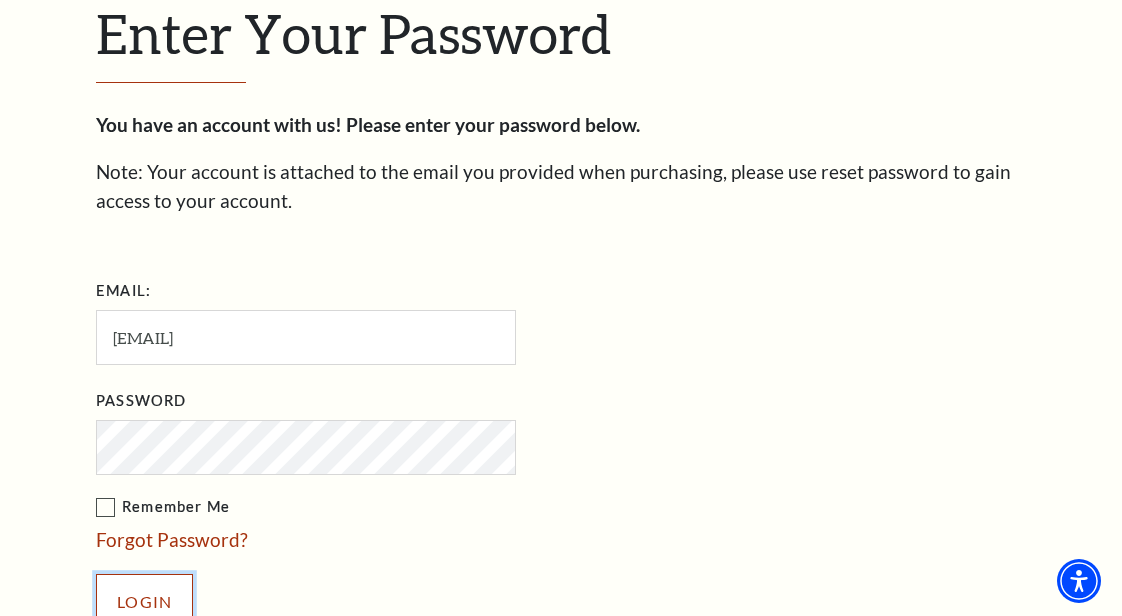 click on "Login" at bounding box center [144, 602] 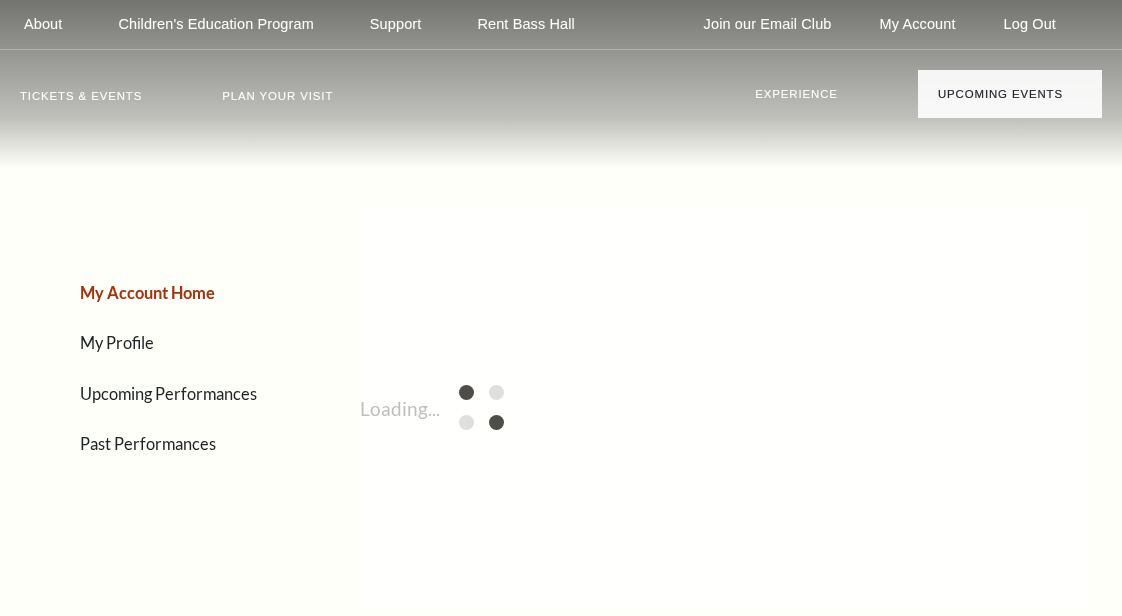 scroll, scrollTop: 0, scrollLeft: 0, axis: both 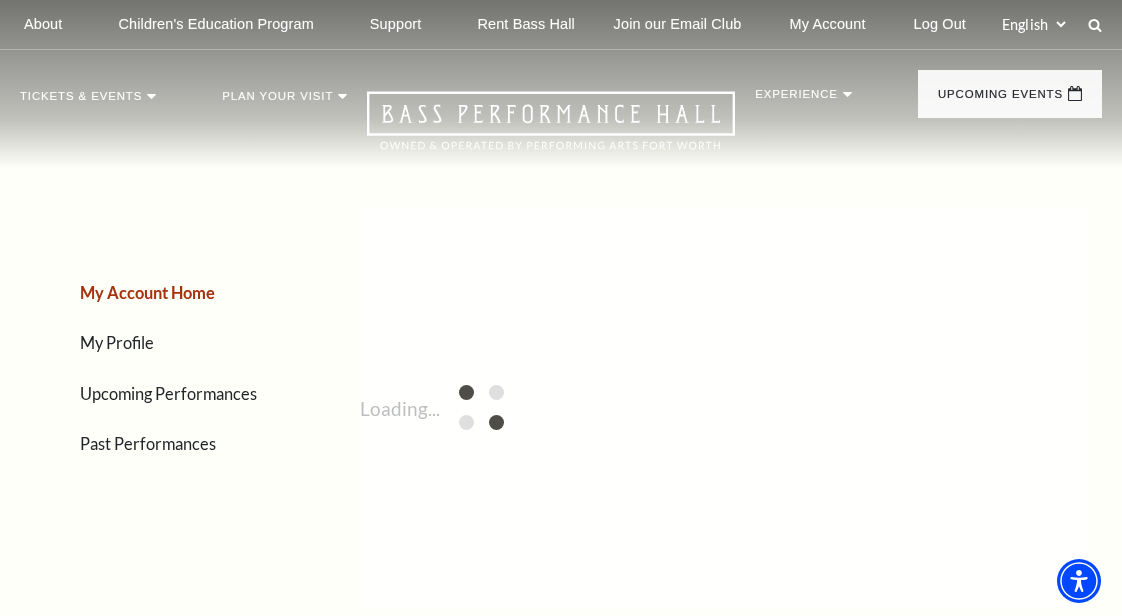 click on "Upcoming Performances" at bounding box center [168, 393] 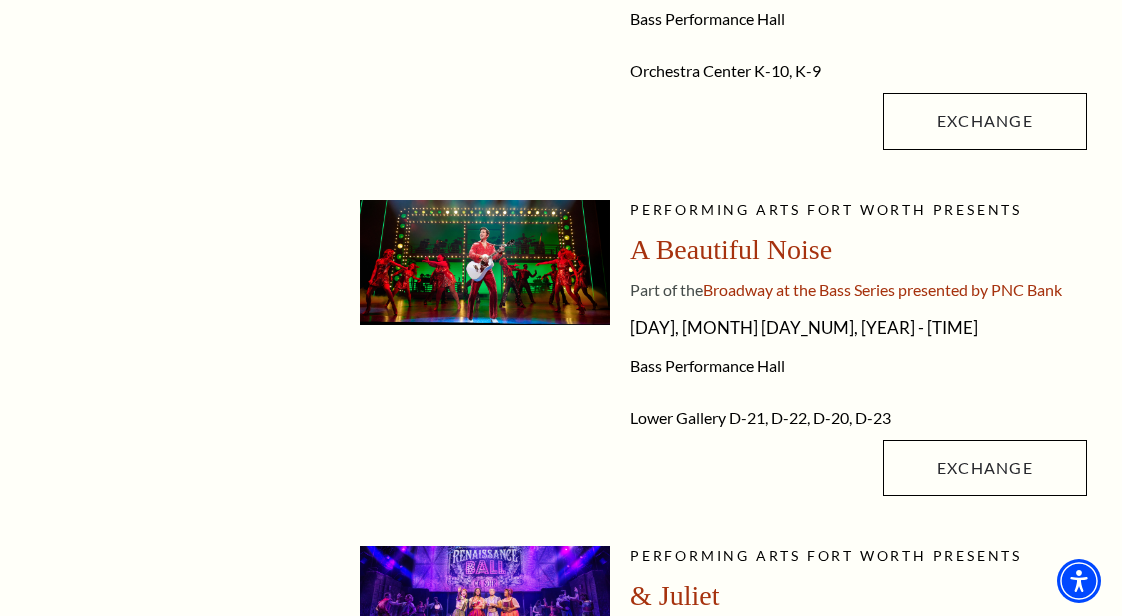 scroll, scrollTop: 1403, scrollLeft: 0, axis: vertical 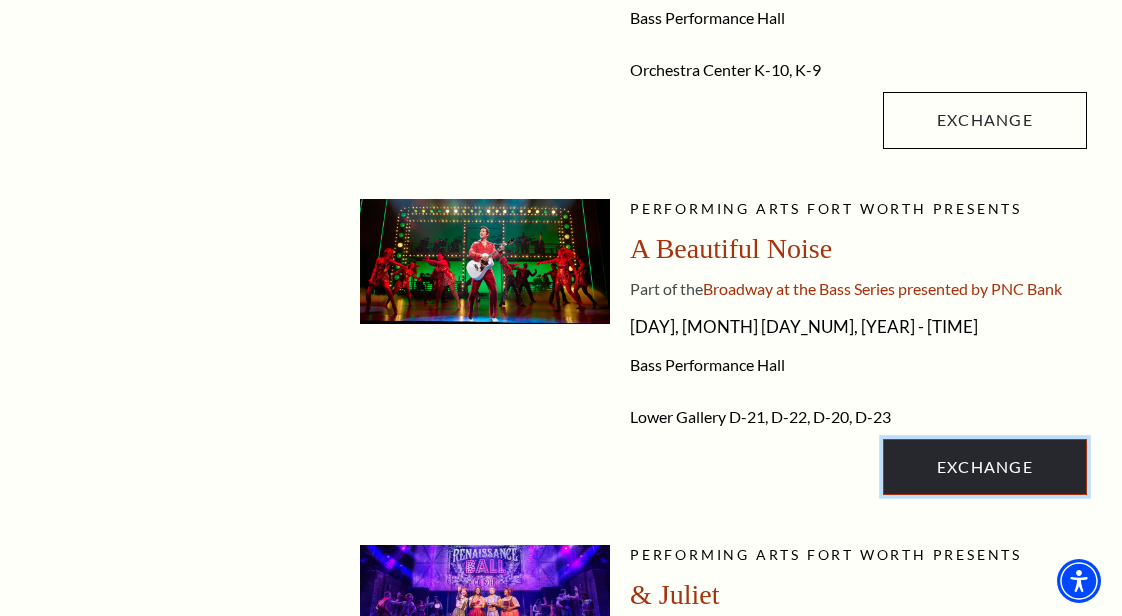 click on "Exchange" at bounding box center (985, 467) 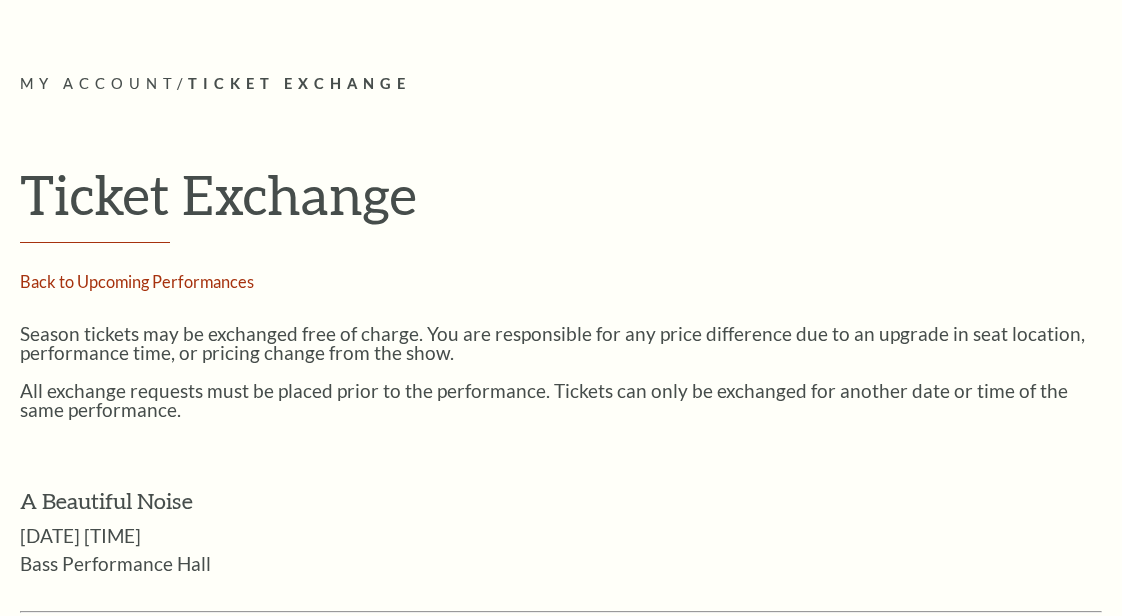 scroll, scrollTop: 500, scrollLeft: 0, axis: vertical 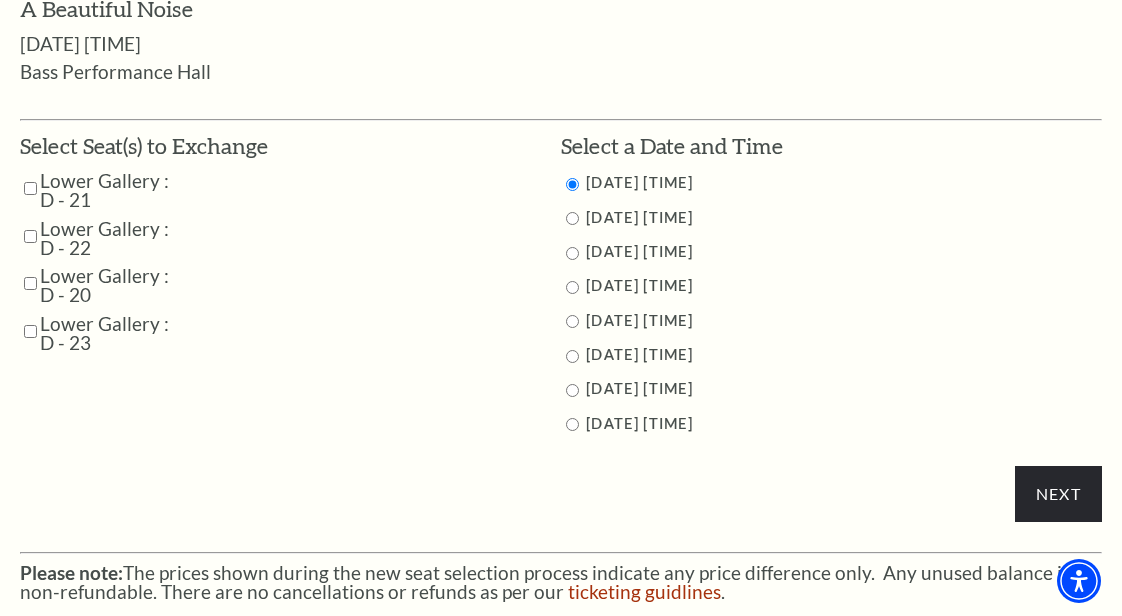 click on "11/1/2025 7:30 PM" at bounding box center [831, 355] 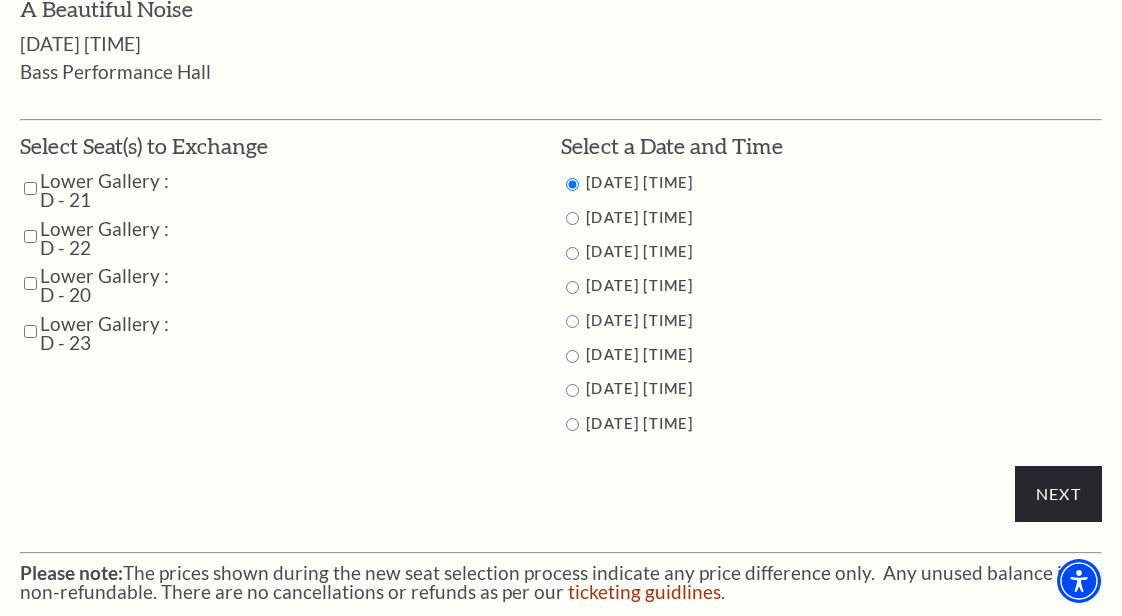 click at bounding box center [30, 188] 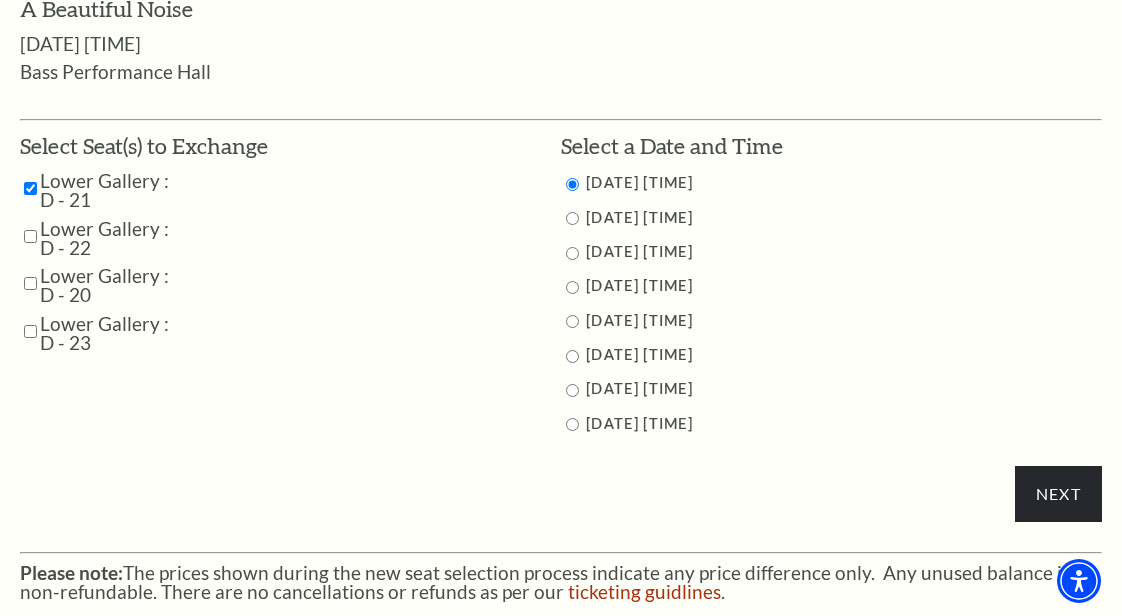 click at bounding box center [30, 236] 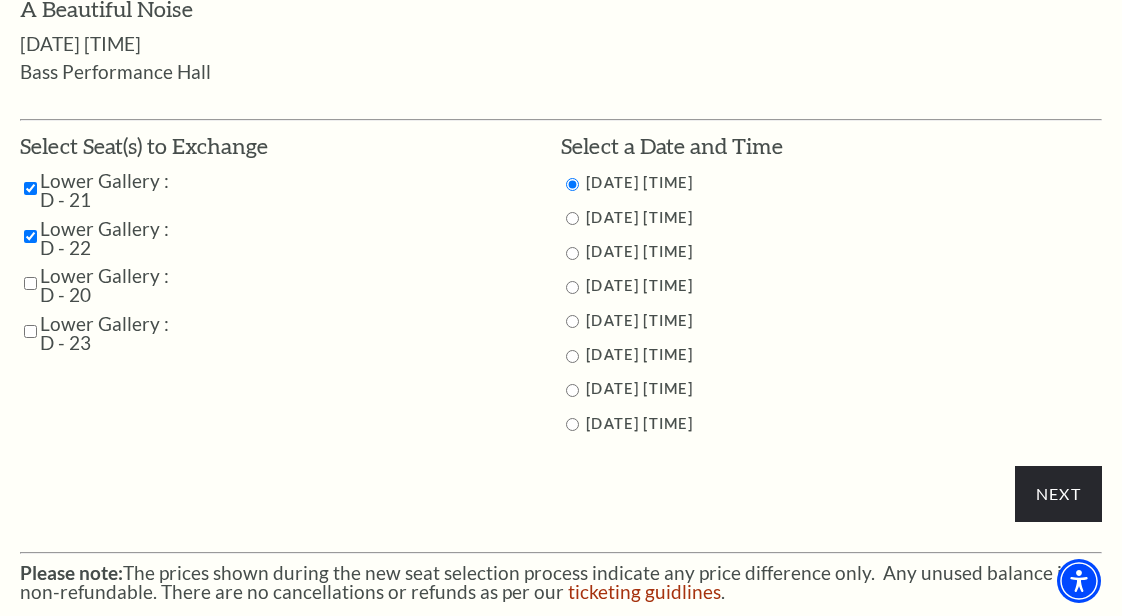 click at bounding box center (572, 321) 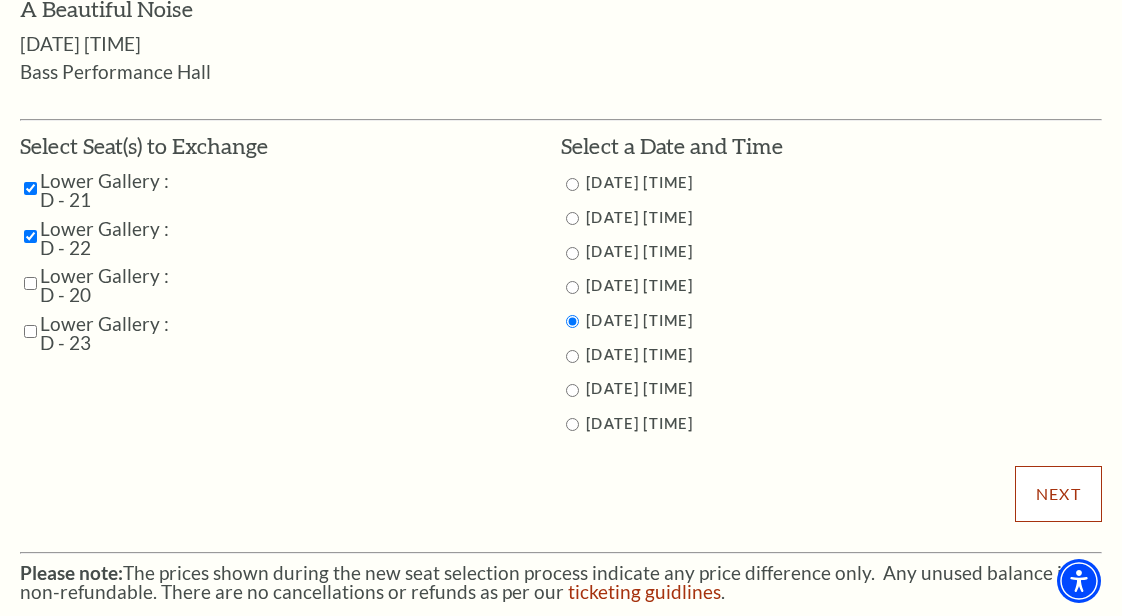 click on "Next" at bounding box center [1058, 494] 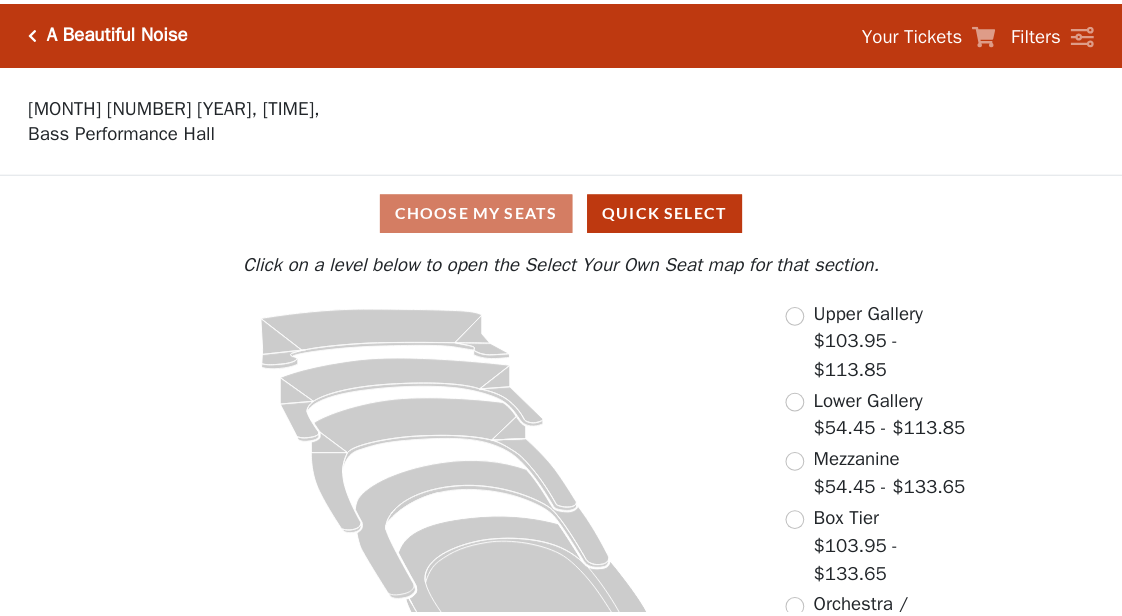scroll, scrollTop: 0, scrollLeft: 0, axis: both 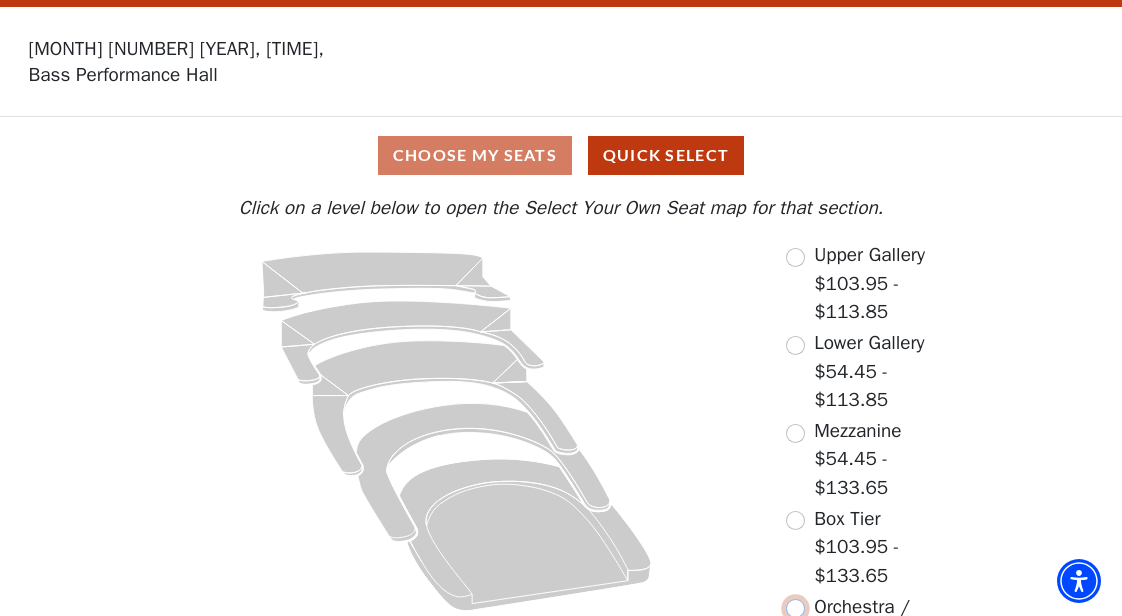 click at bounding box center [795, 608] 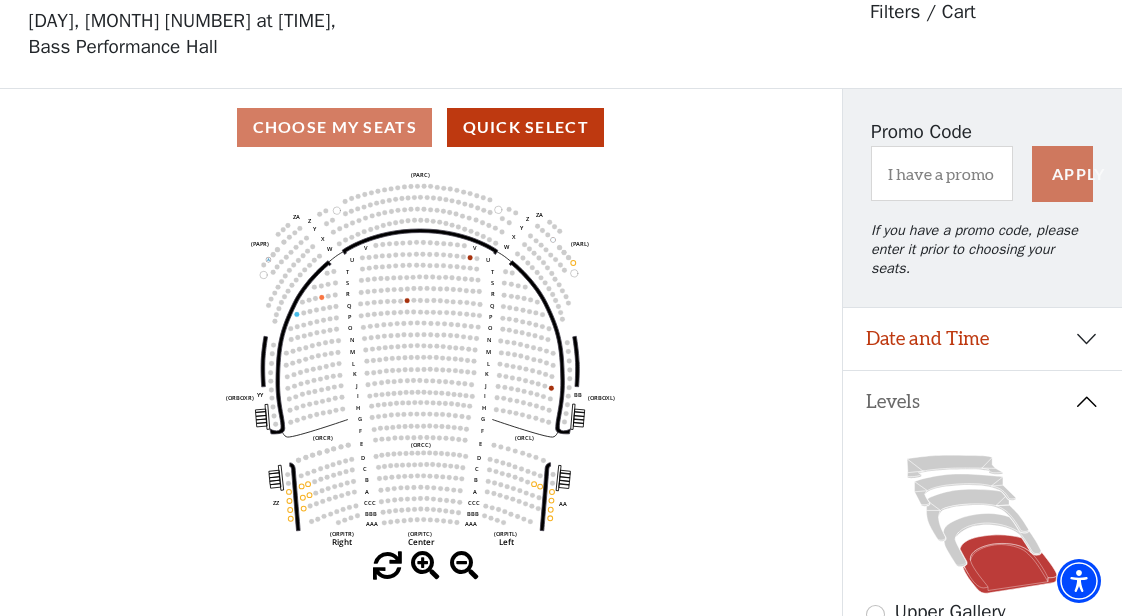 scroll, scrollTop: 92, scrollLeft: 0, axis: vertical 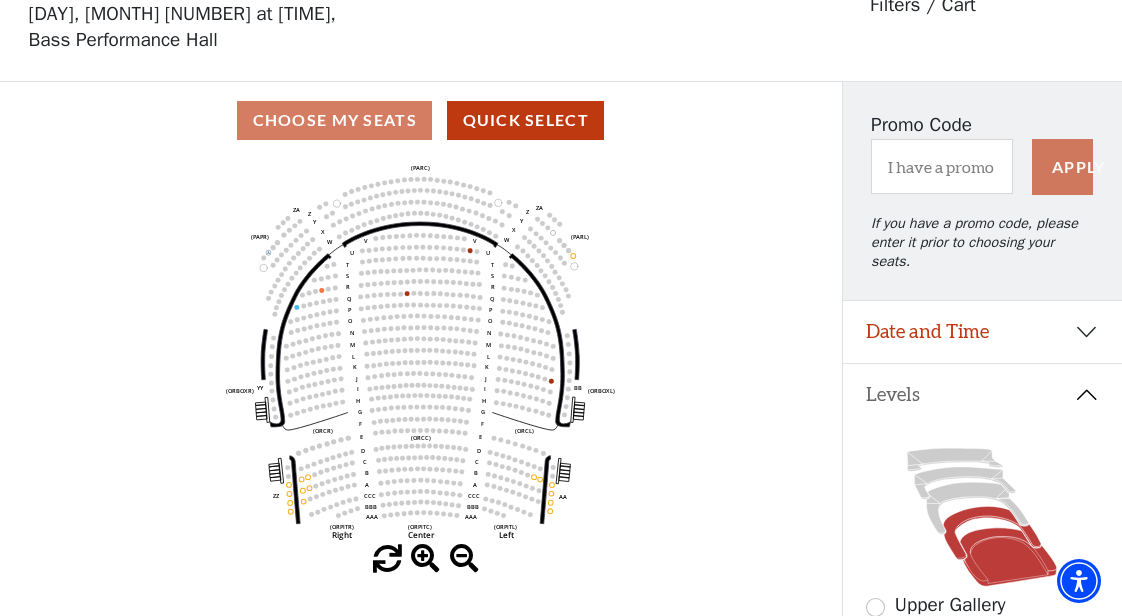 click 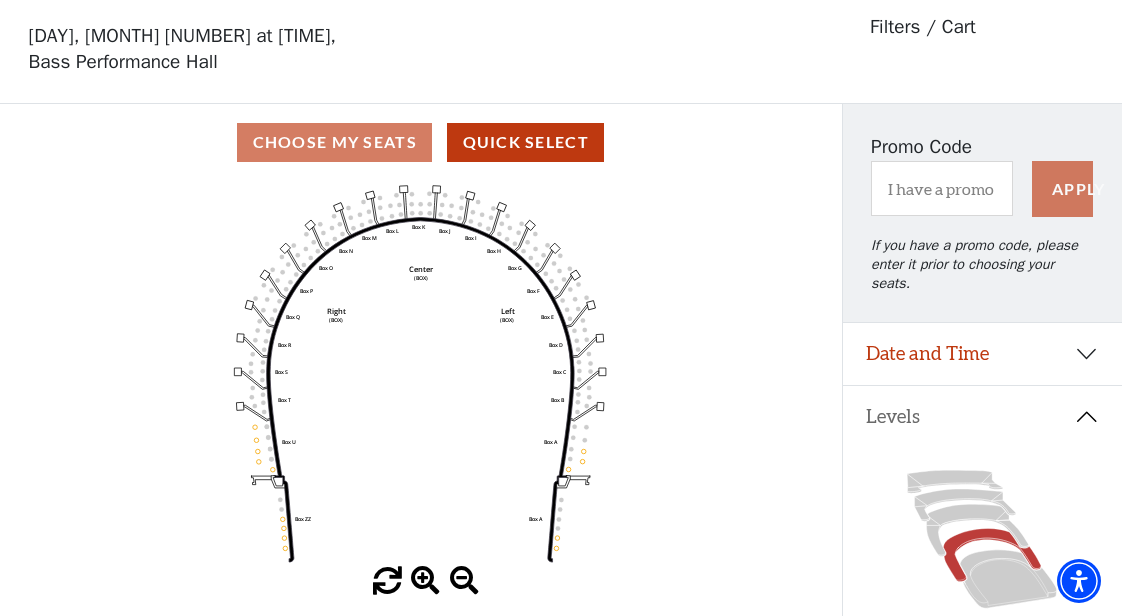 scroll, scrollTop: 92, scrollLeft: 0, axis: vertical 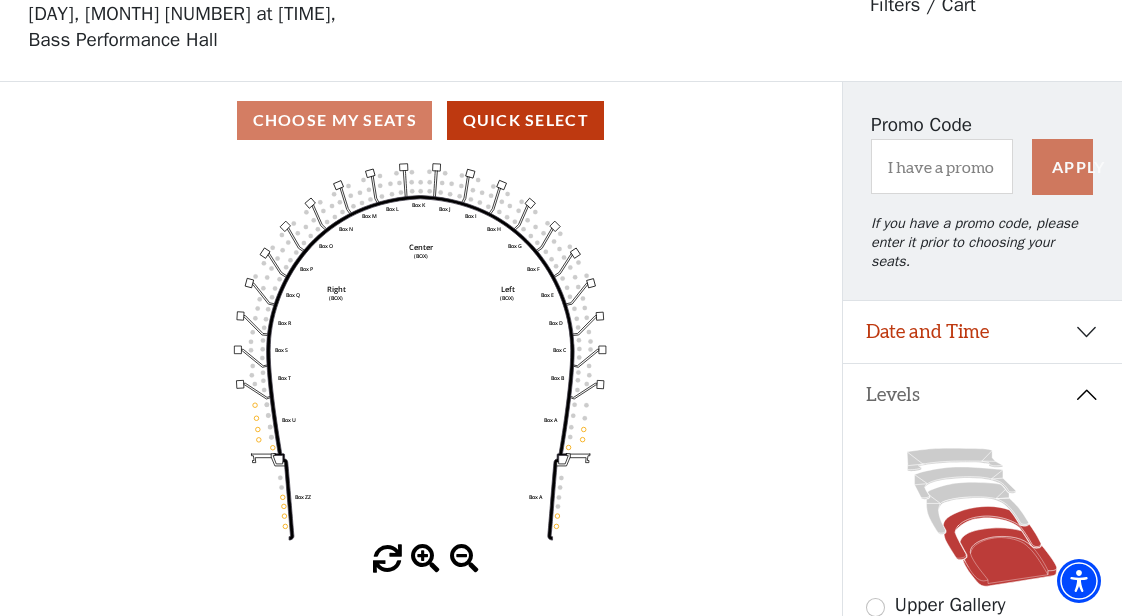click 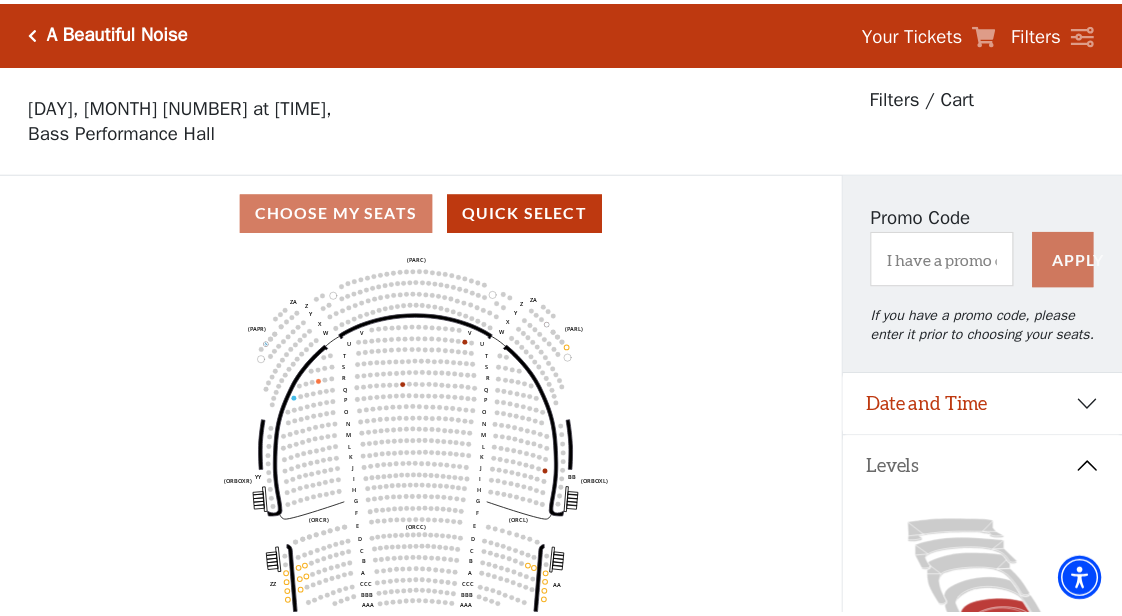 scroll, scrollTop: 92, scrollLeft: 0, axis: vertical 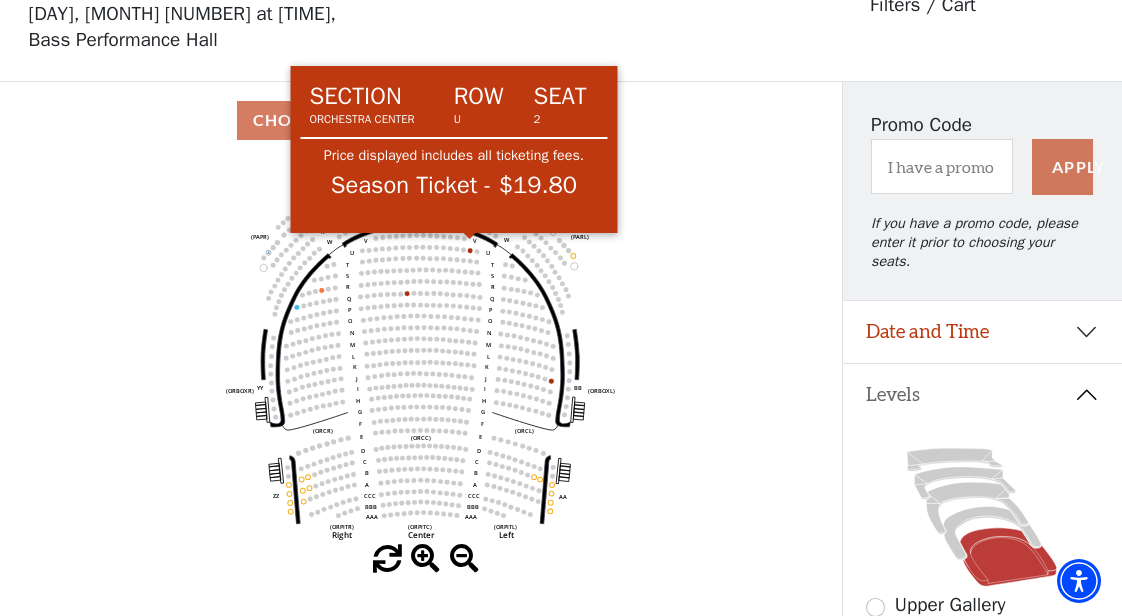 click 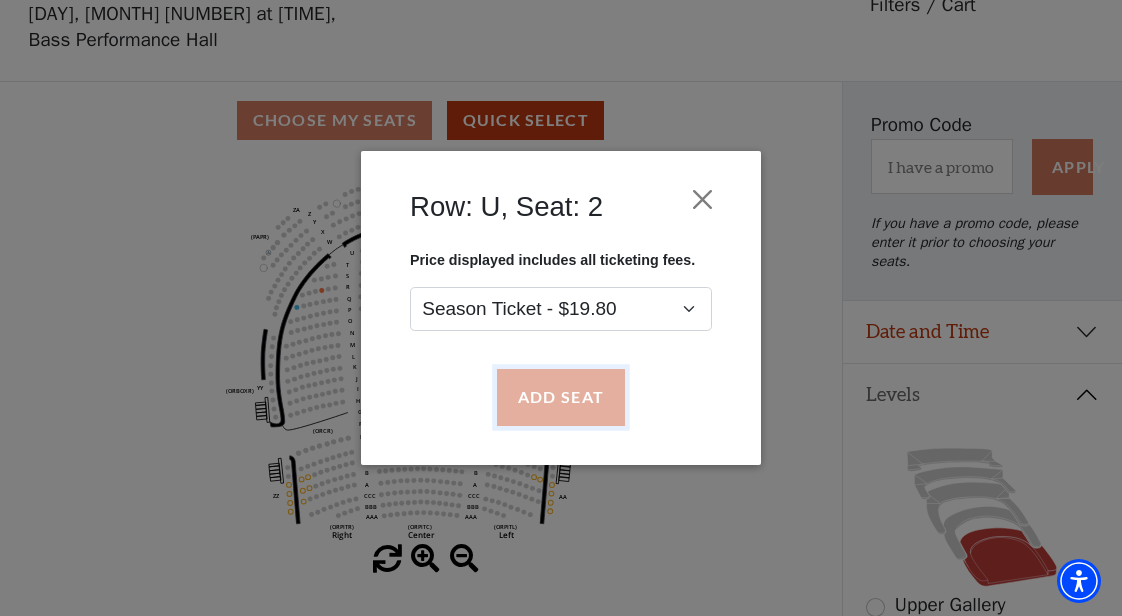 click on "Add Seat" at bounding box center (561, 397) 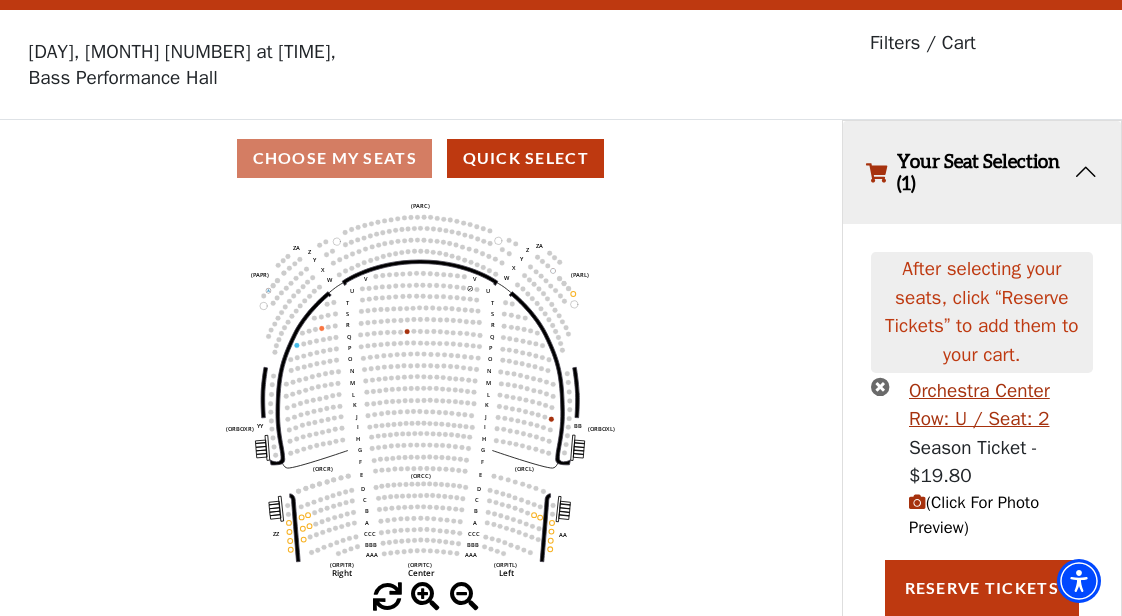 scroll, scrollTop: 47, scrollLeft: 0, axis: vertical 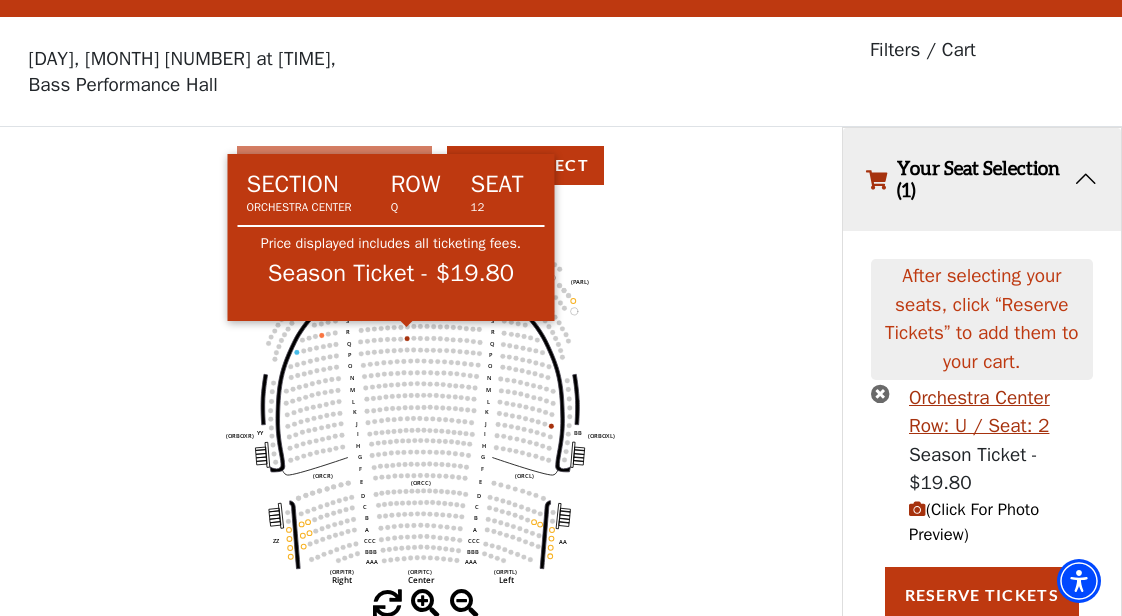 click 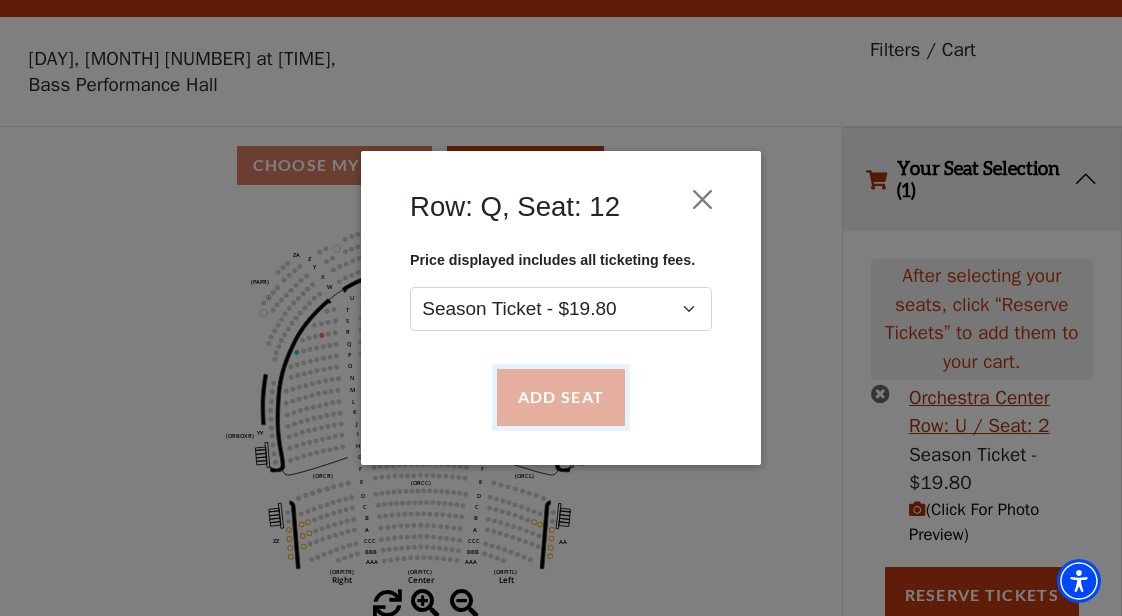click on "Add Seat" at bounding box center (561, 397) 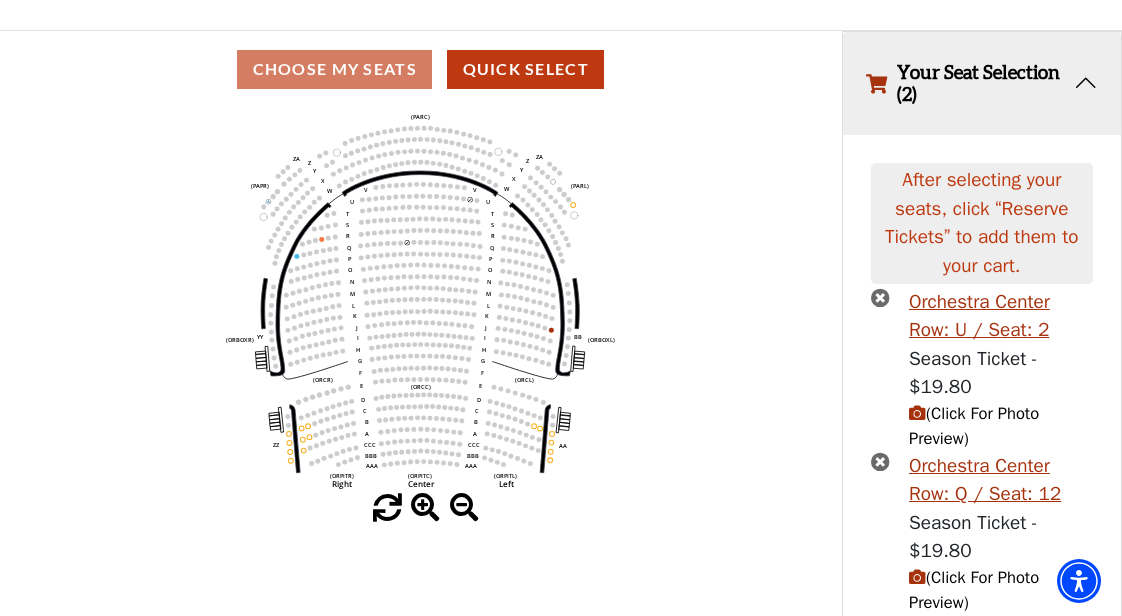 scroll, scrollTop: 211, scrollLeft: 0, axis: vertical 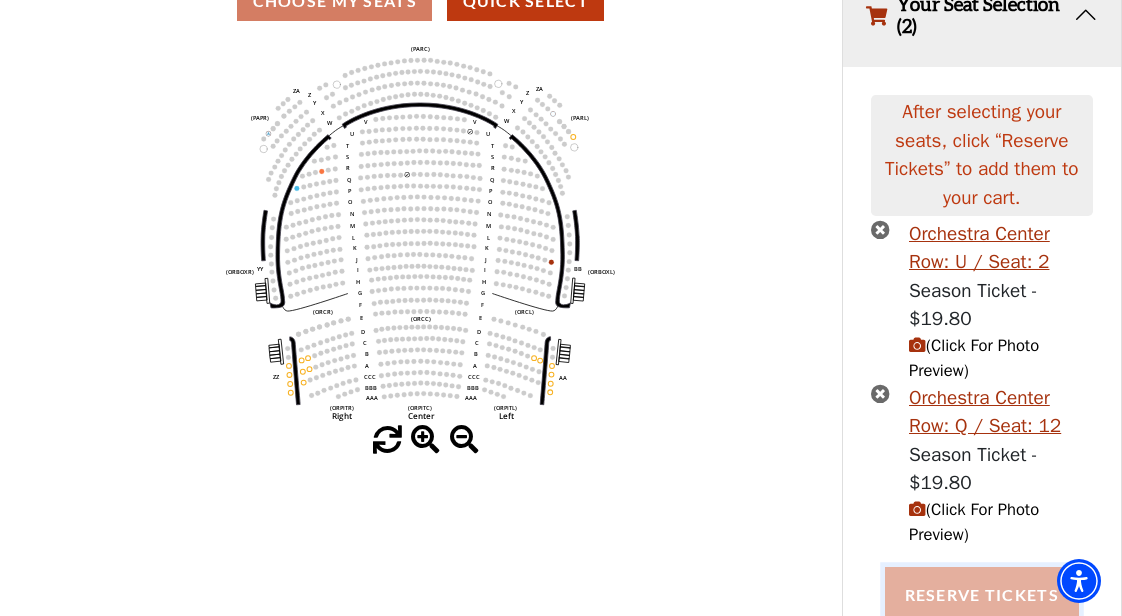 click on "Reserve Tickets" at bounding box center (982, 595) 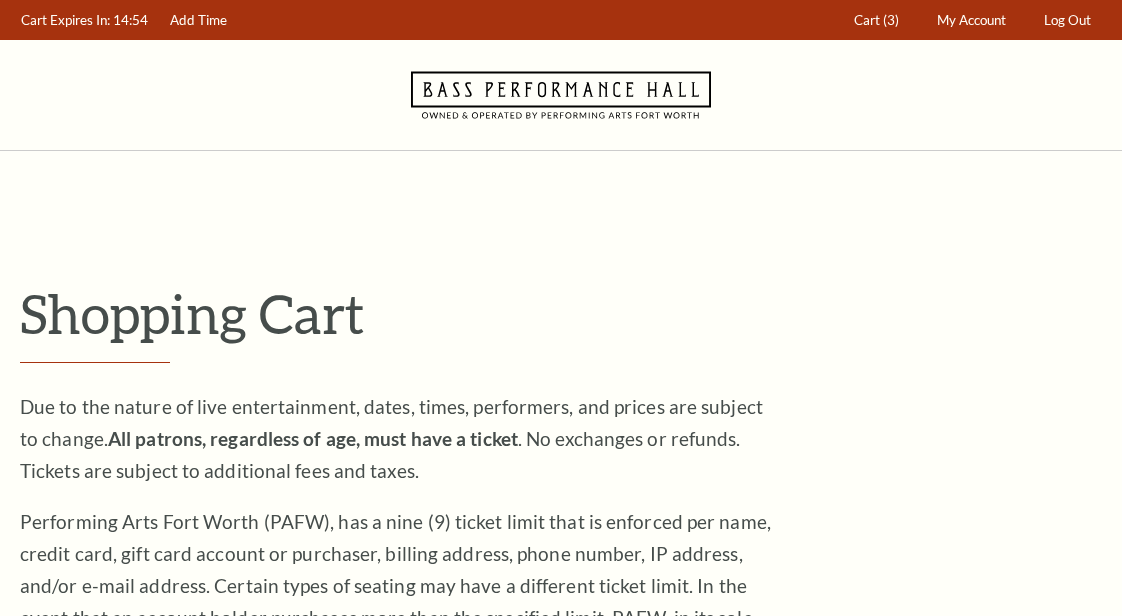 scroll, scrollTop: 0, scrollLeft: 0, axis: both 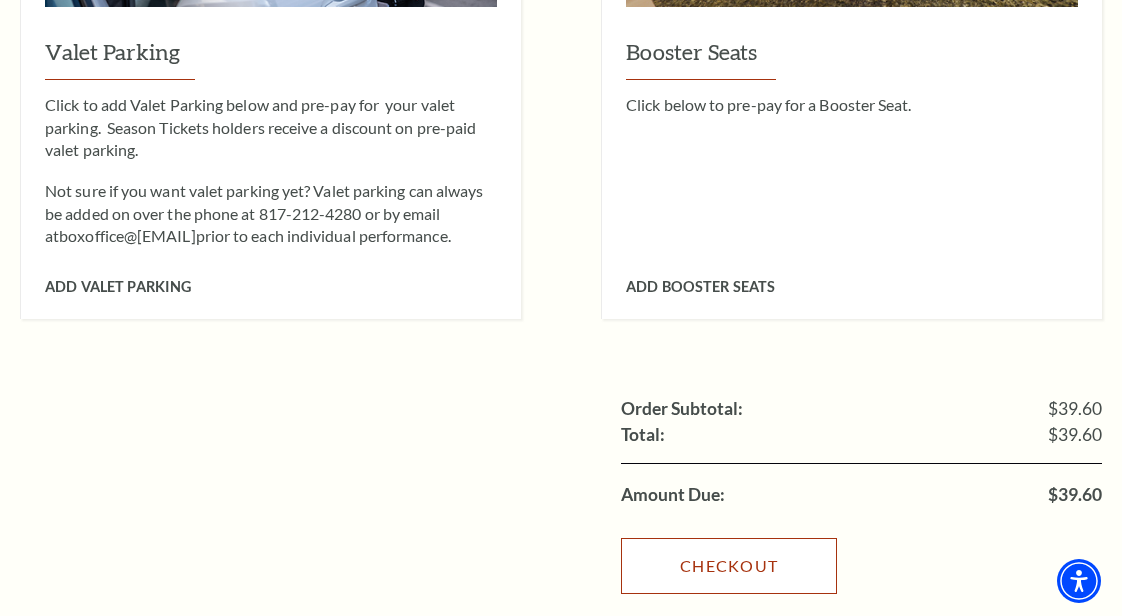 click on "Checkout" at bounding box center (729, 566) 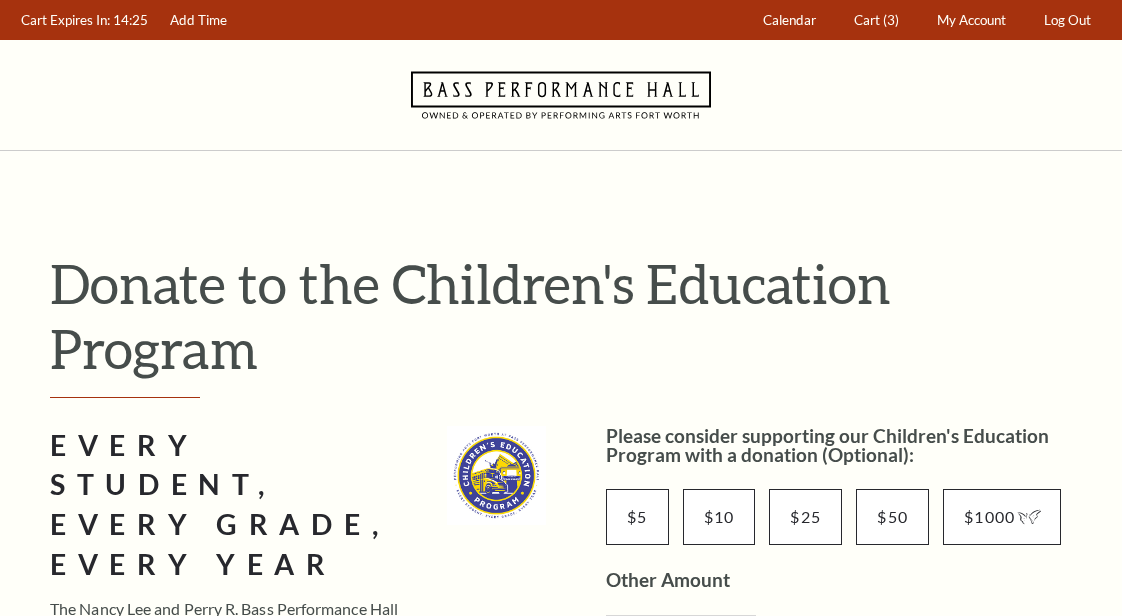 scroll, scrollTop: 0, scrollLeft: 0, axis: both 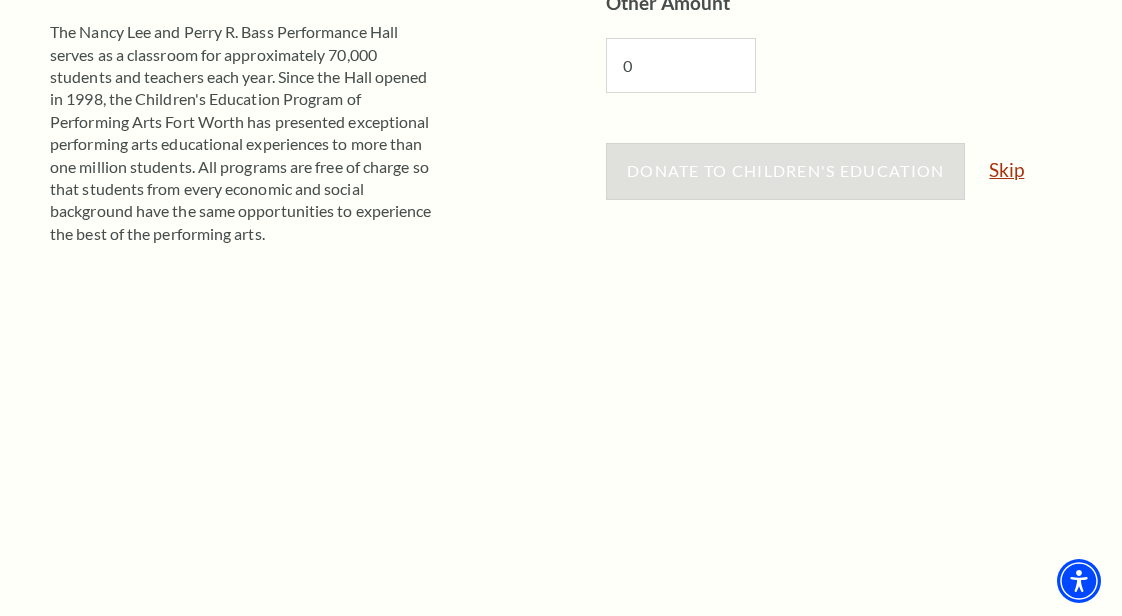 click on "Skip" at bounding box center (1006, 169) 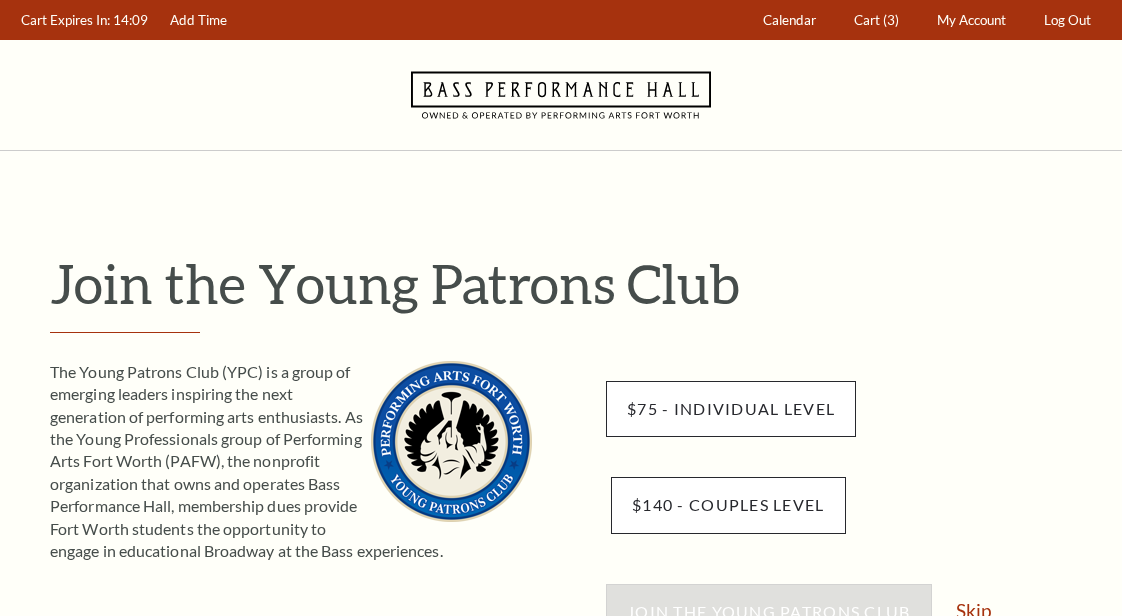 scroll, scrollTop: 0, scrollLeft: 0, axis: both 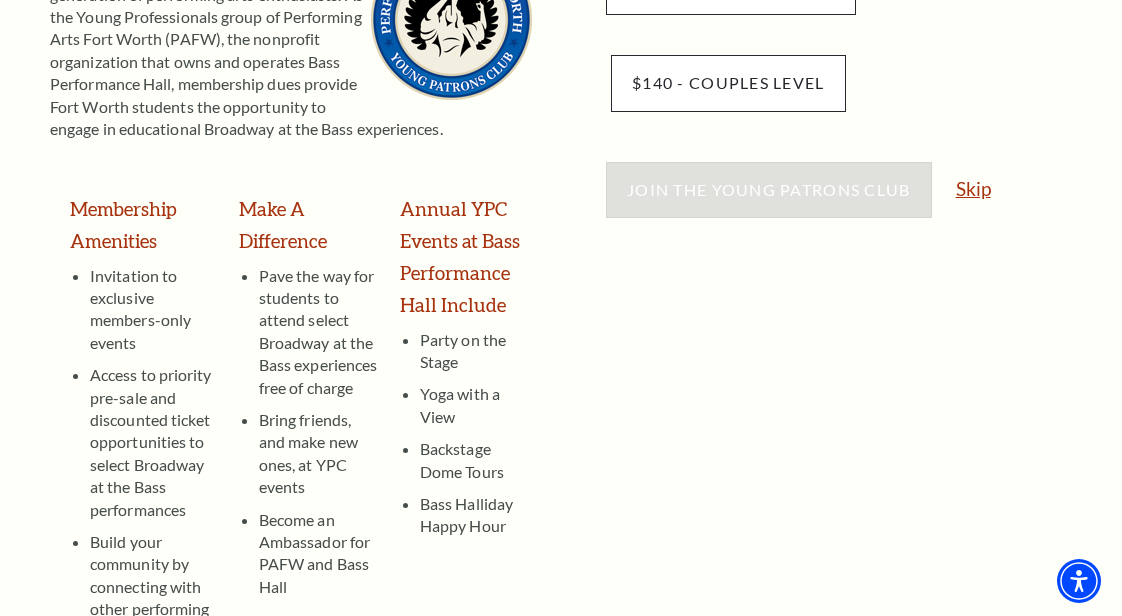 click on "Skip" at bounding box center [973, 188] 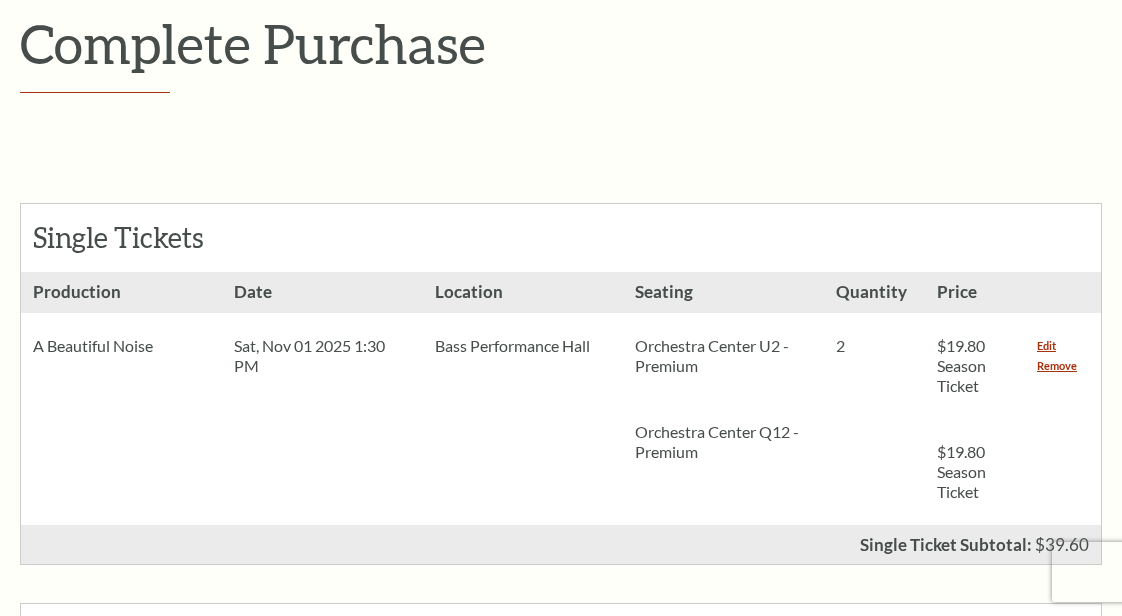scroll, scrollTop: 375, scrollLeft: 0, axis: vertical 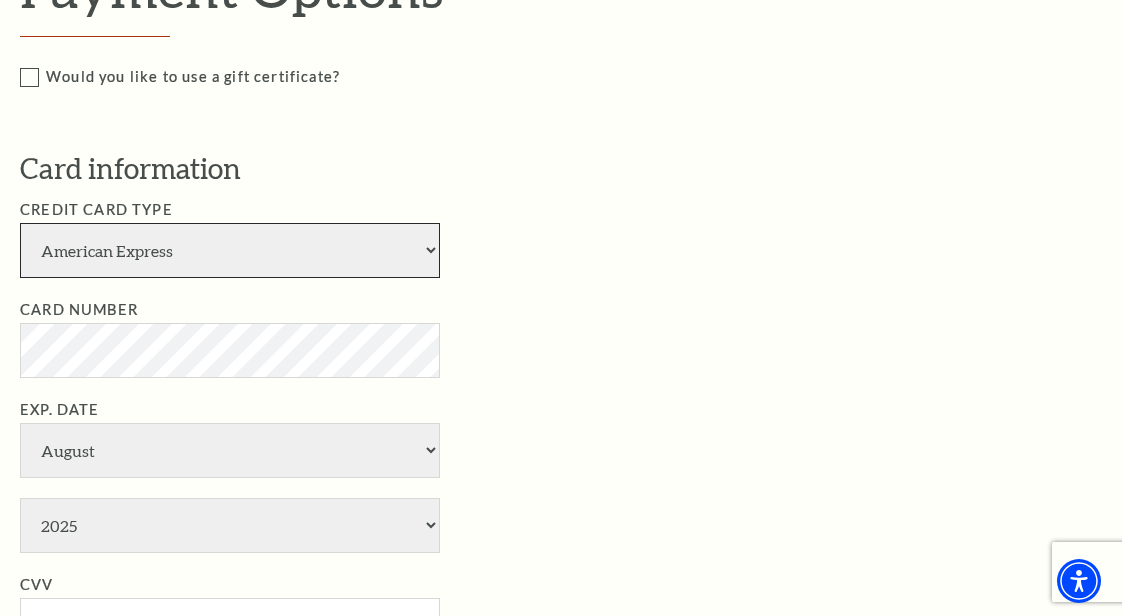 select on "24" 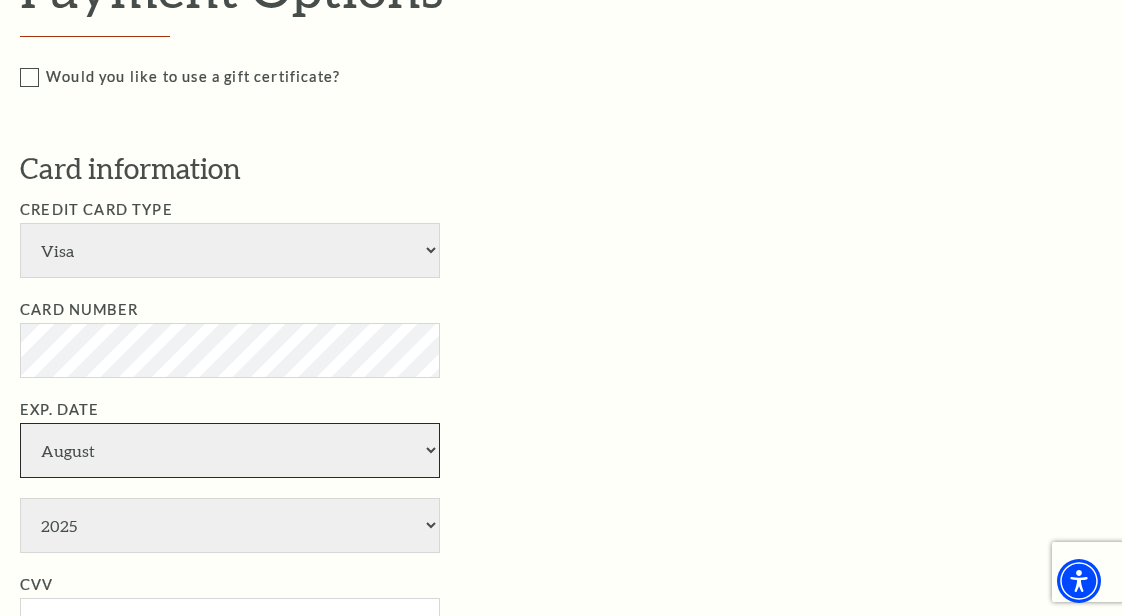 select on "12" 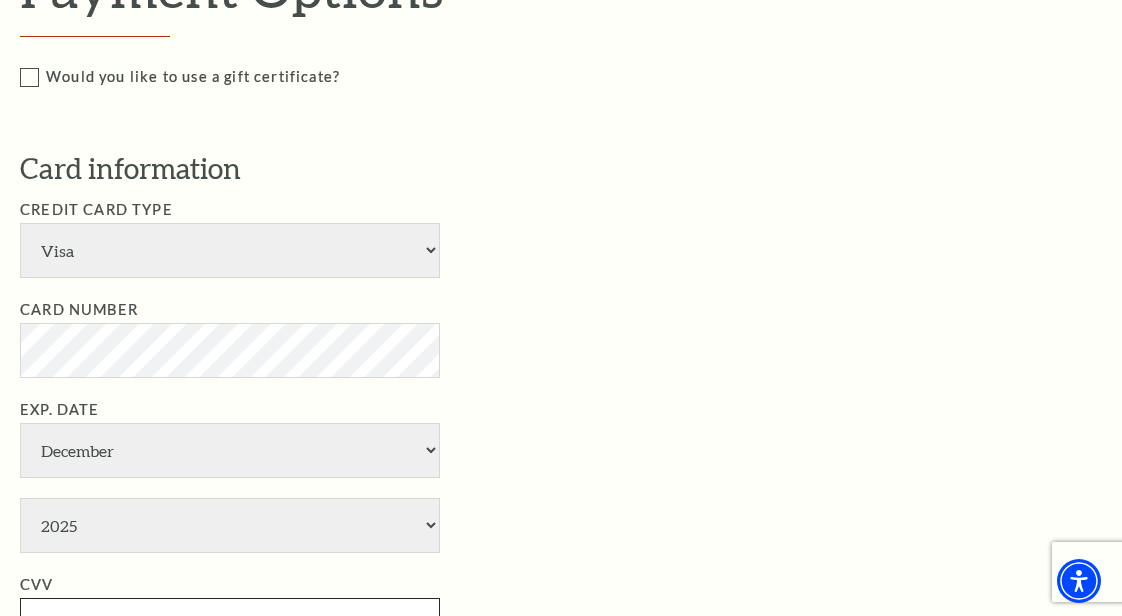 type on "311" 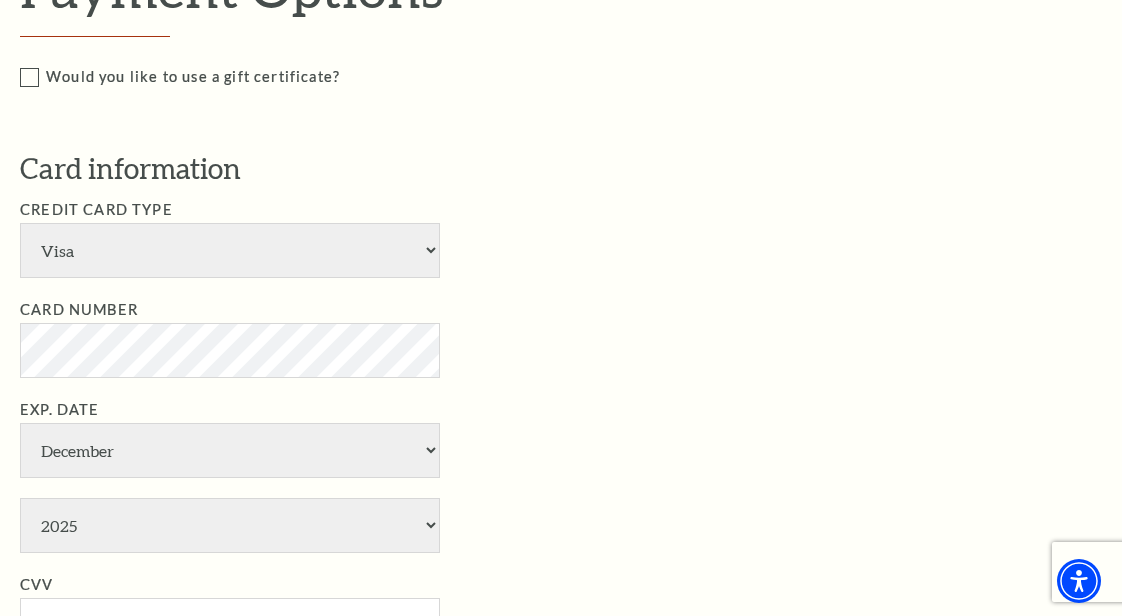 type on "R ANELSON" 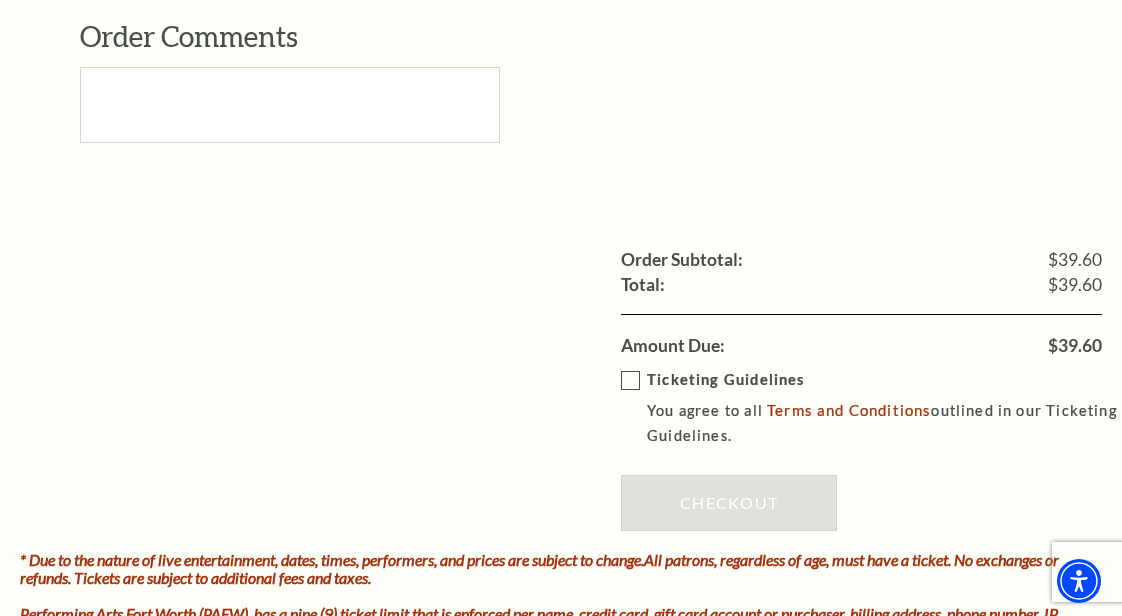 scroll, scrollTop: 2532, scrollLeft: 0, axis: vertical 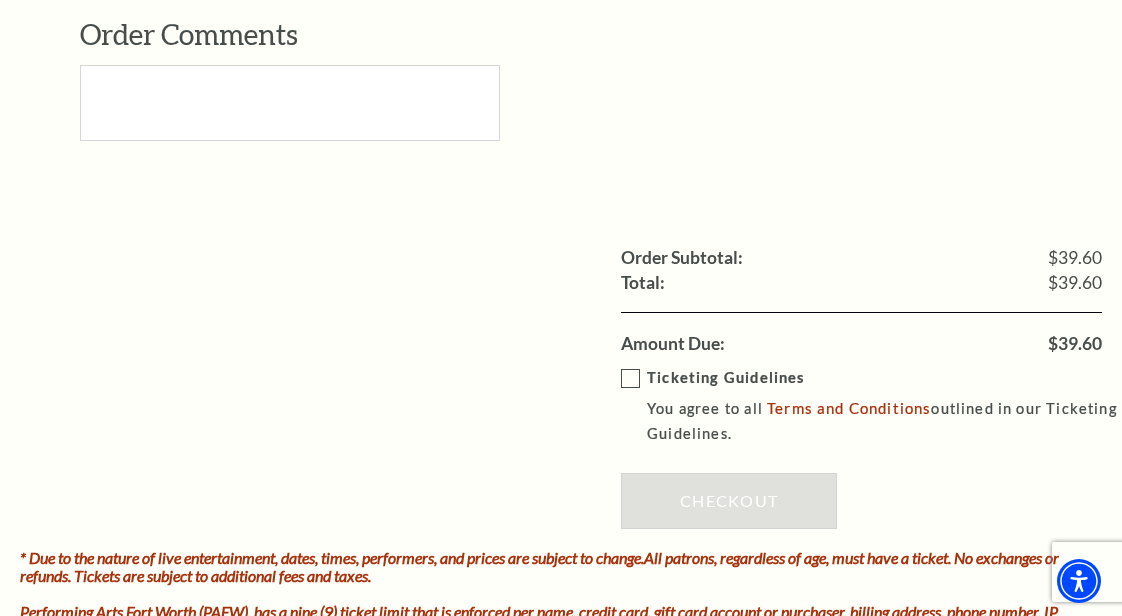 click on "Ticketing Guidelines
You agree to all   Terms and Conditions  outlined in our Ticketing Guidelines." at bounding box center [876, 406] 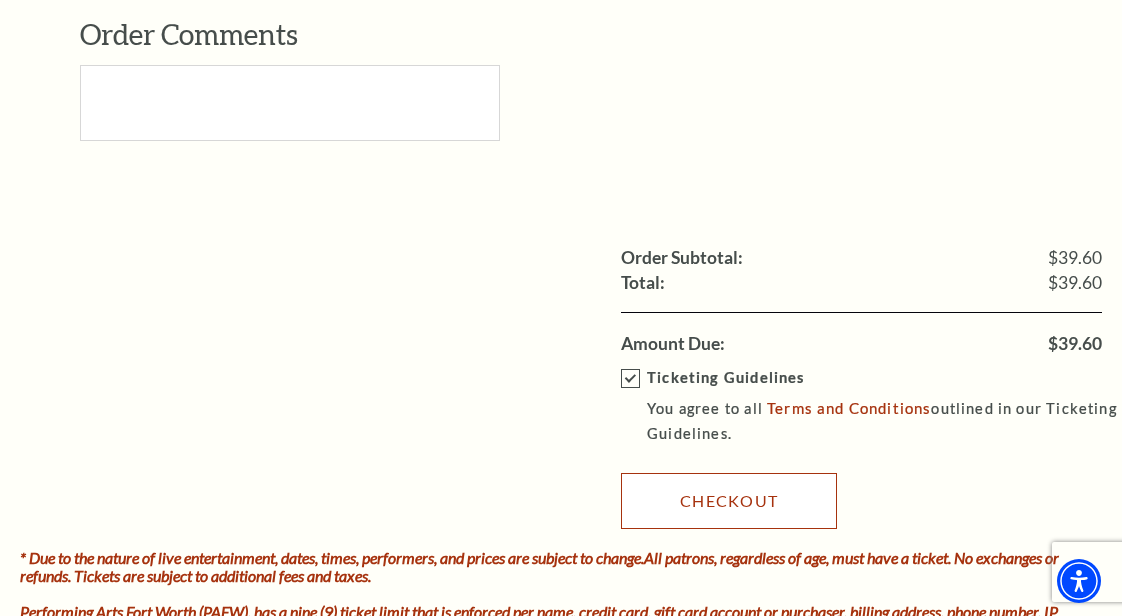 click on "Checkout" at bounding box center [729, 501] 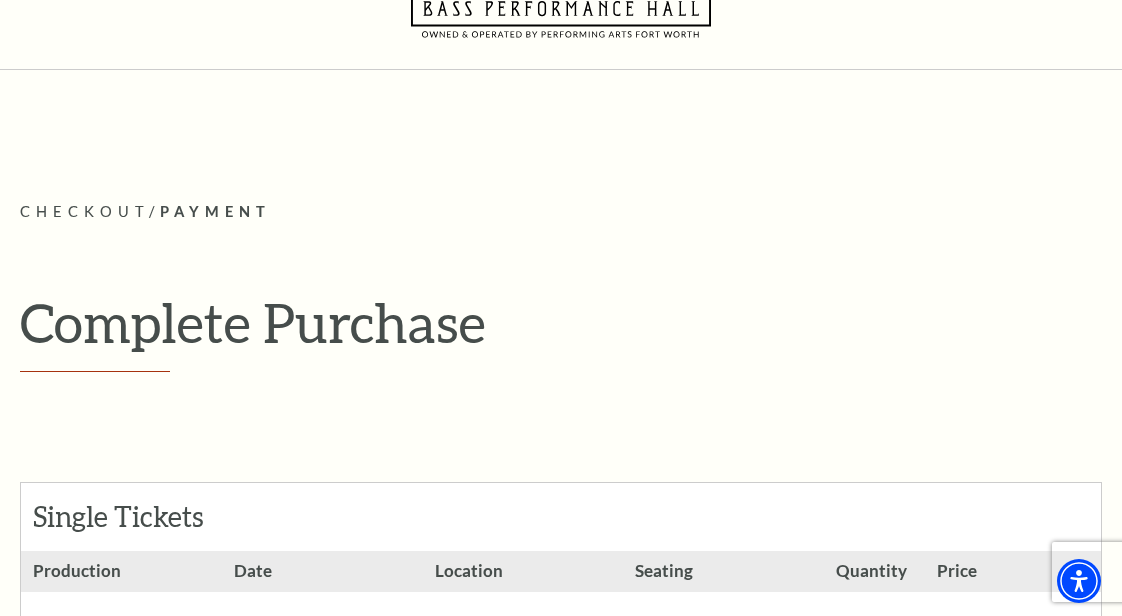 scroll, scrollTop: 0, scrollLeft: 0, axis: both 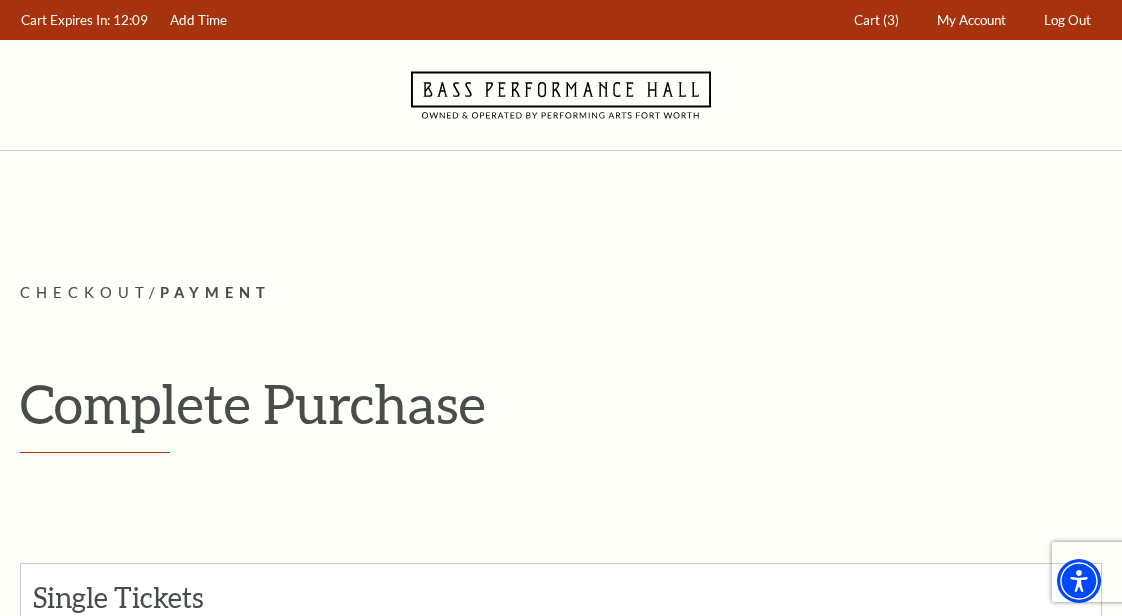 click on "Payment Header
Checkout  /  Payment
Complete Purchase
Single Tickets
Show Details
Production 2 $19.80 1" at bounding box center [561, 1840] 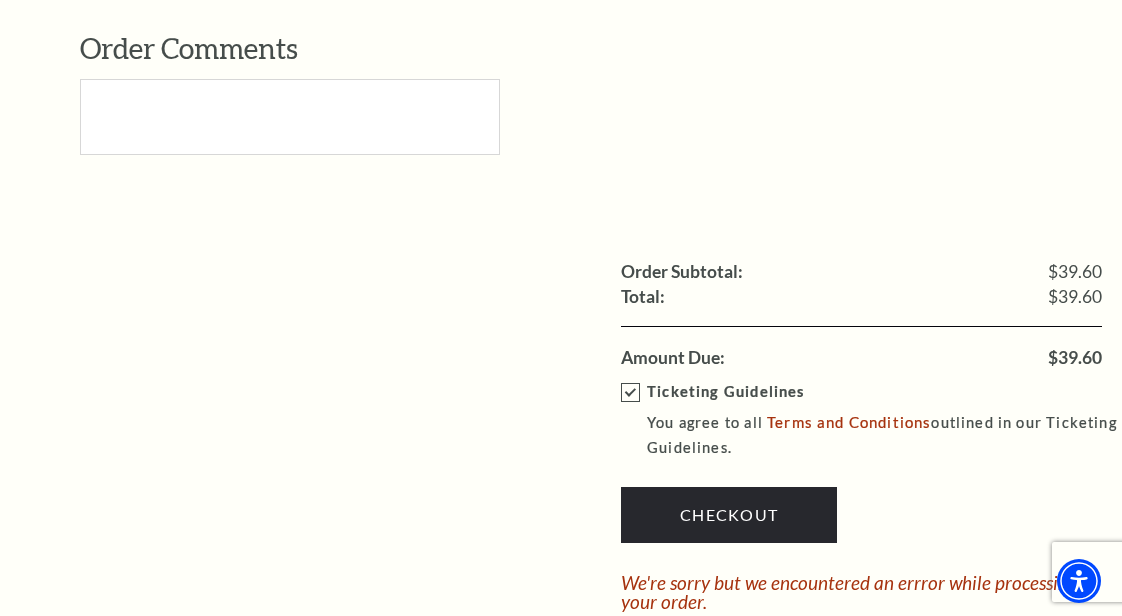 scroll, scrollTop: 2521, scrollLeft: 0, axis: vertical 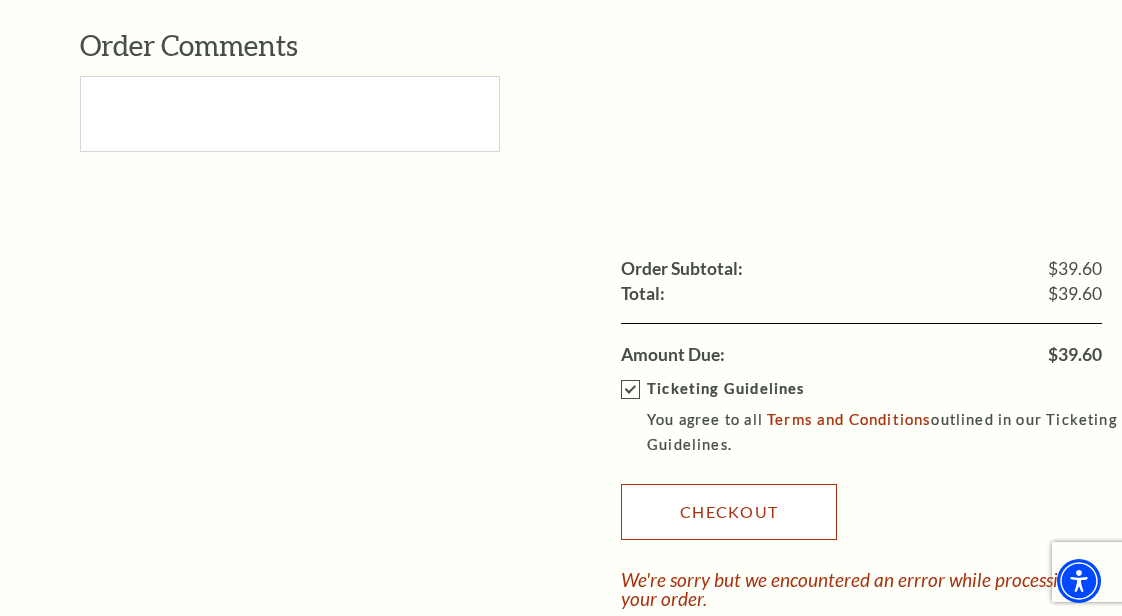 click on "Checkout" at bounding box center [729, 512] 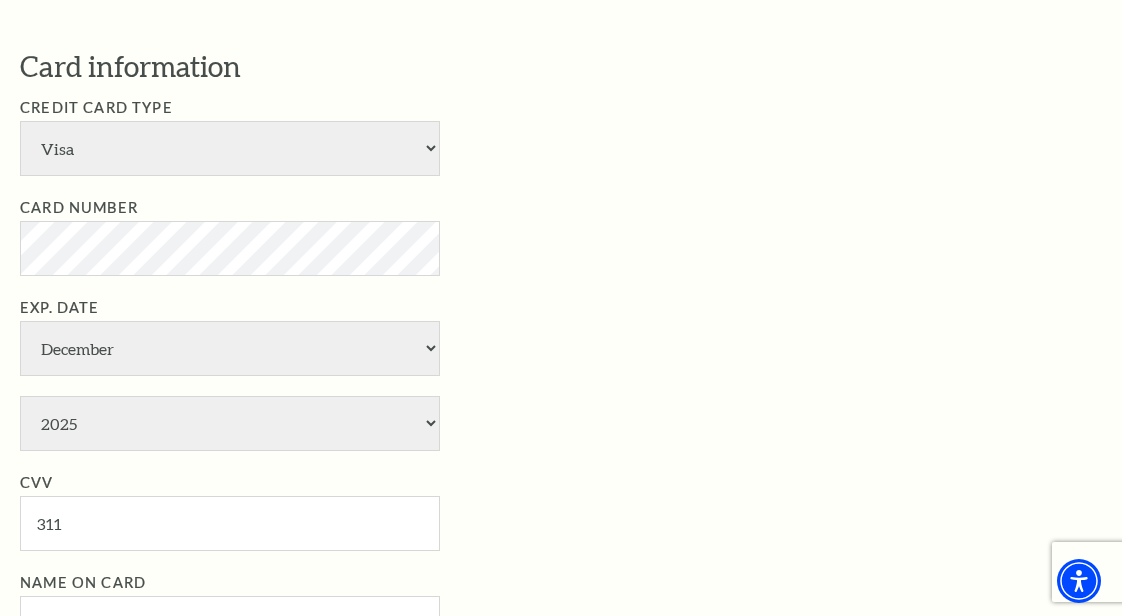 scroll, scrollTop: 1469, scrollLeft: 0, axis: vertical 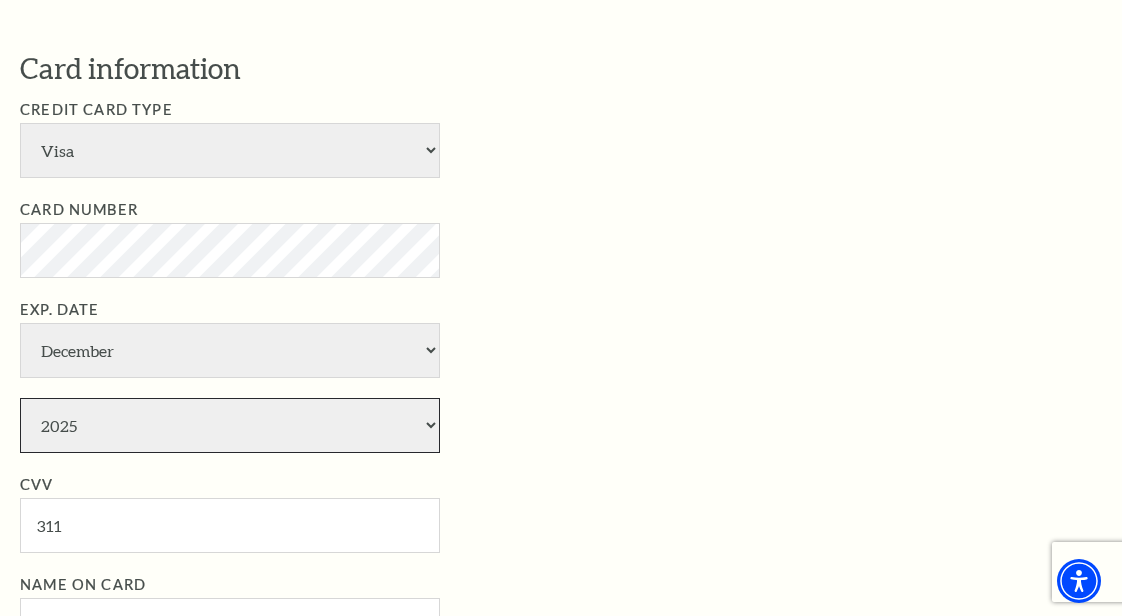 click on "2025
2026
2027
2028
2029
2030
2031
2032
2033
2034" at bounding box center (230, 425) 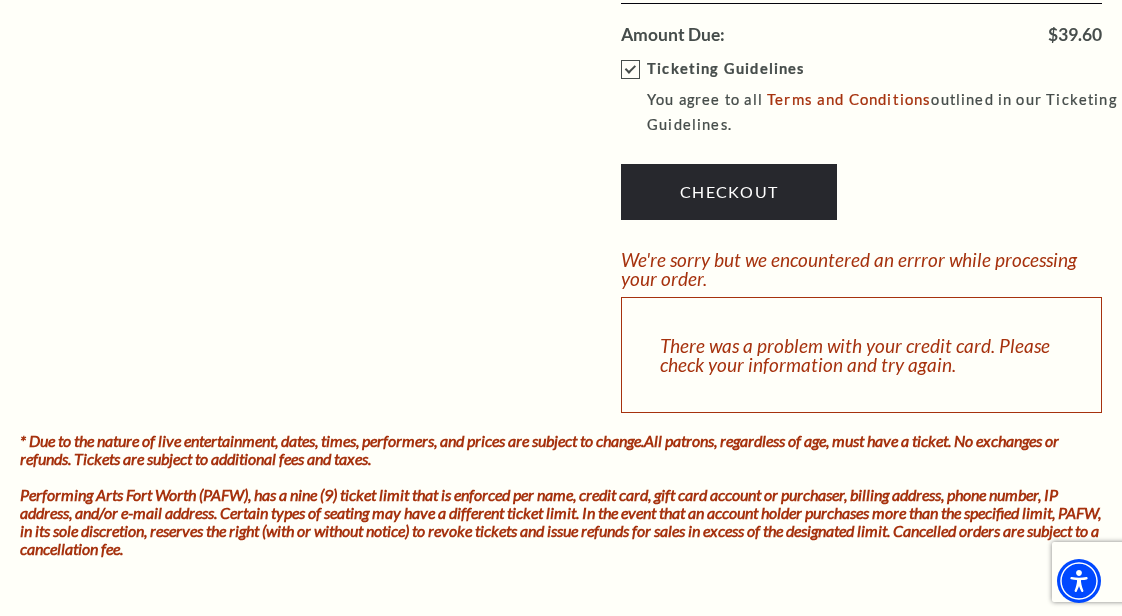 scroll, scrollTop: 2864, scrollLeft: 0, axis: vertical 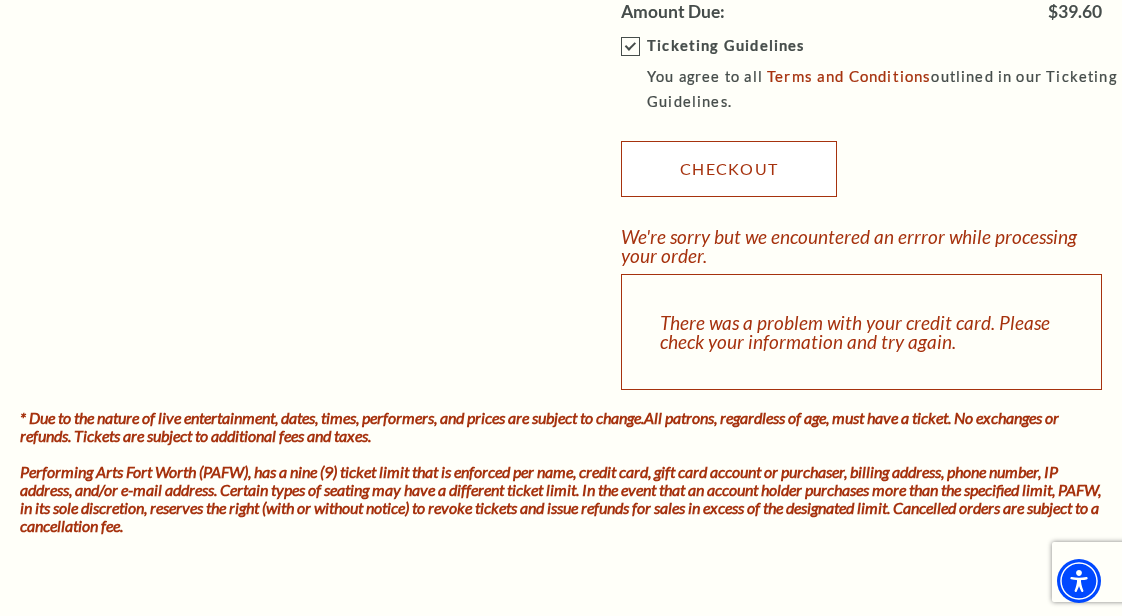 click on "Checkout" at bounding box center (729, 169) 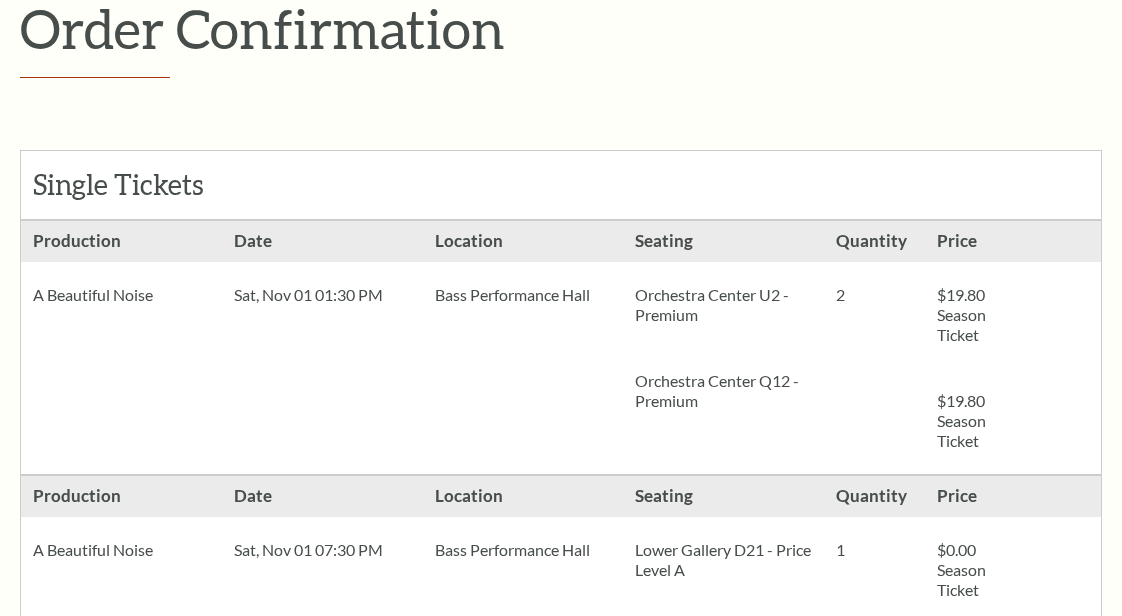 scroll, scrollTop: 0, scrollLeft: 0, axis: both 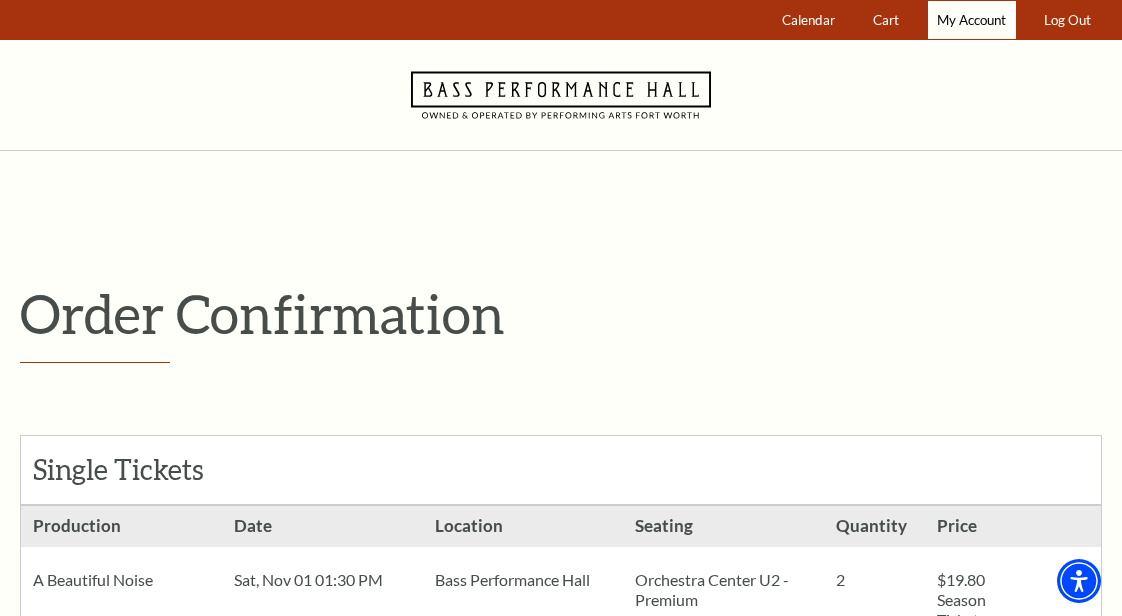 click on "My Account" at bounding box center [971, 20] 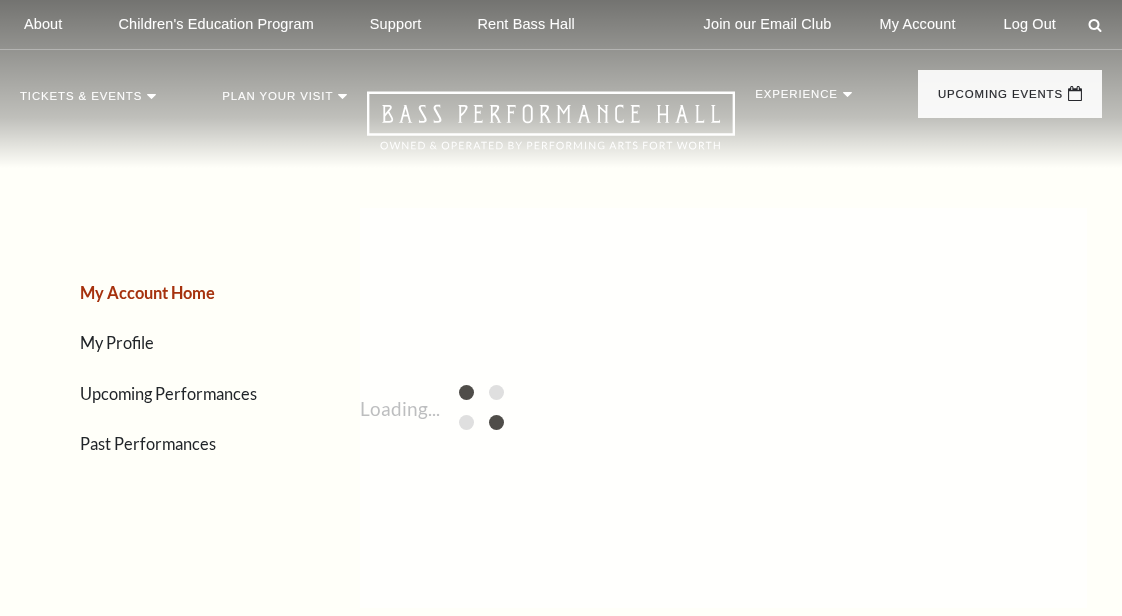scroll, scrollTop: 0, scrollLeft: 0, axis: both 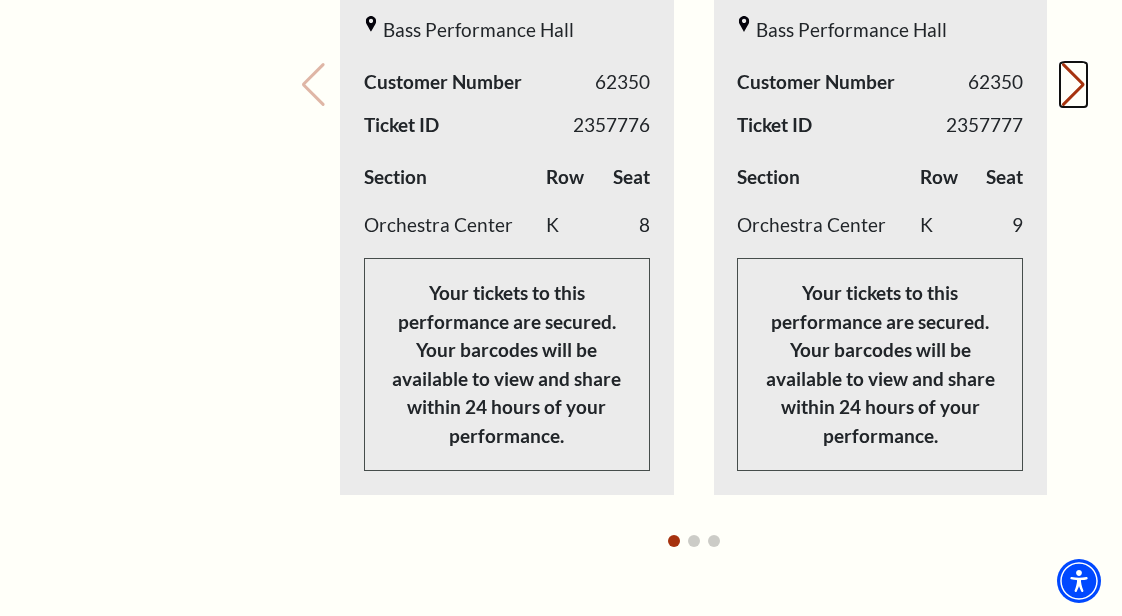 click on "Next slide." at bounding box center (1073, 85) 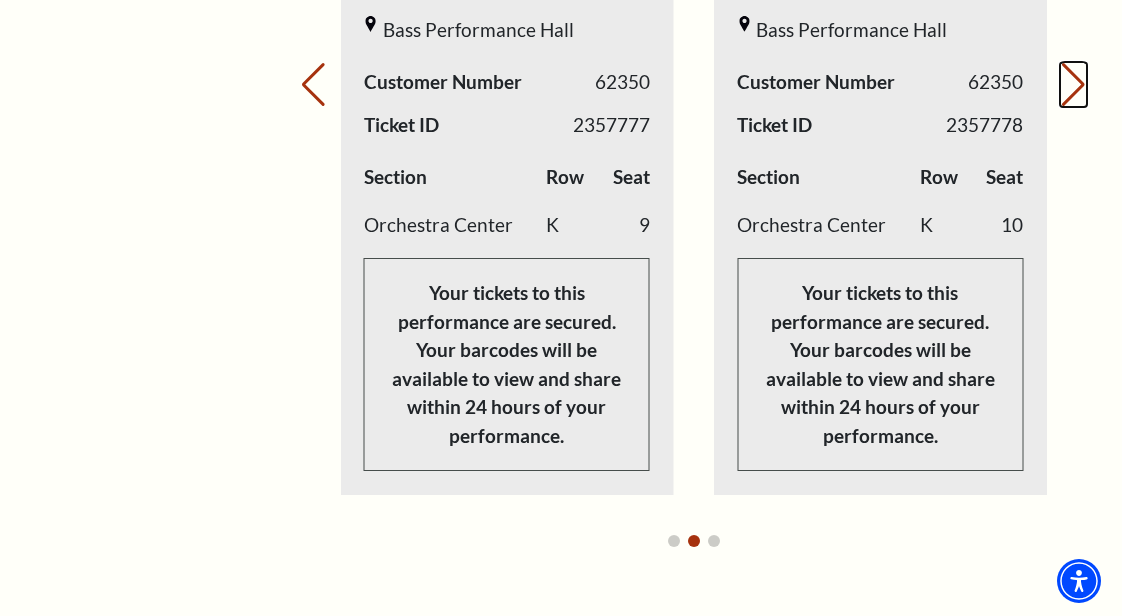 click on "Next slide." at bounding box center [1073, 85] 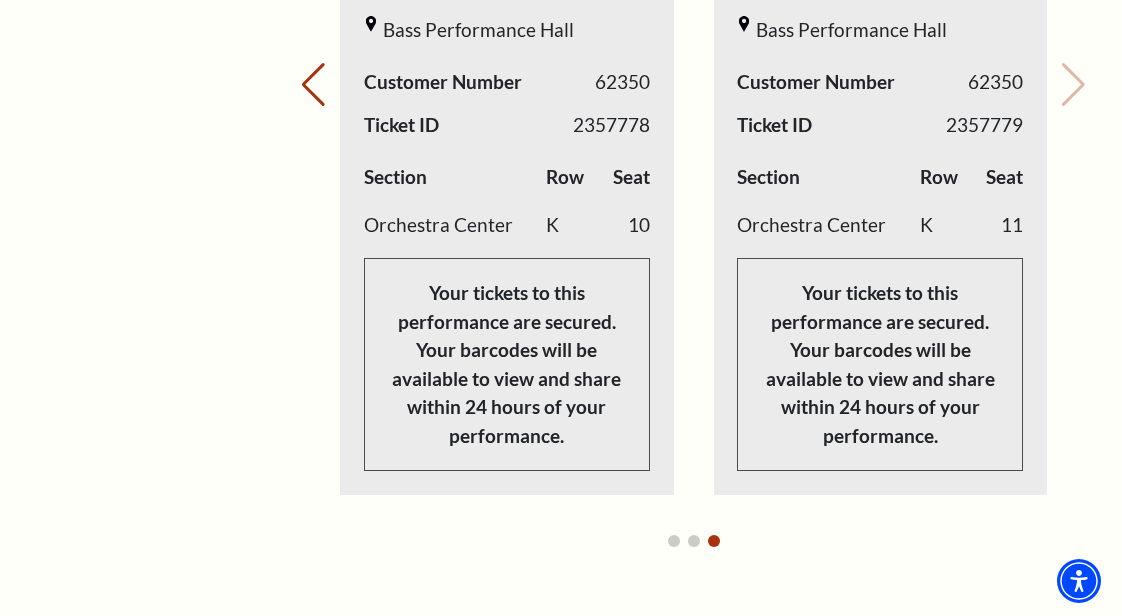 click on "Your next show
Previous slide.
Next slide." at bounding box center (693, 56) 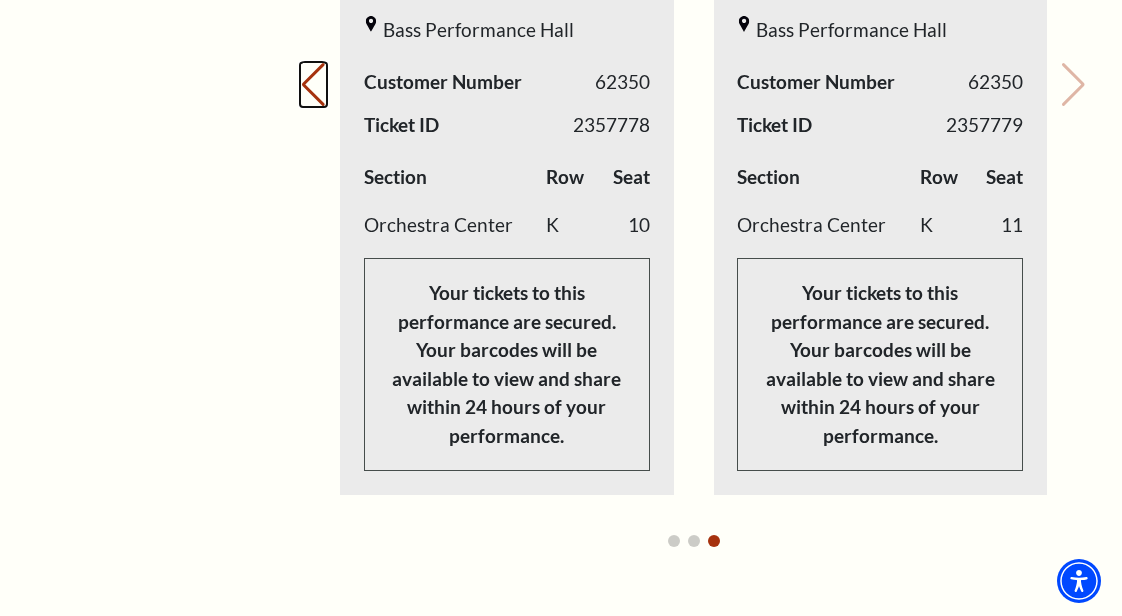 click on "Previous slide." at bounding box center [313, 85] 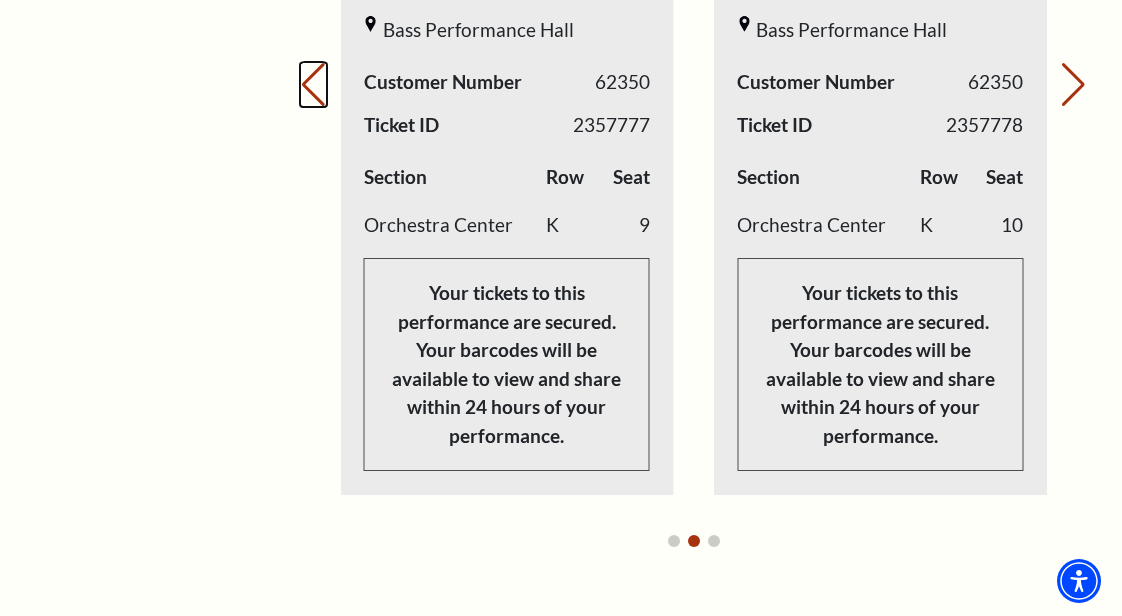 click on "Previous slide." at bounding box center (313, 85) 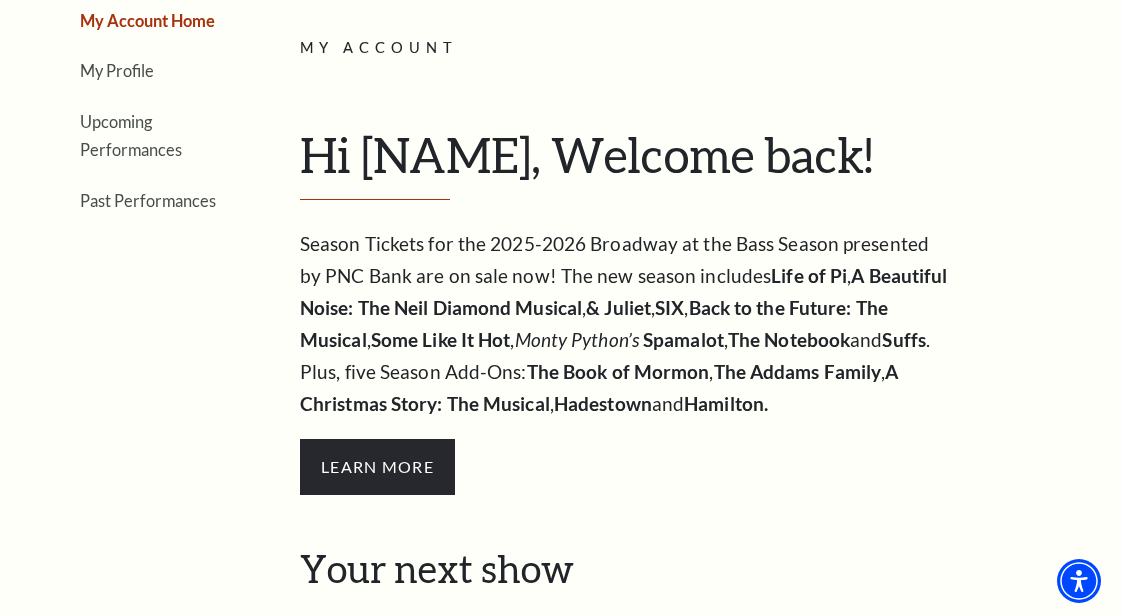 scroll, scrollTop: 0, scrollLeft: 0, axis: both 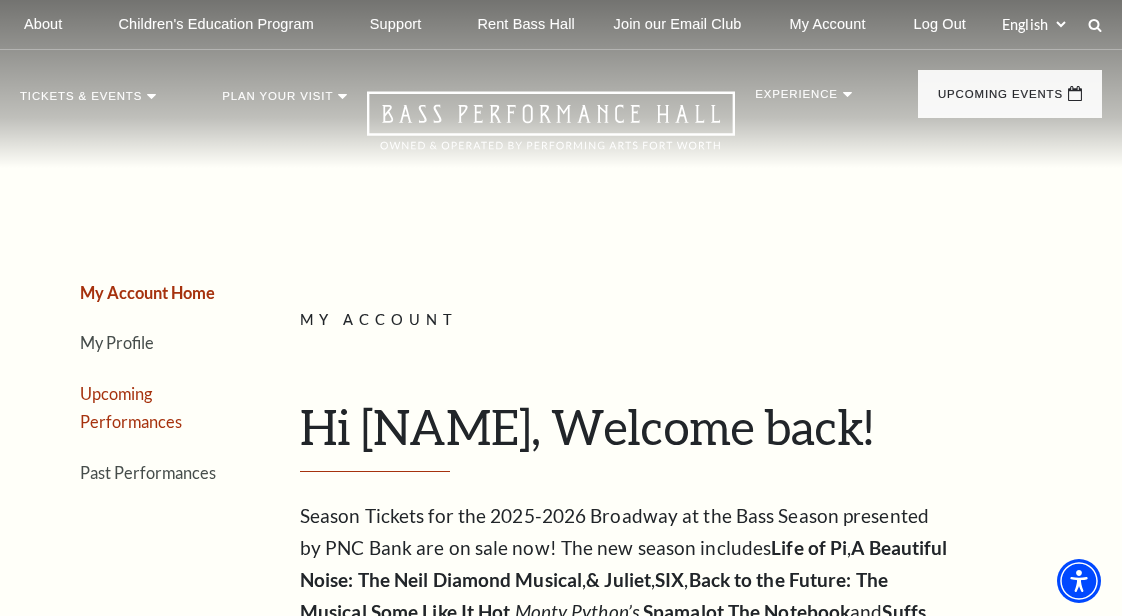 click on "Upcoming Performances" at bounding box center [131, 408] 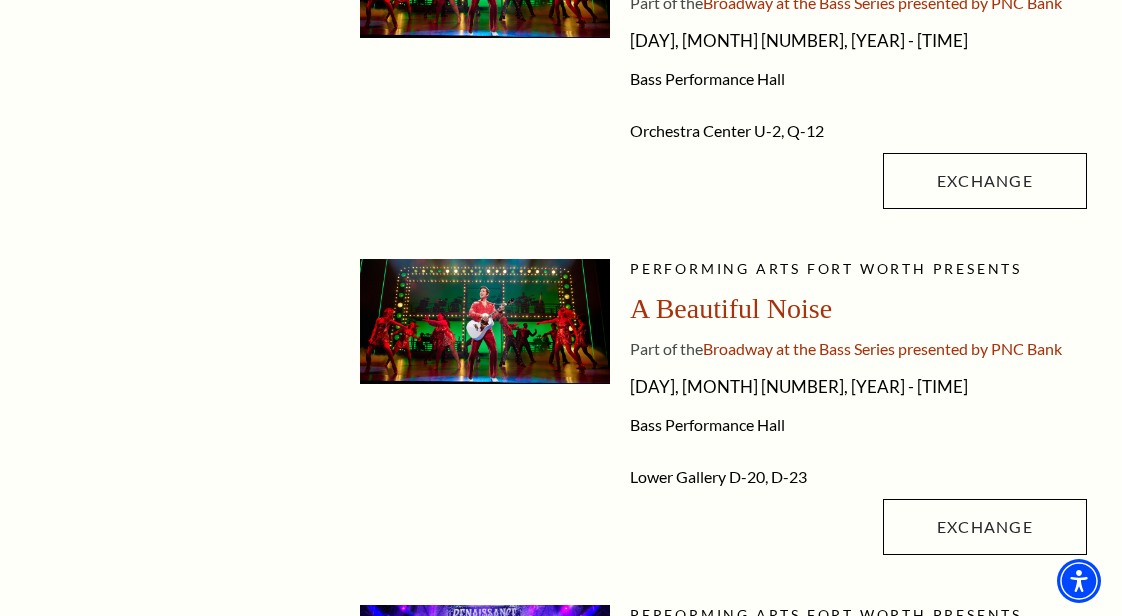 scroll, scrollTop: 1690, scrollLeft: 0, axis: vertical 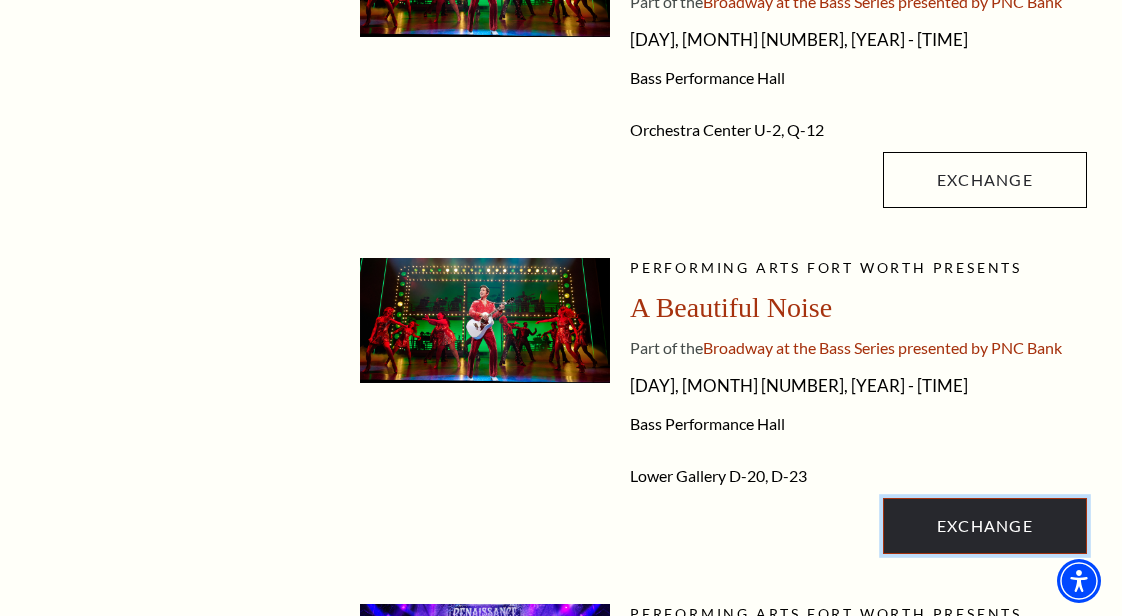 click on "Exchange" at bounding box center (985, 526) 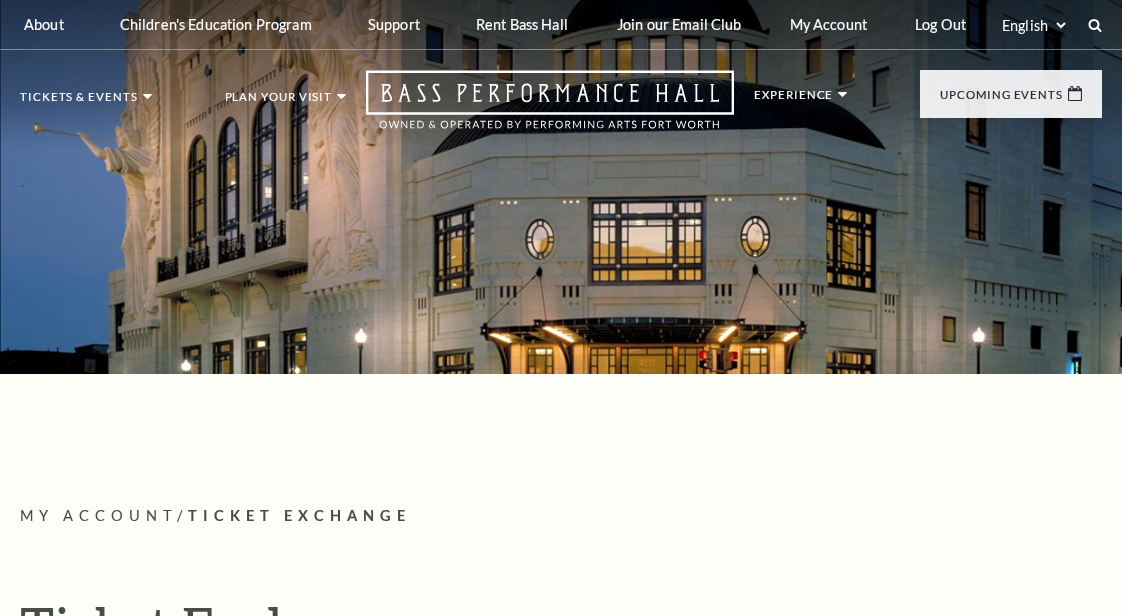 scroll, scrollTop: 73, scrollLeft: 0, axis: vertical 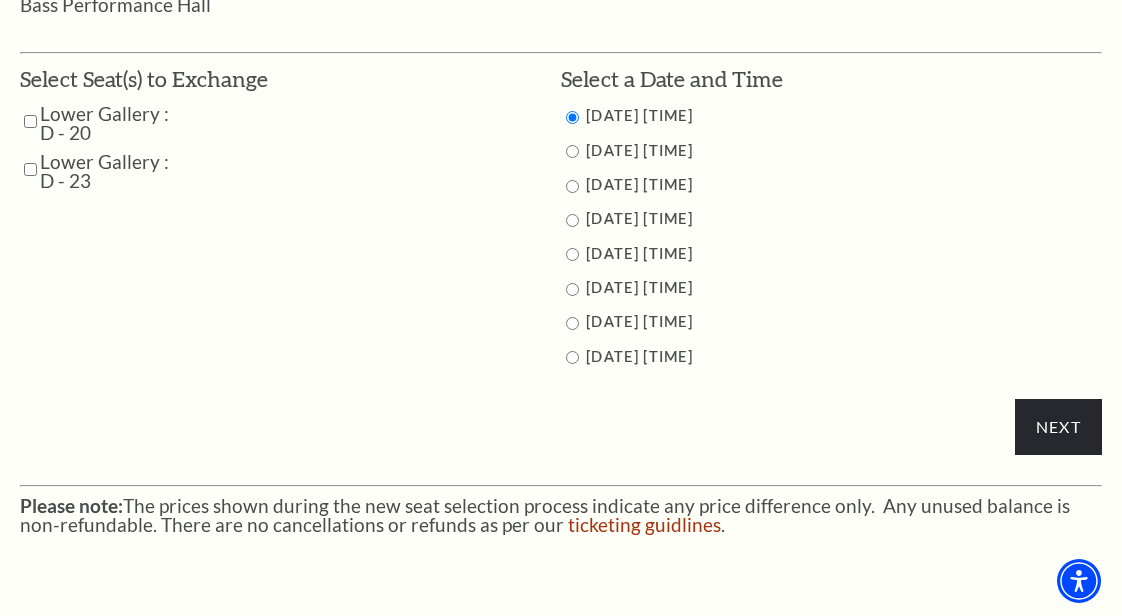 click at bounding box center (572, 289) 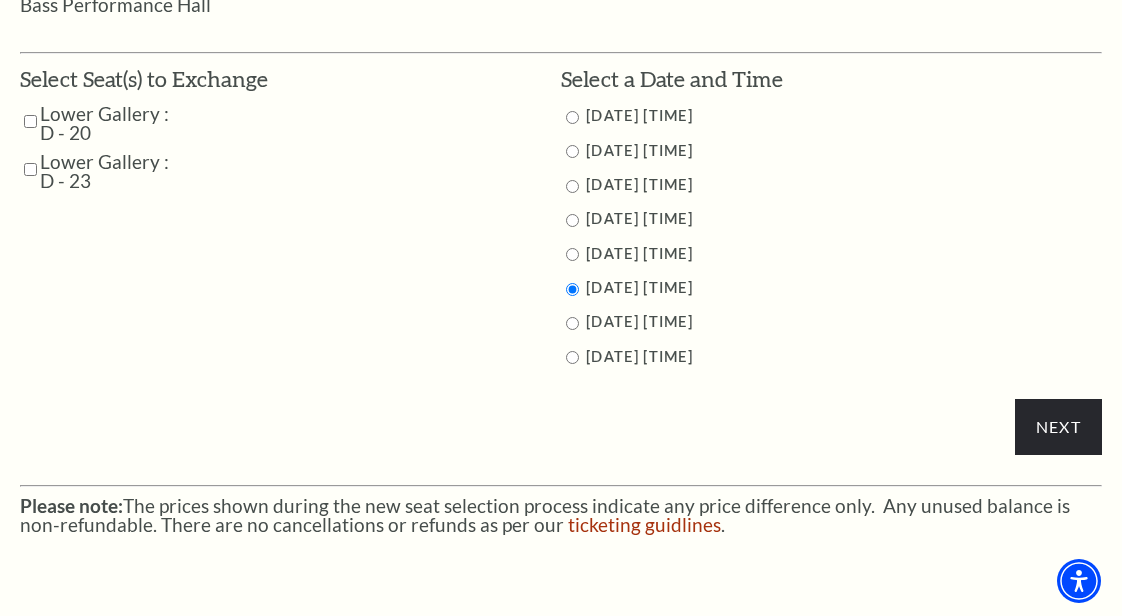 click at bounding box center (30, 121) 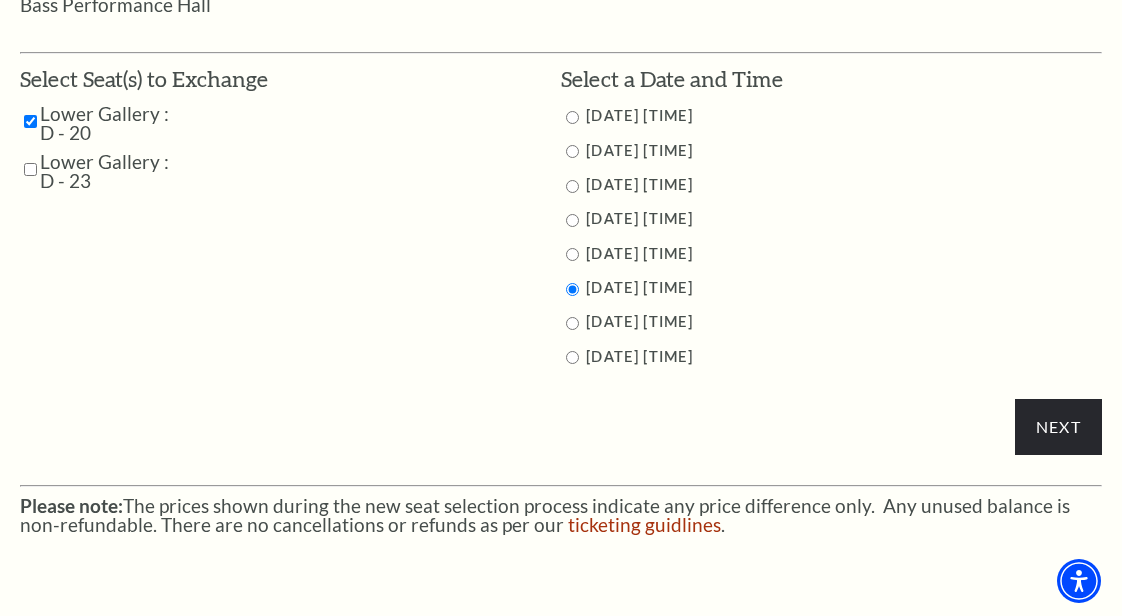 click at bounding box center (30, 169) 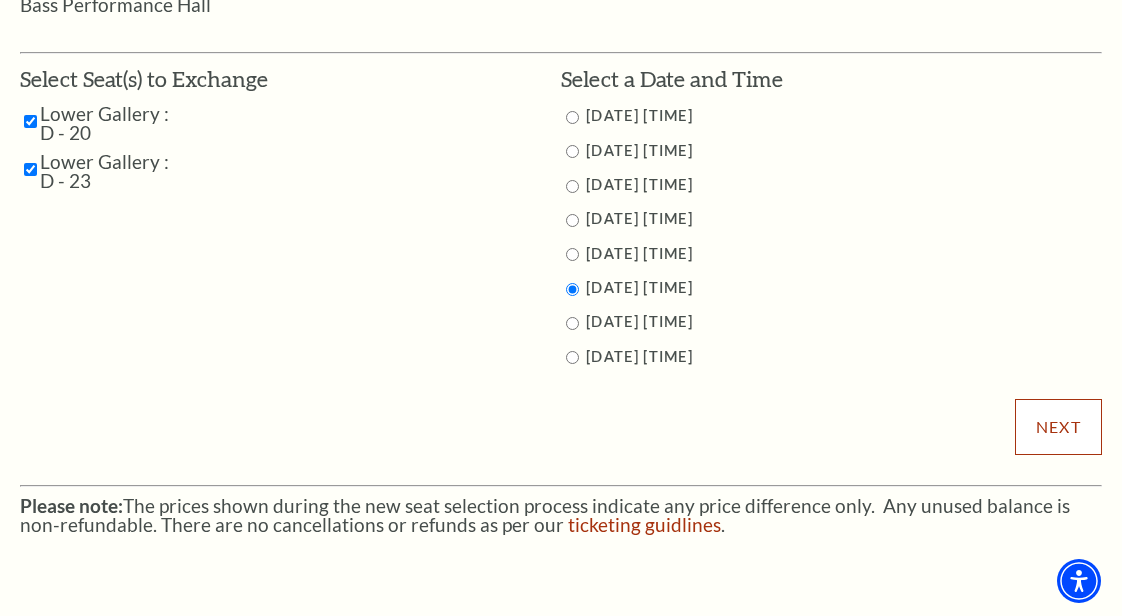 click on "Next" at bounding box center [1058, 427] 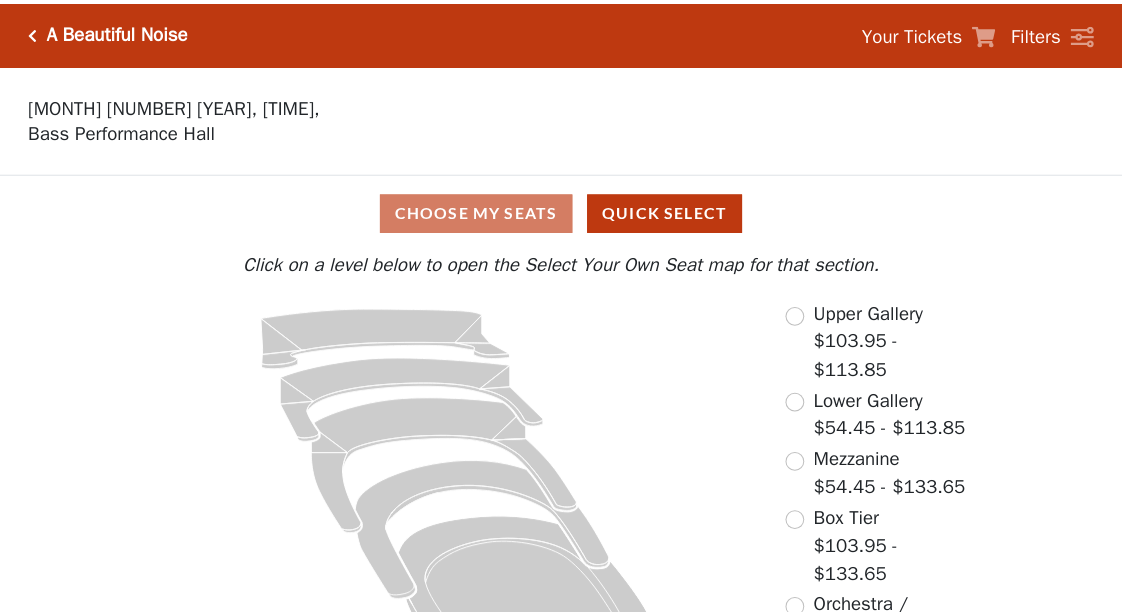 scroll, scrollTop: 0, scrollLeft: 0, axis: both 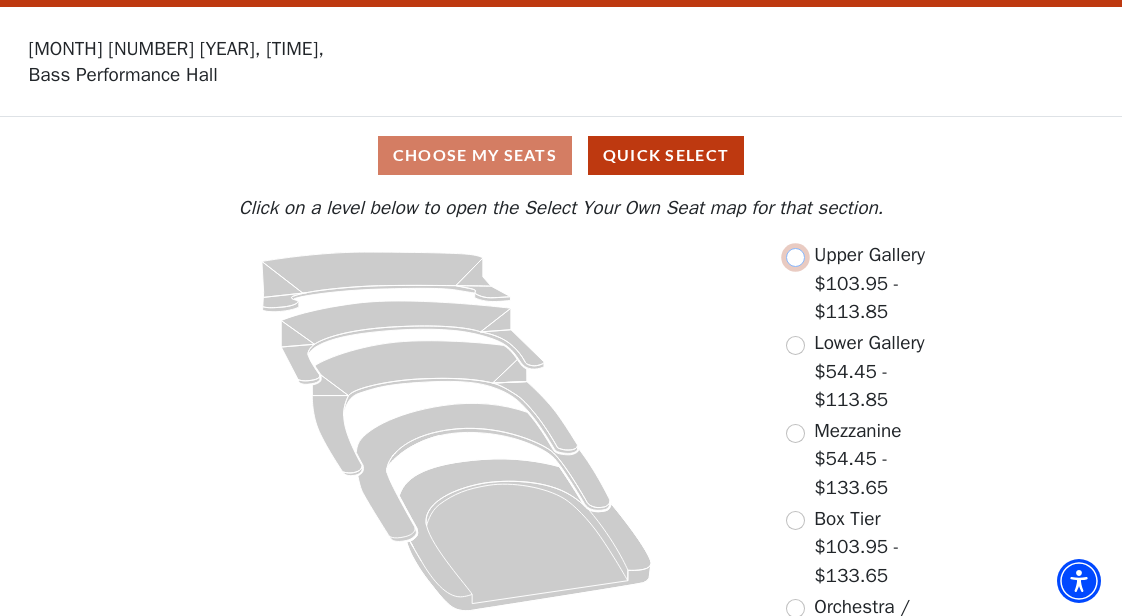 click at bounding box center (795, 257) 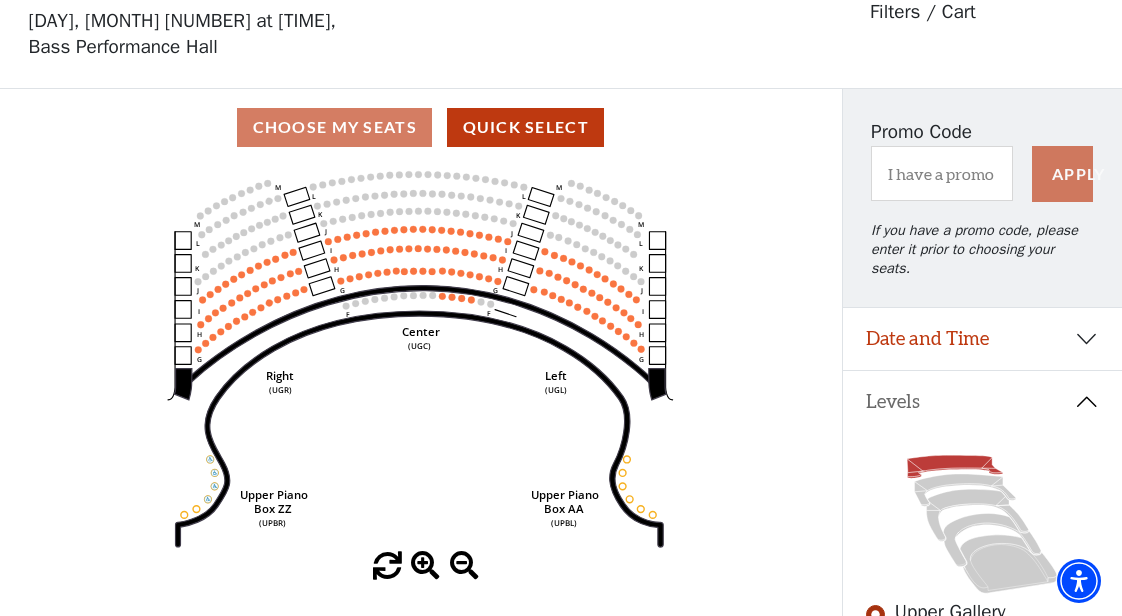 scroll, scrollTop: 92, scrollLeft: 0, axis: vertical 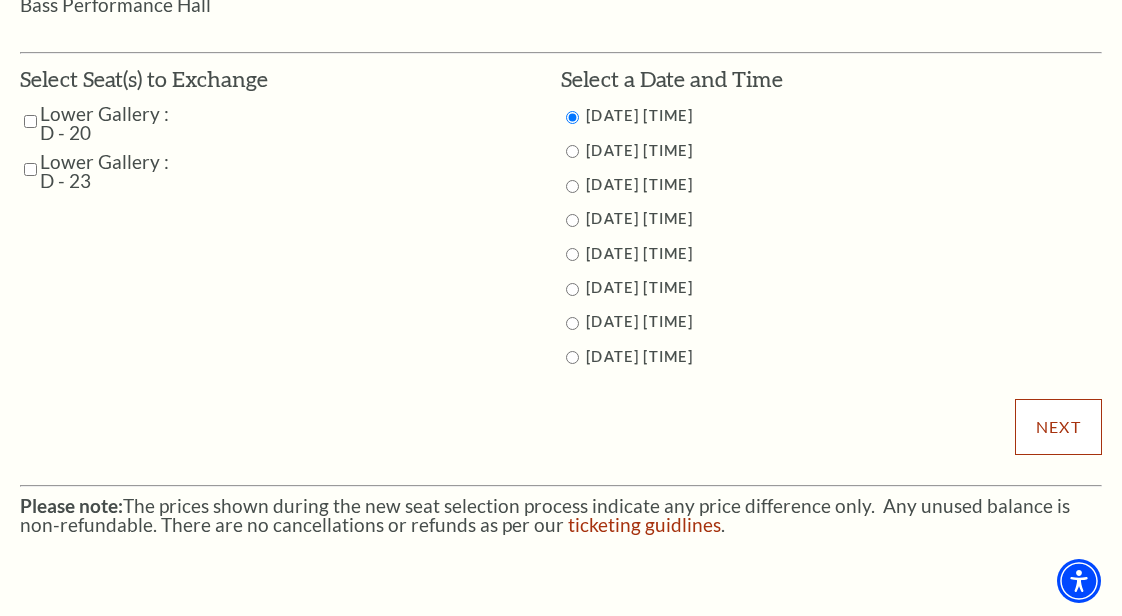 click on "Next" at bounding box center [1058, 427] 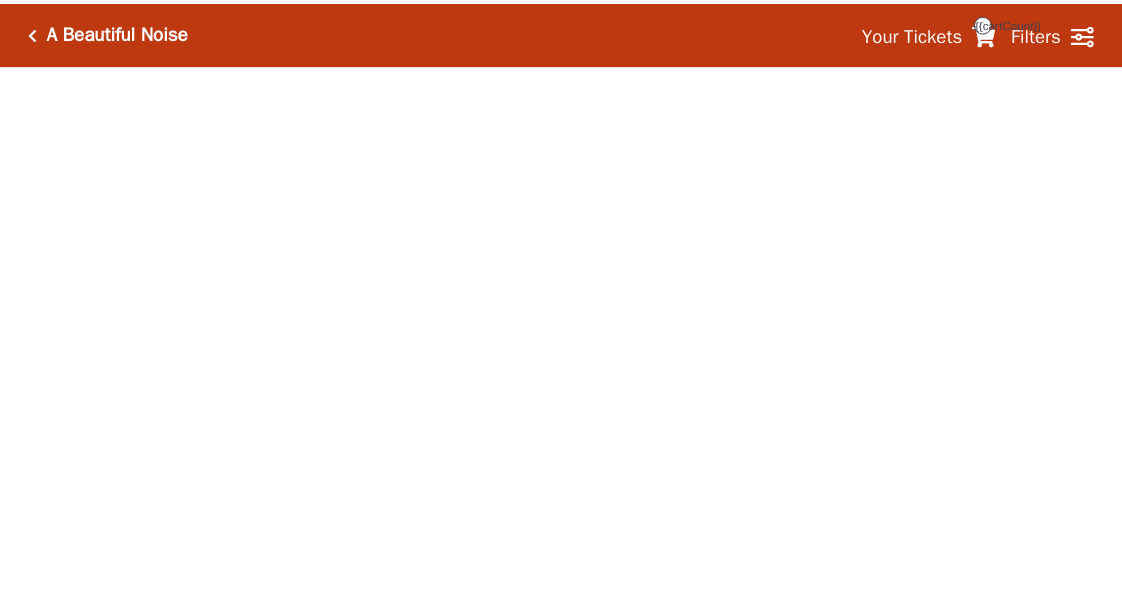 scroll, scrollTop: 0, scrollLeft: 0, axis: both 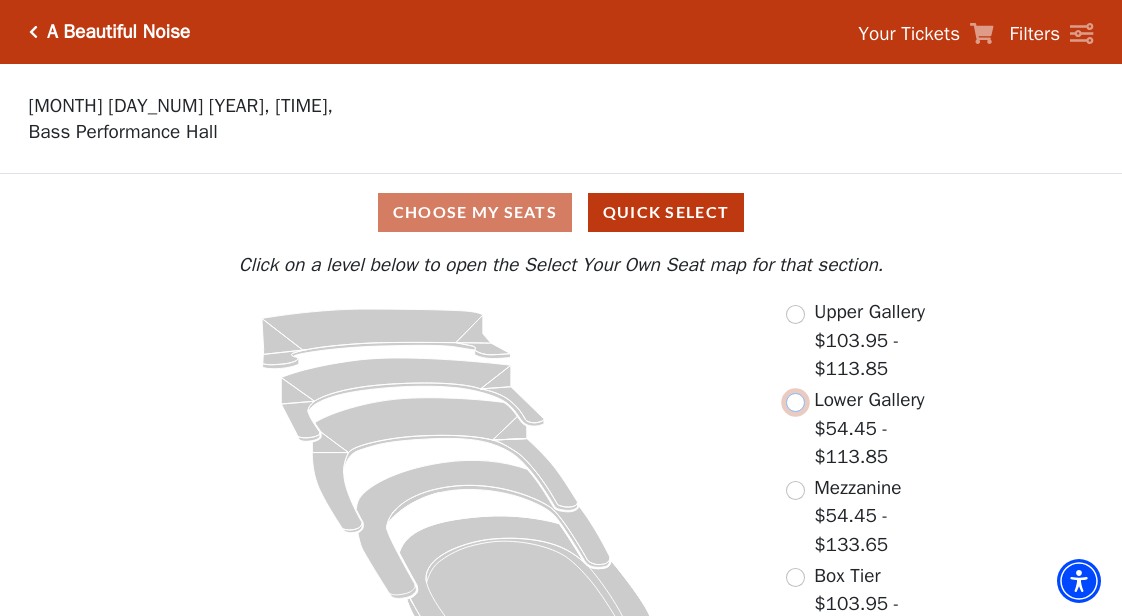 click at bounding box center [795, 402] 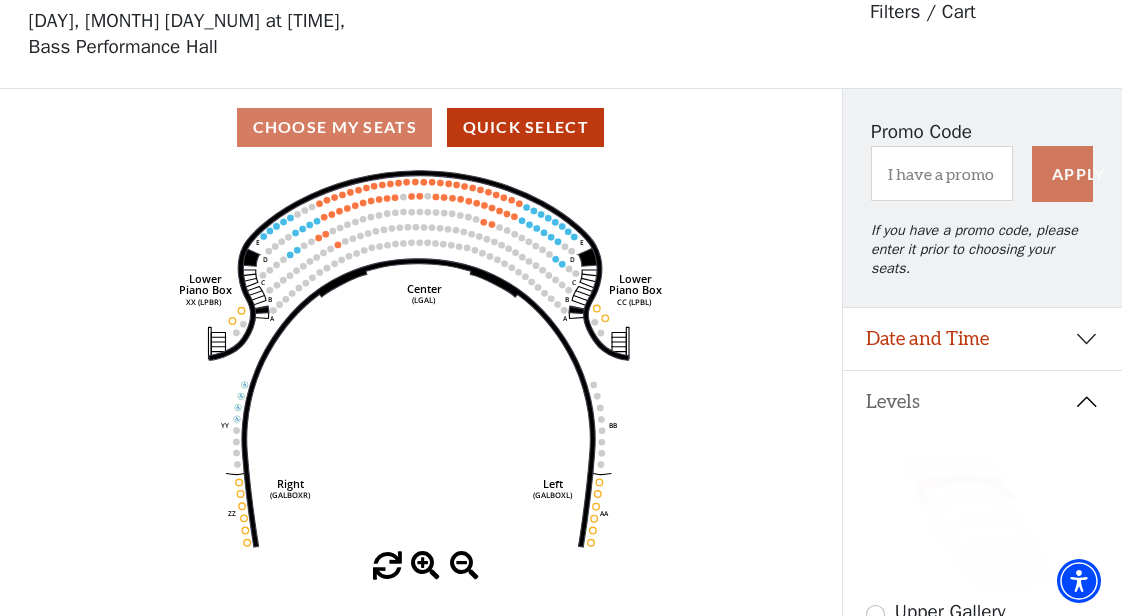 scroll, scrollTop: 92, scrollLeft: 0, axis: vertical 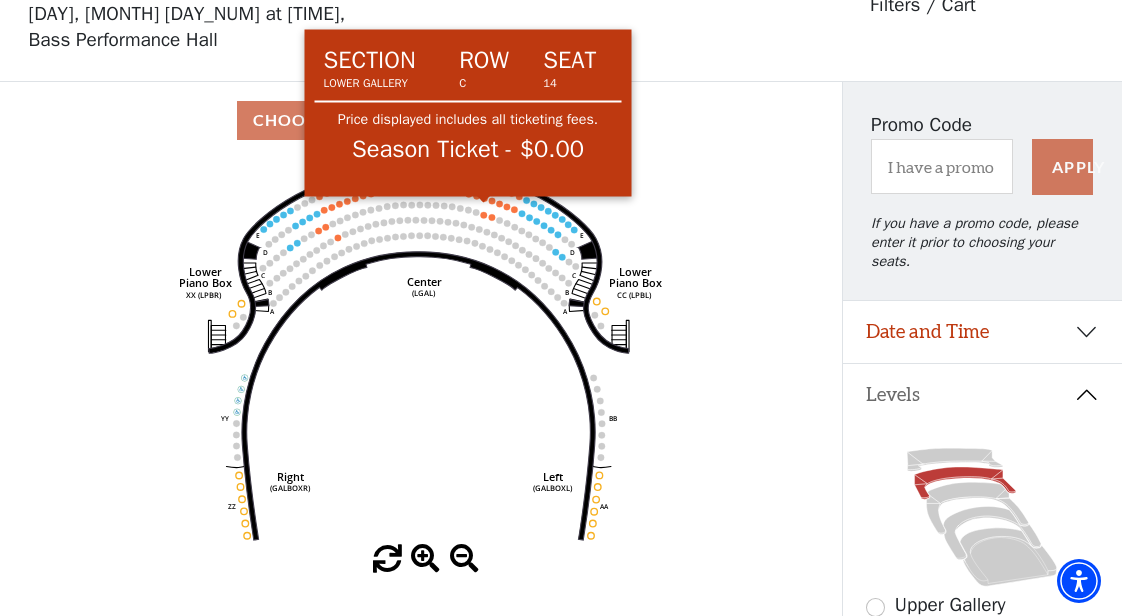 click 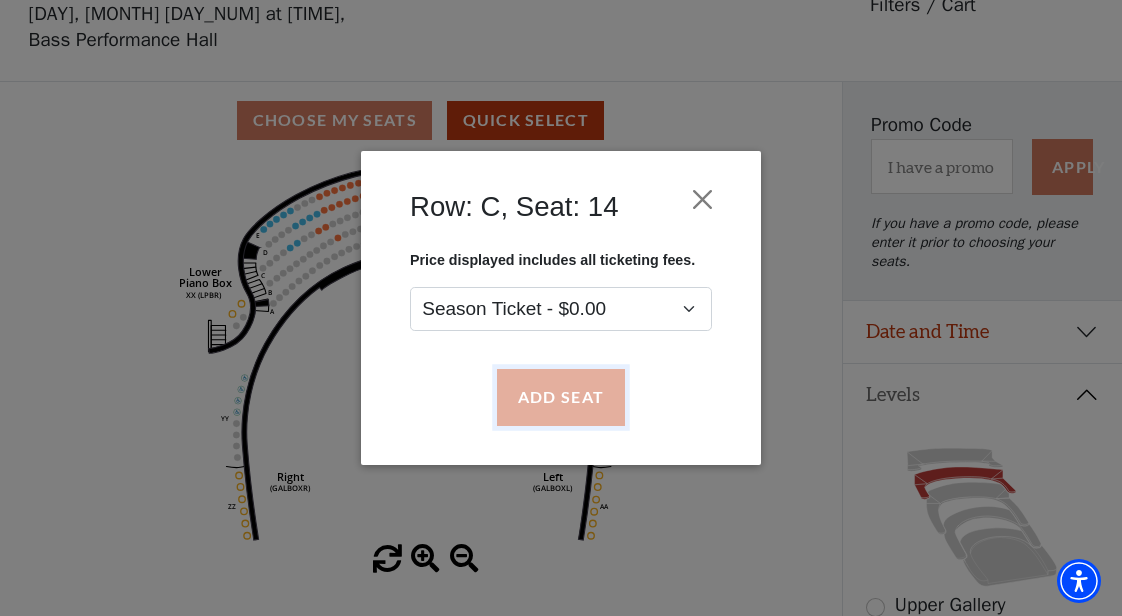 click on "Add Seat" at bounding box center (561, 397) 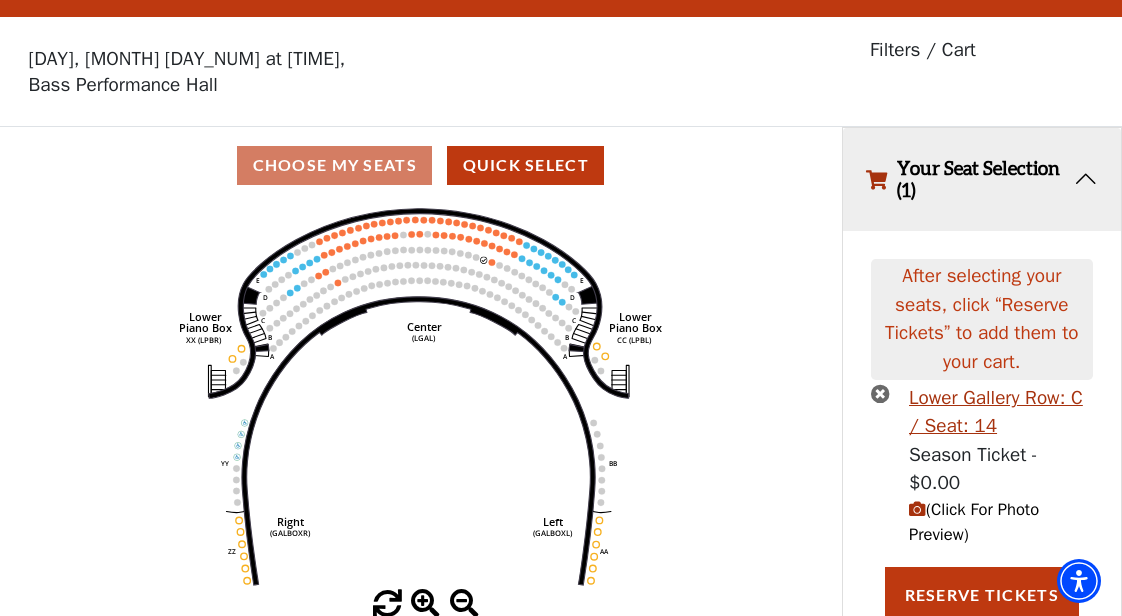 scroll, scrollTop: 47, scrollLeft: 0, axis: vertical 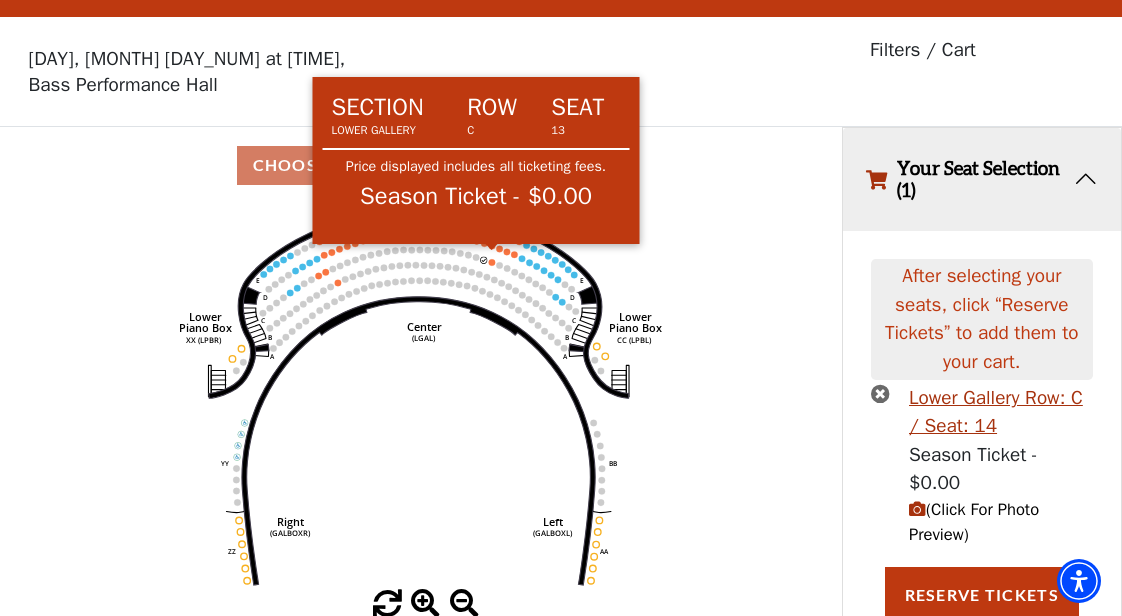 click 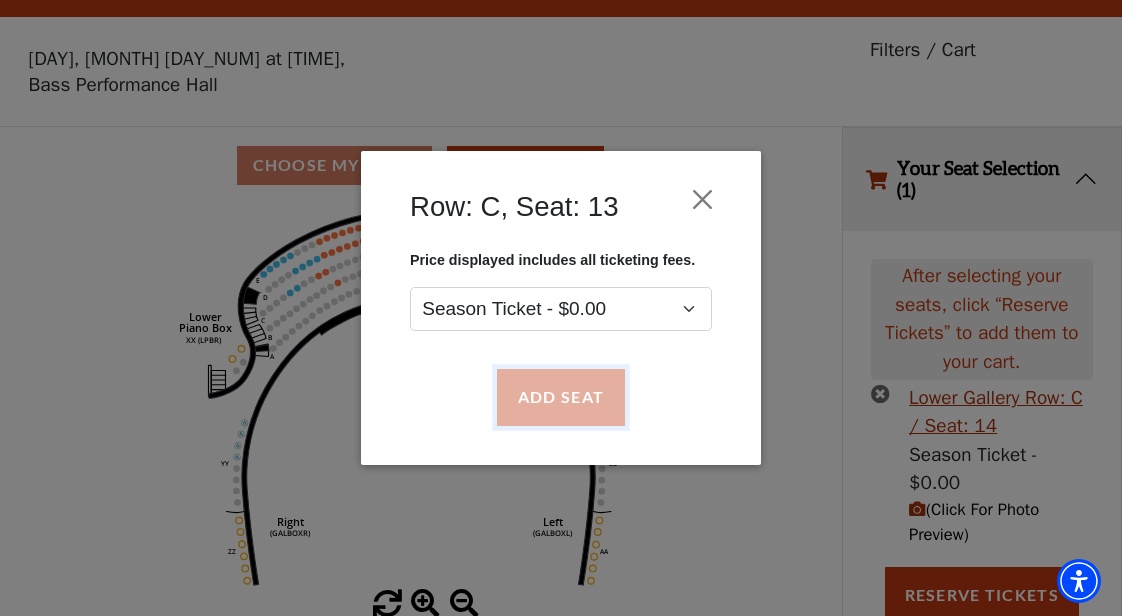 click on "Add Seat" at bounding box center (561, 397) 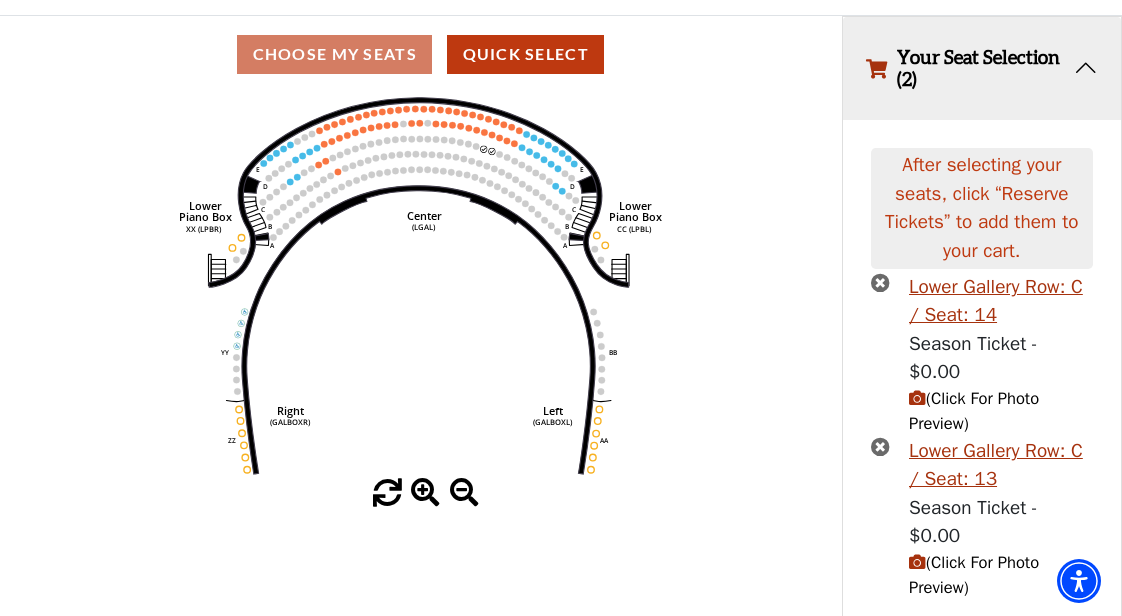 scroll, scrollTop: 211, scrollLeft: 0, axis: vertical 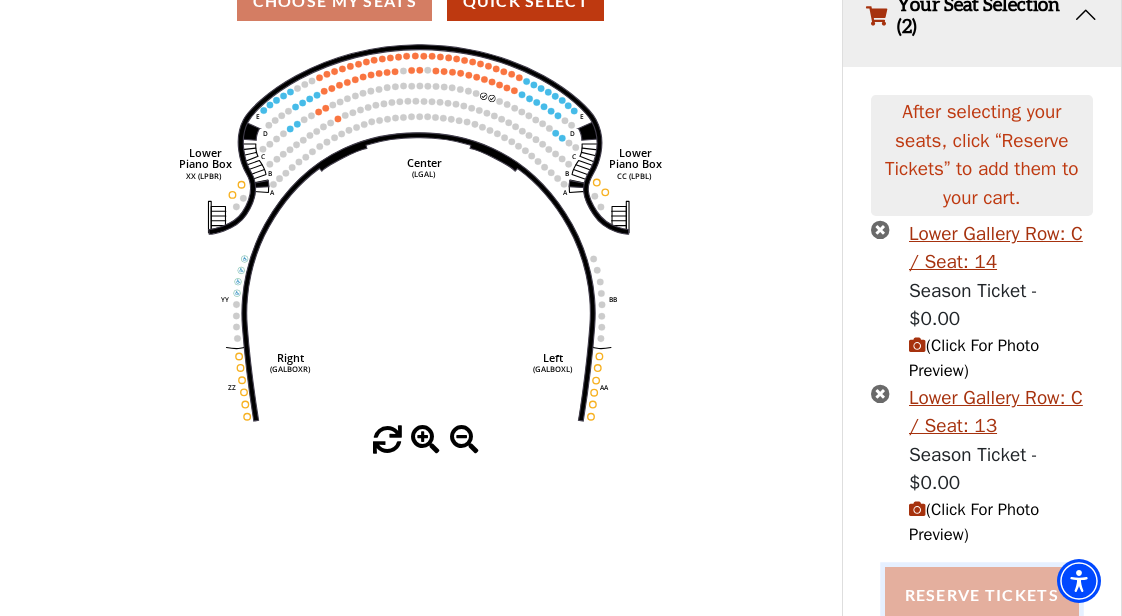 click on "Reserve Tickets" at bounding box center (982, 595) 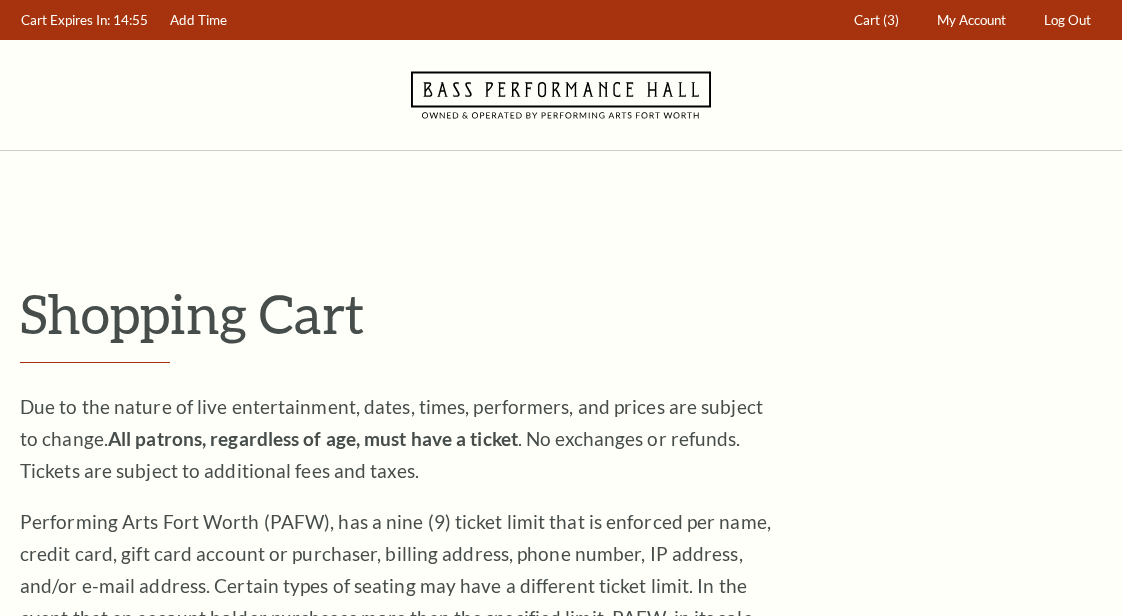 scroll, scrollTop: 0, scrollLeft: 0, axis: both 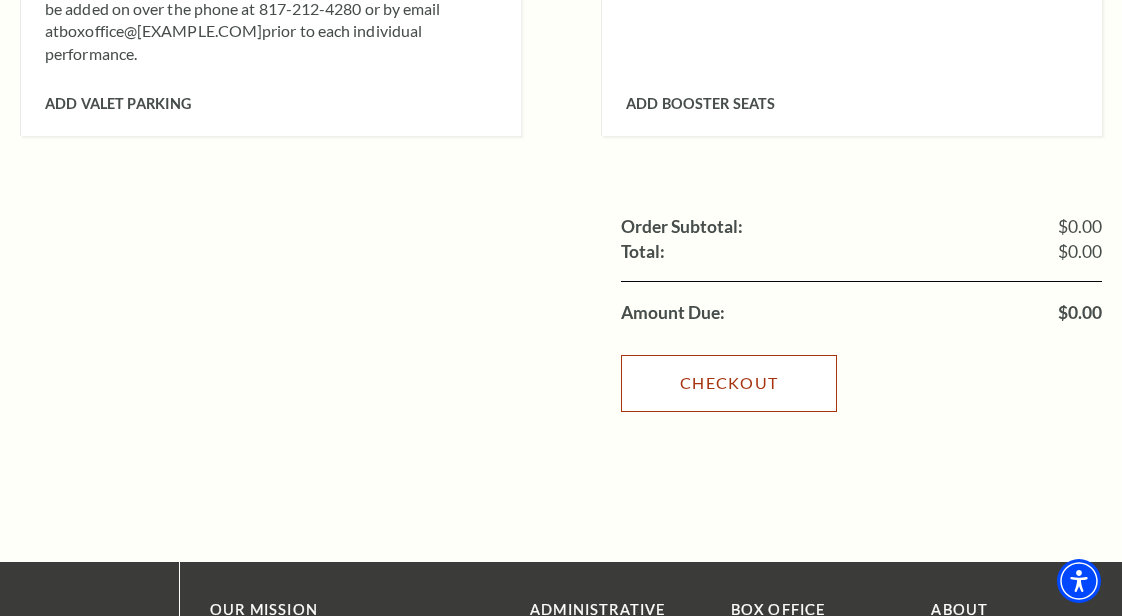 click on "Checkout" at bounding box center (729, 383) 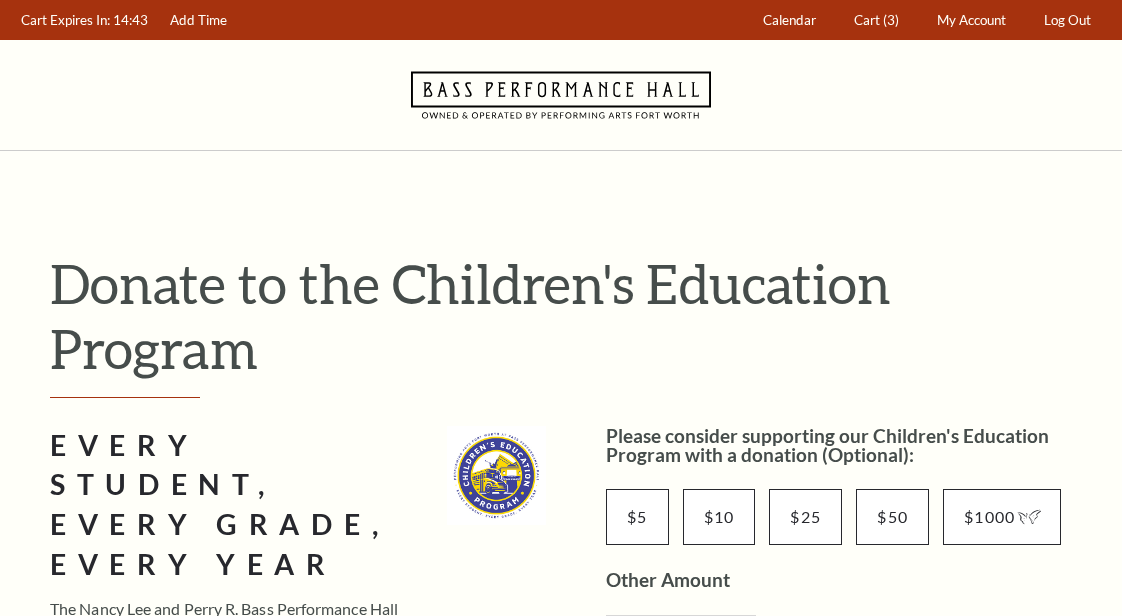 scroll, scrollTop: 0, scrollLeft: 0, axis: both 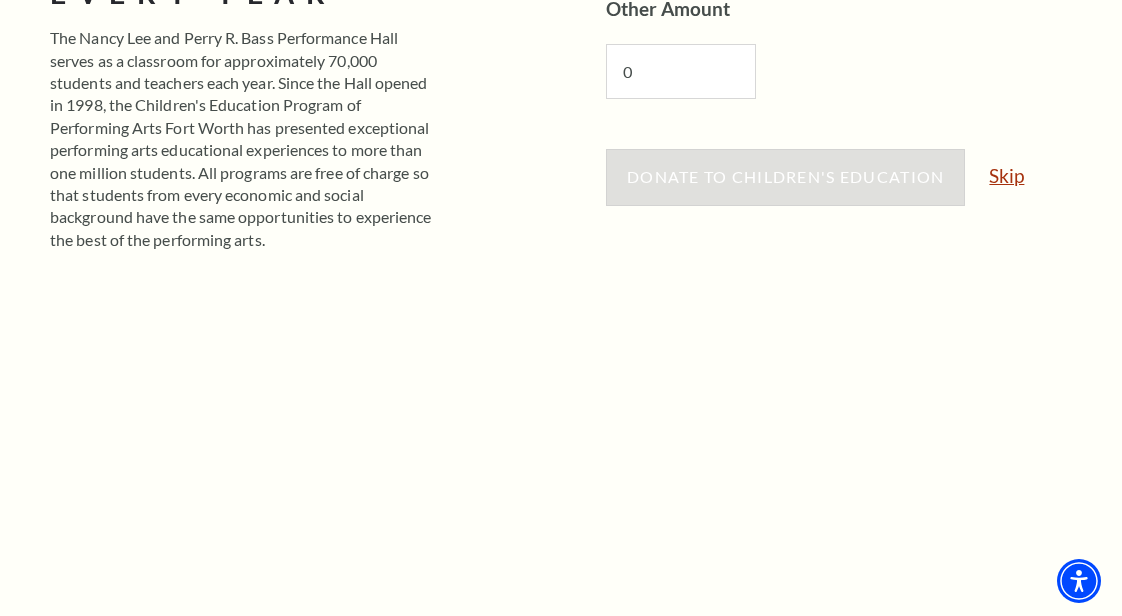 click on "Skip" at bounding box center (1006, 175) 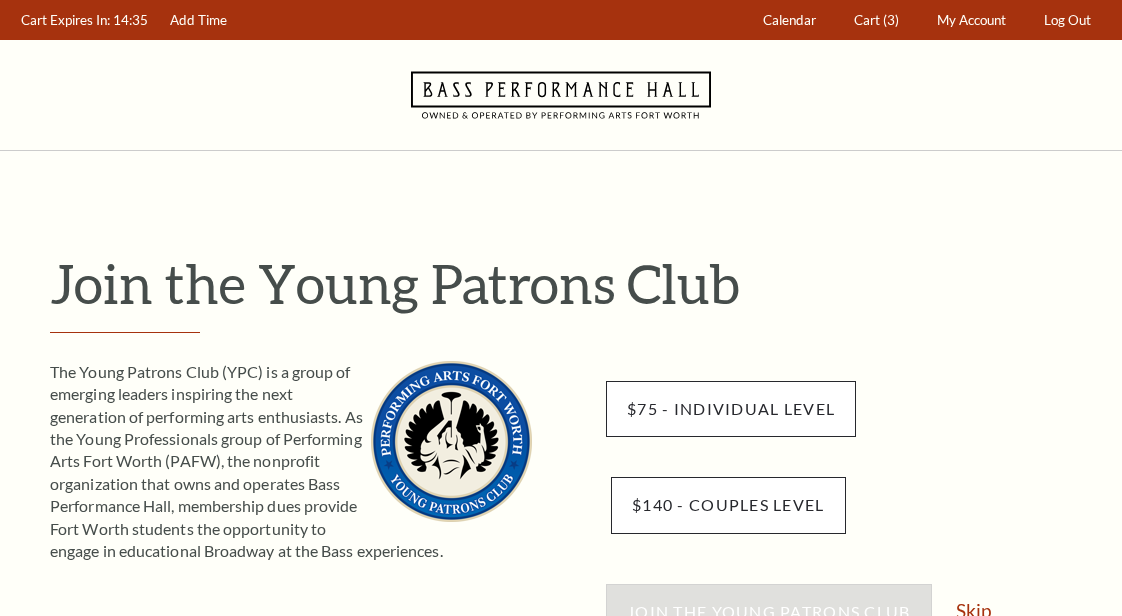 scroll, scrollTop: 0, scrollLeft: 0, axis: both 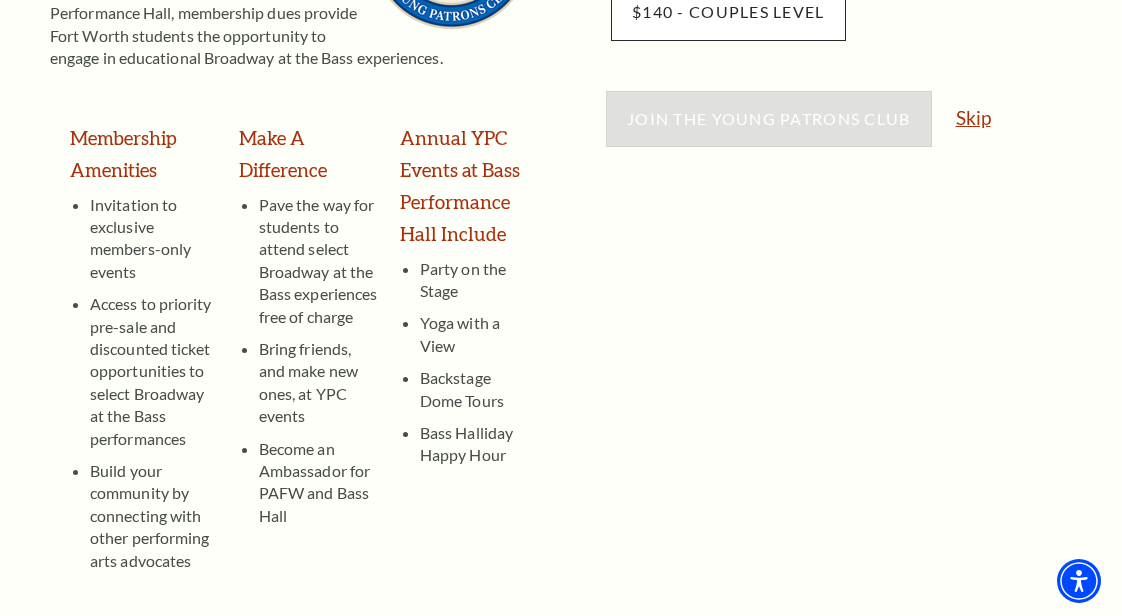 click on "Skip" at bounding box center (973, 117) 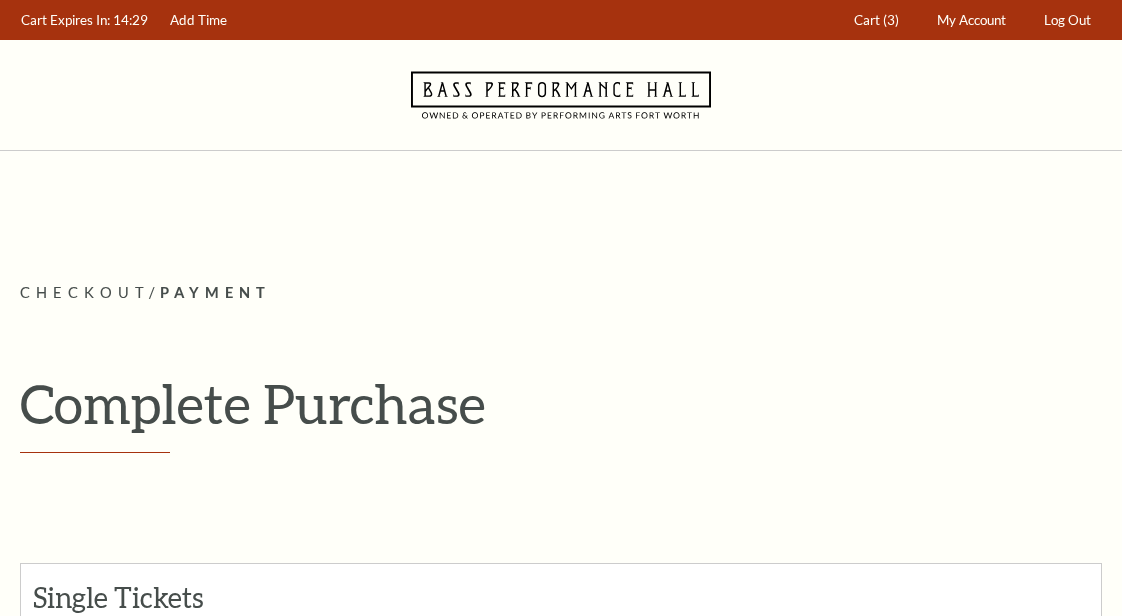 scroll, scrollTop: 0, scrollLeft: 0, axis: both 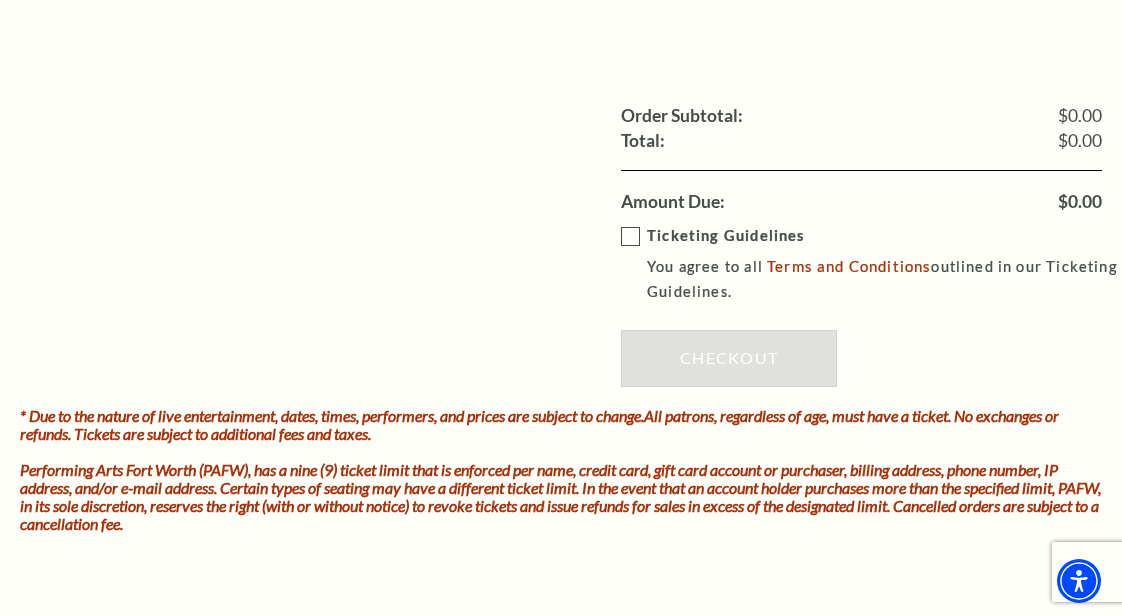 click on "Ticketing Guidelines
You agree to all   Terms and Conditions  outlined in our Ticketing Guidelines." at bounding box center (876, 264) 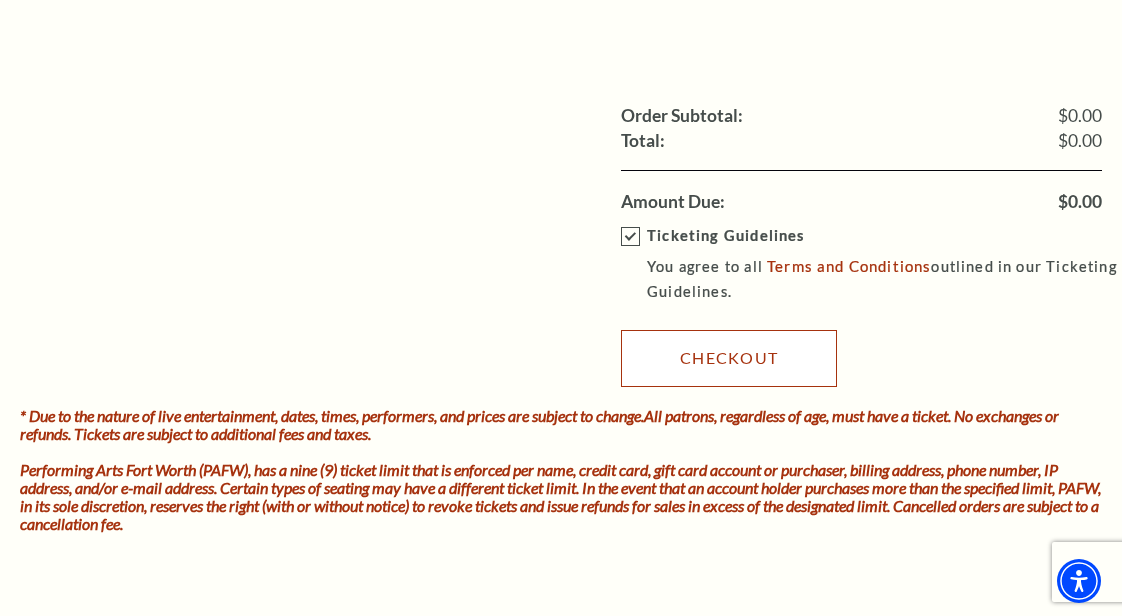 click on "Checkout" at bounding box center [729, 358] 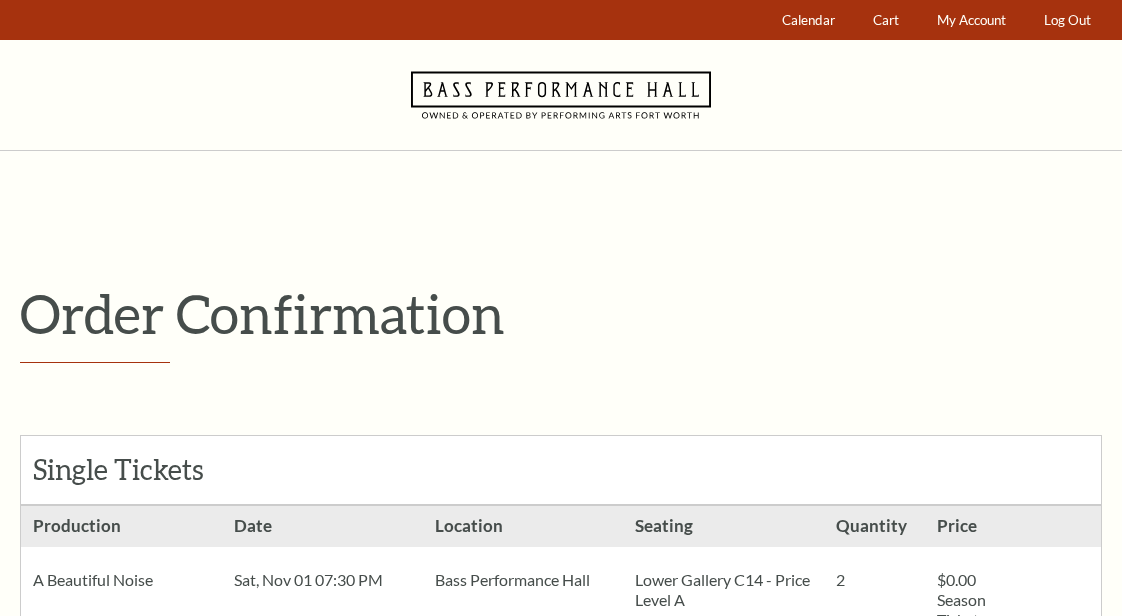 scroll, scrollTop: 519, scrollLeft: 0, axis: vertical 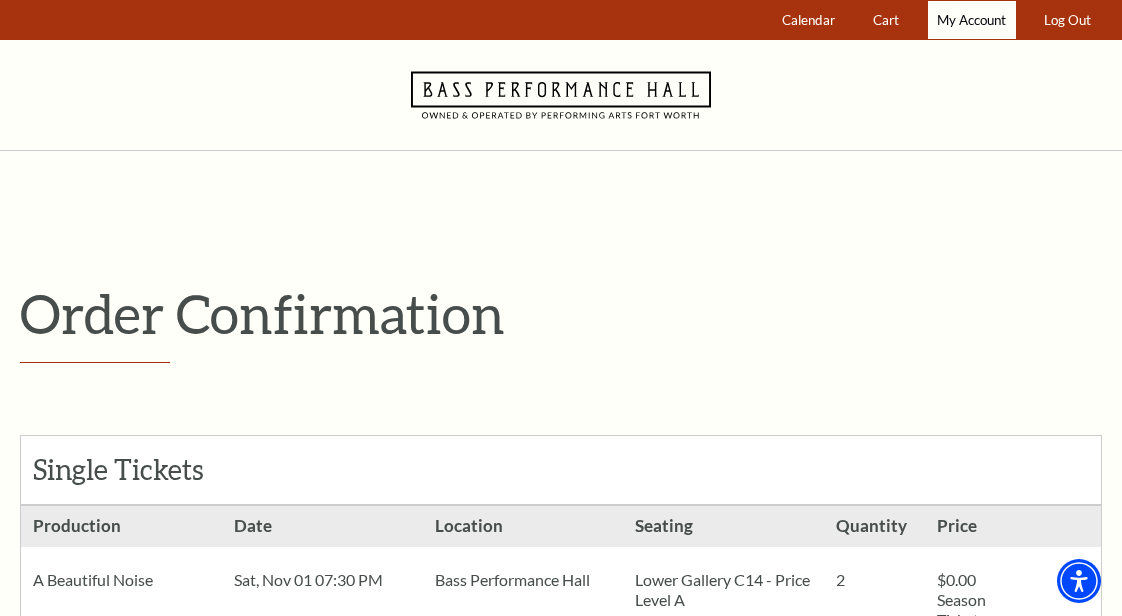click on "My Account" at bounding box center [971, 20] 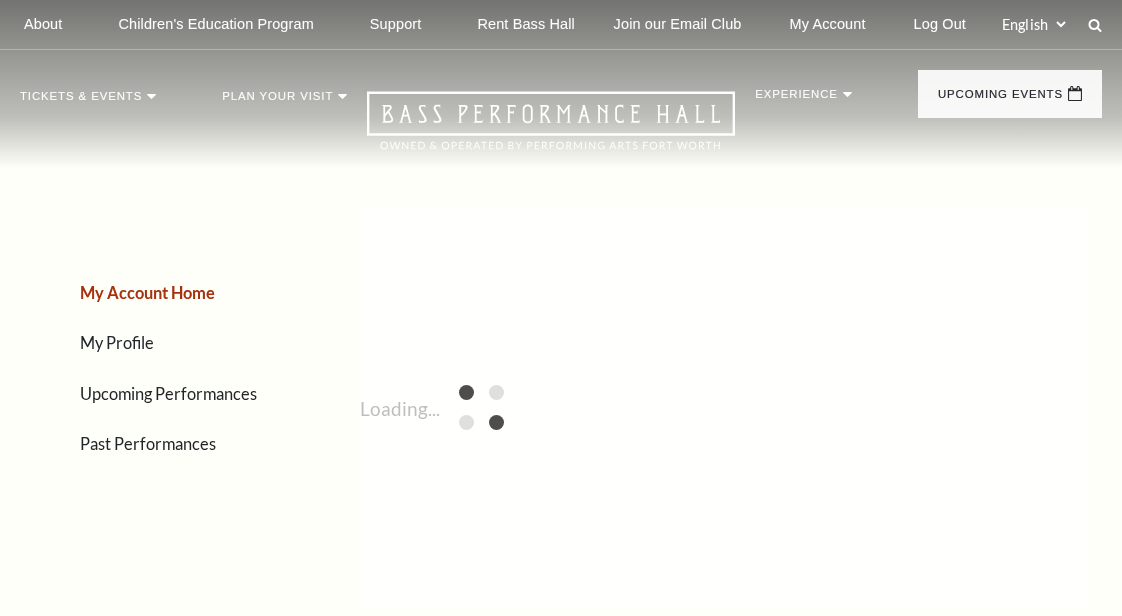 scroll, scrollTop: 0, scrollLeft: 0, axis: both 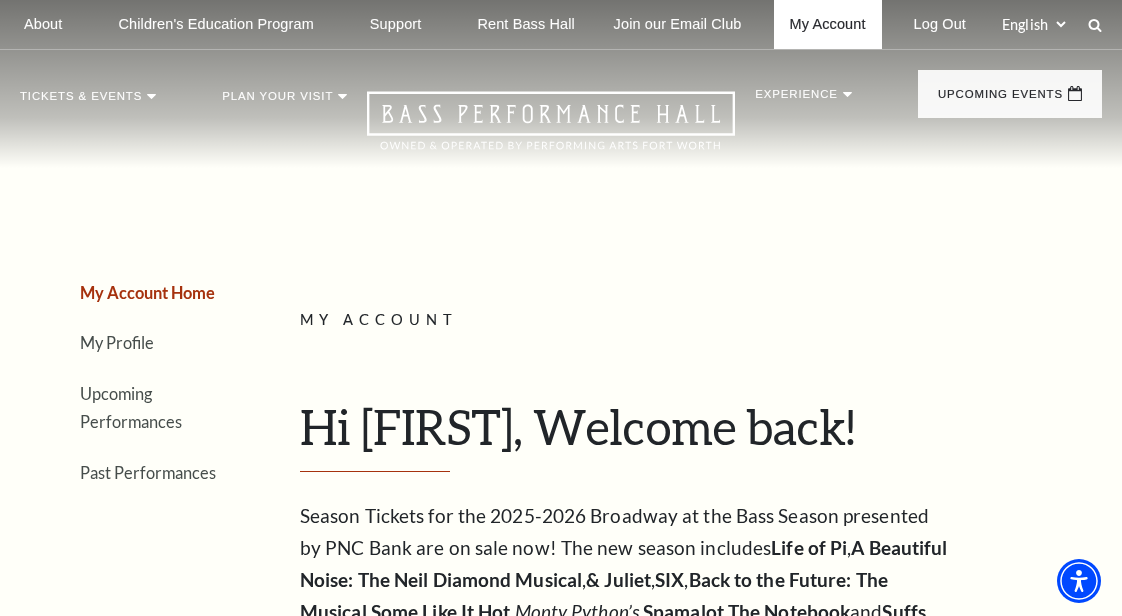 click on "My Account" at bounding box center [828, 24] 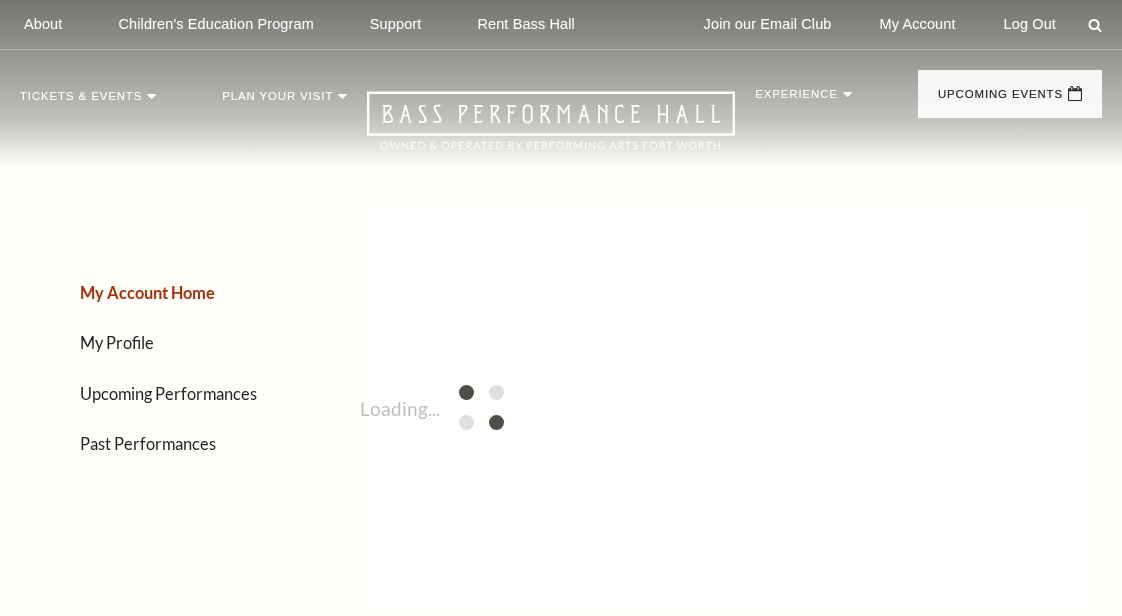 scroll, scrollTop: 0, scrollLeft: 0, axis: both 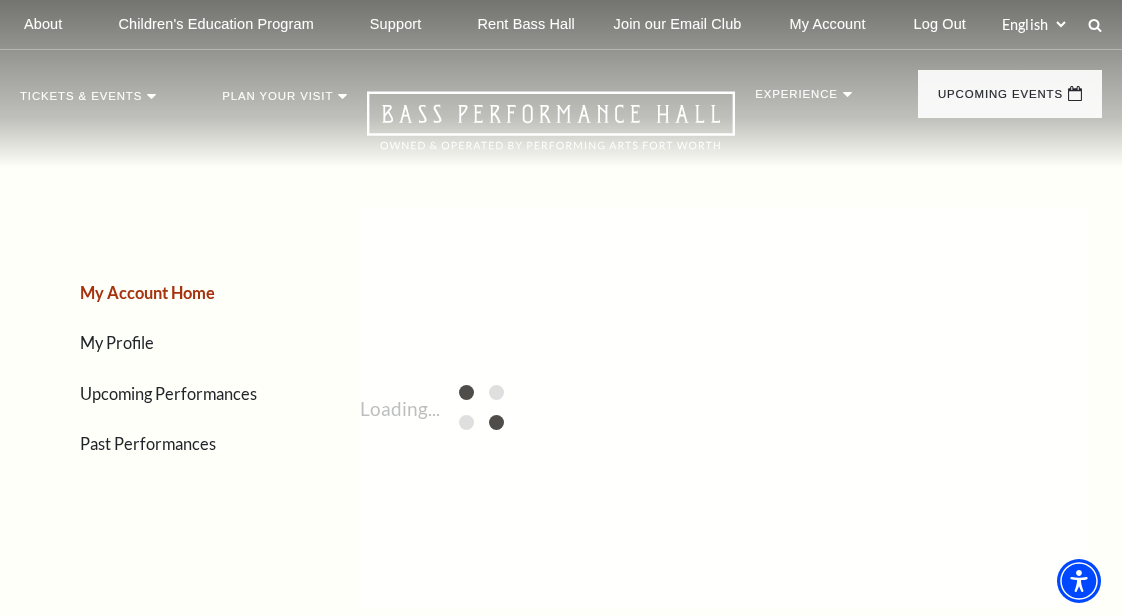 click on "Upcoming Performances" at bounding box center [168, 393] 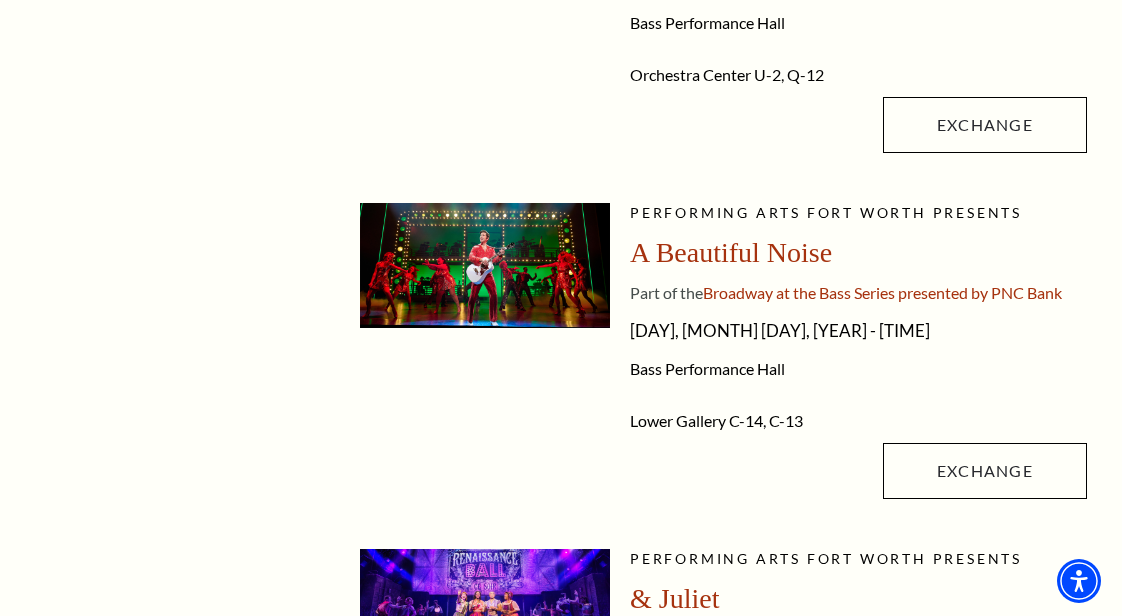 scroll, scrollTop: 1761, scrollLeft: 0, axis: vertical 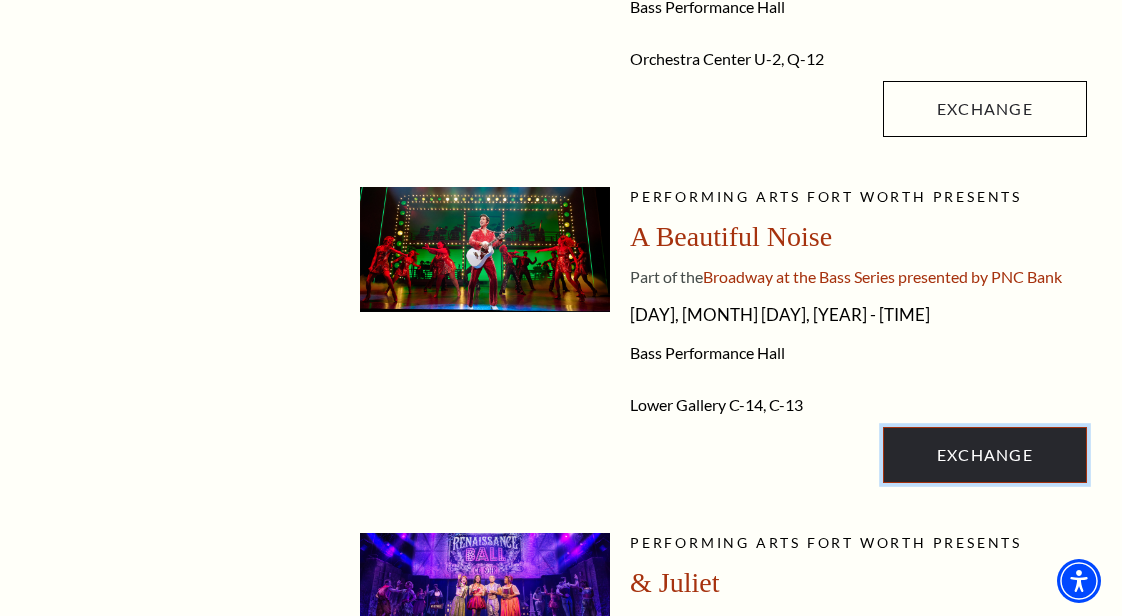 click on "Exchange" at bounding box center (985, 455) 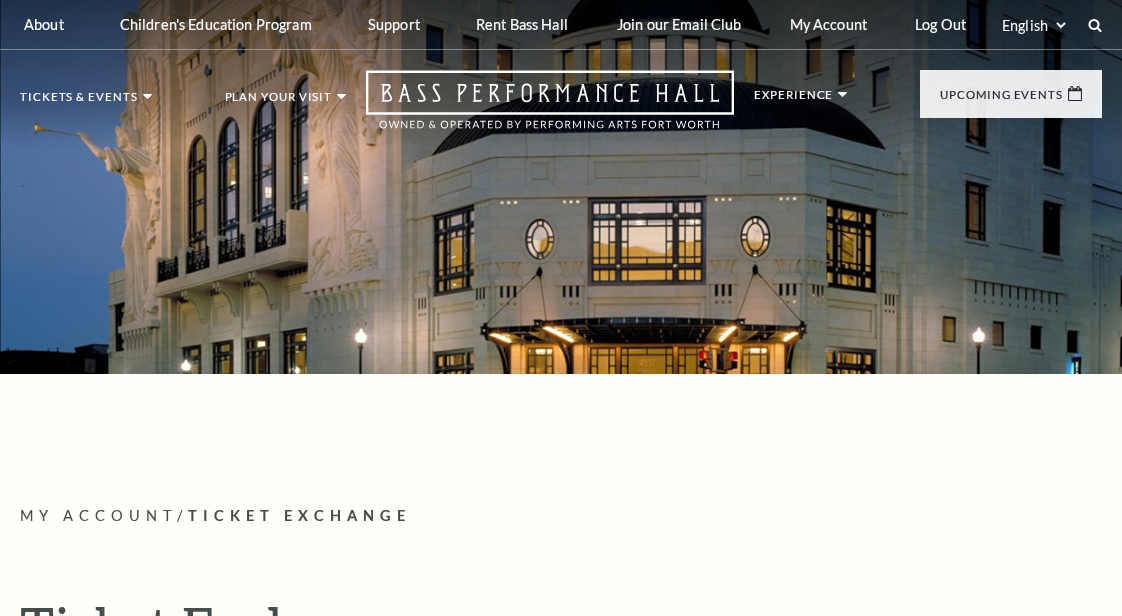 scroll, scrollTop: 610, scrollLeft: 0, axis: vertical 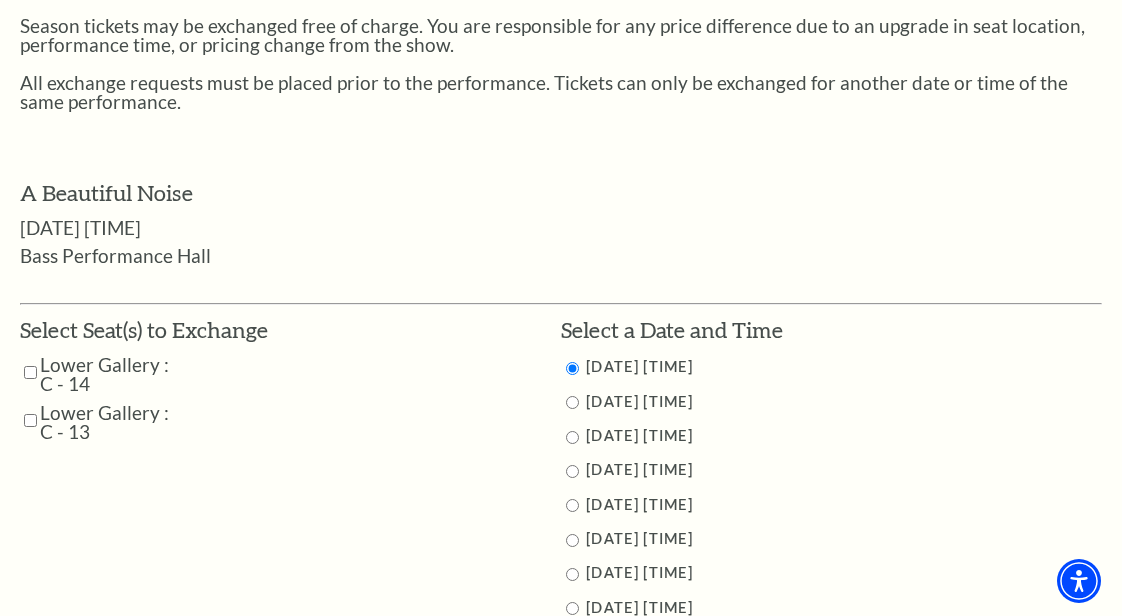 click at bounding box center [30, 372] 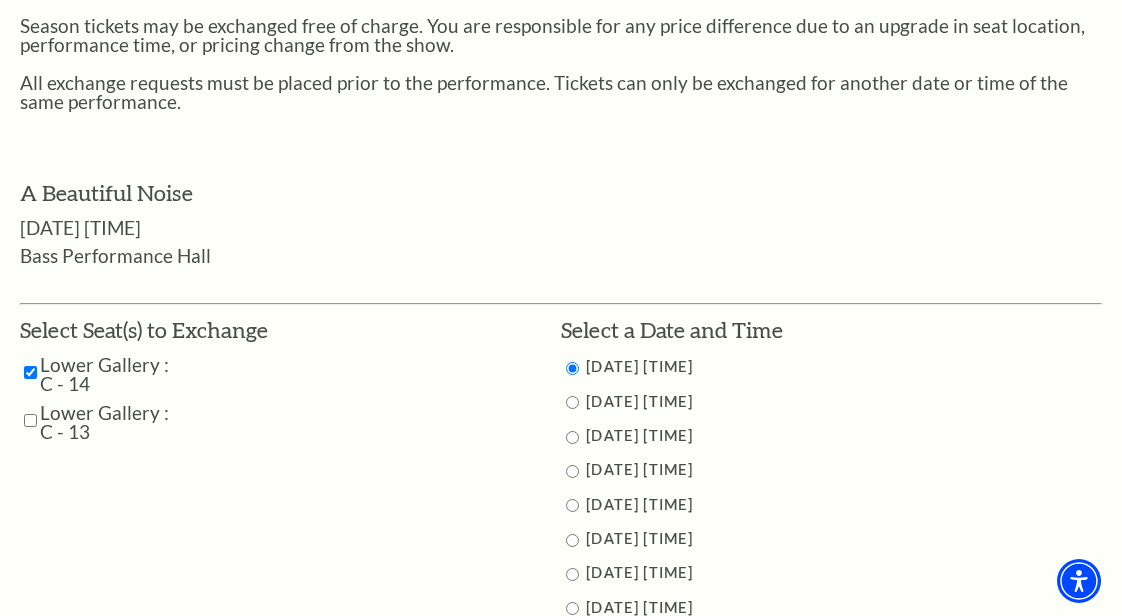 click at bounding box center [30, 420] 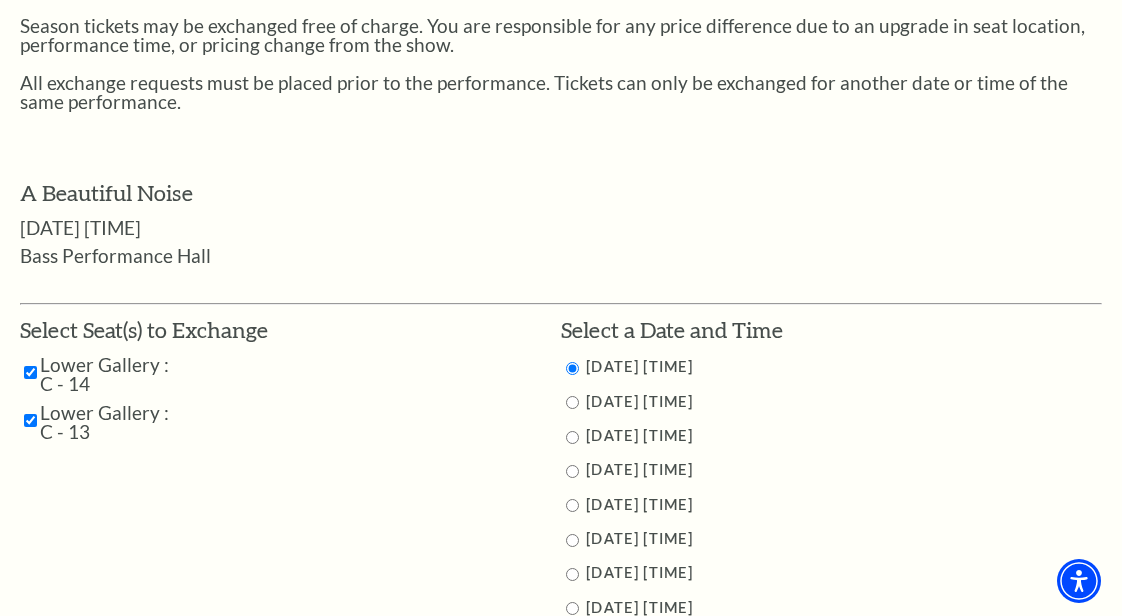 click at bounding box center (572, 540) 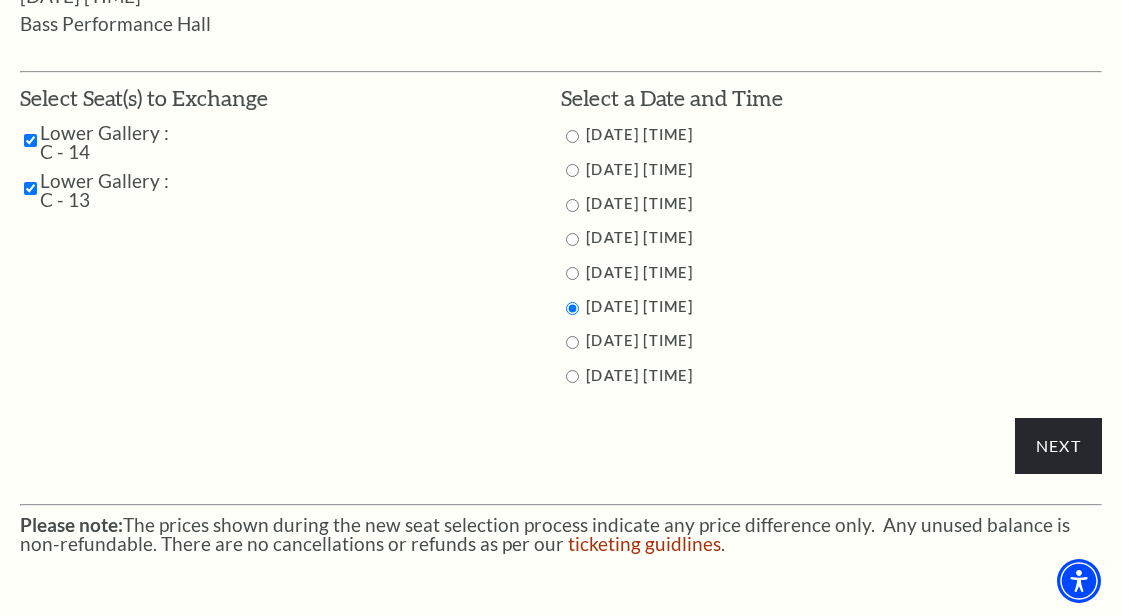 scroll, scrollTop: 973, scrollLeft: 0, axis: vertical 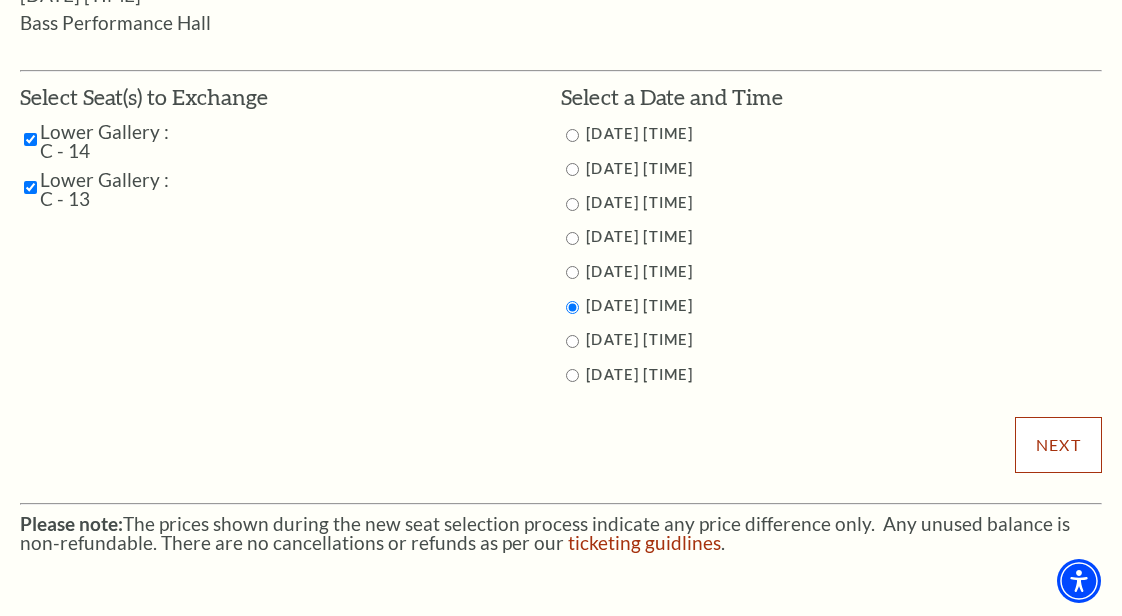 click on "Next" at bounding box center (1058, 445) 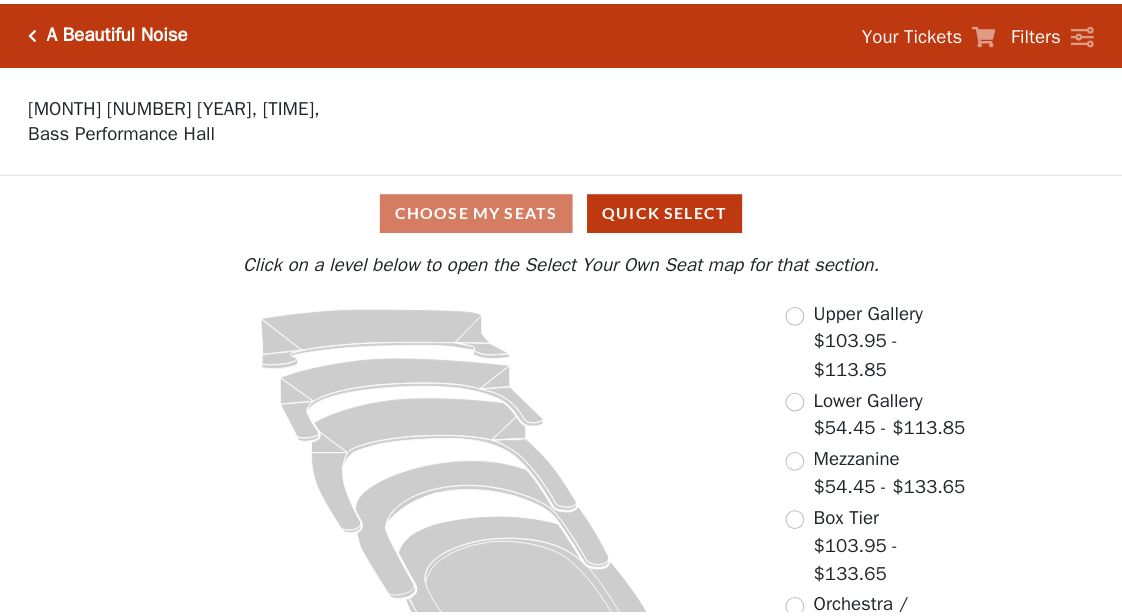 scroll, scrollTop: 0, scrollLeft: 0, axis: both 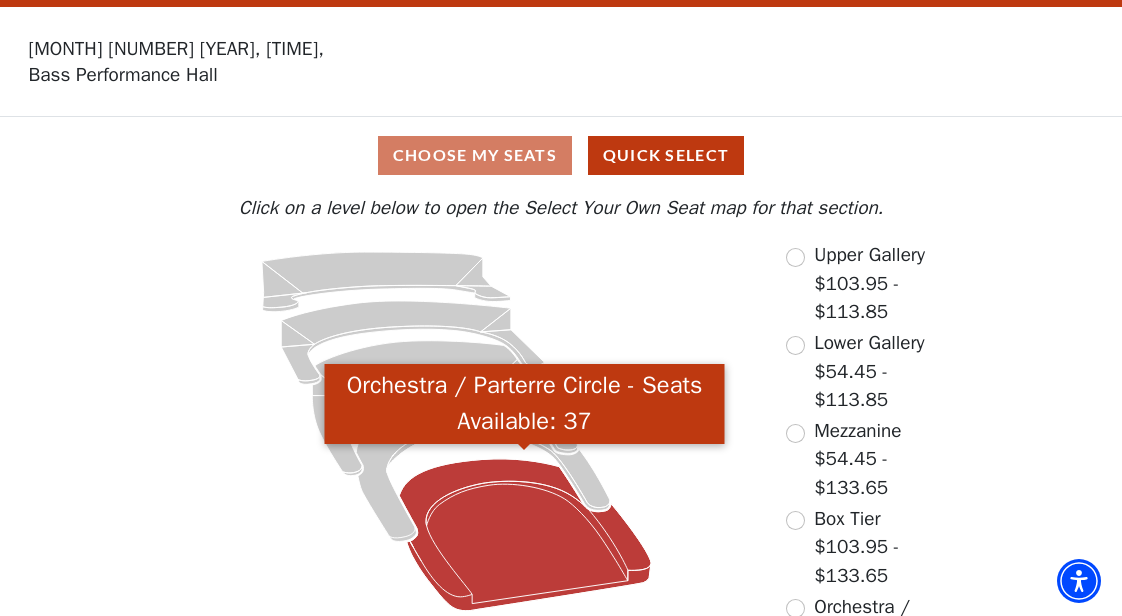 click 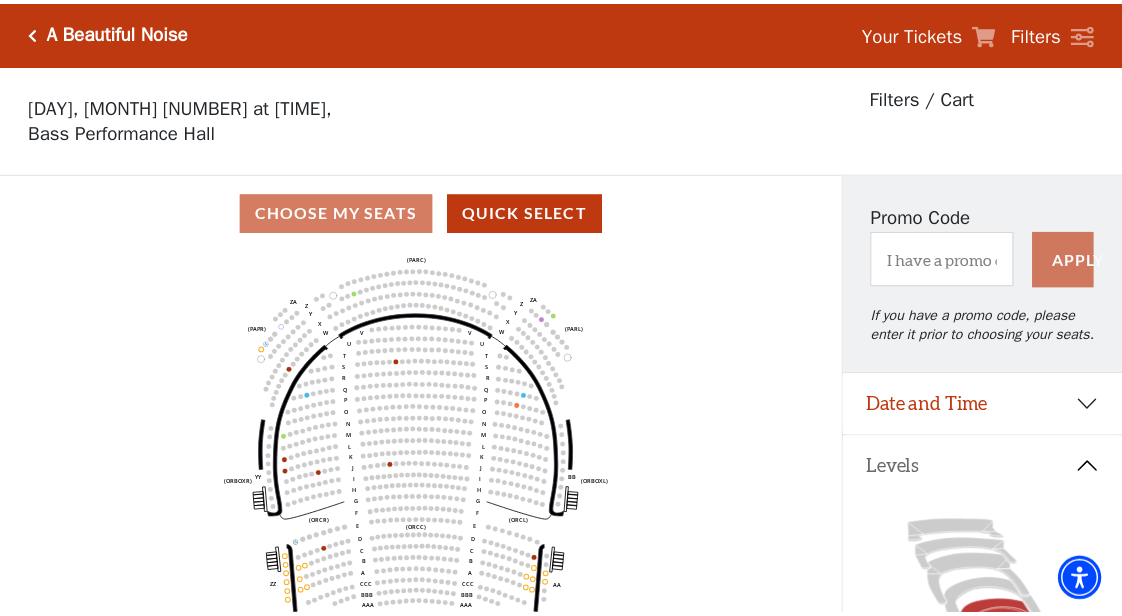 scroll, scrollTop: 92, scrollLeft: 0, axis: vertical 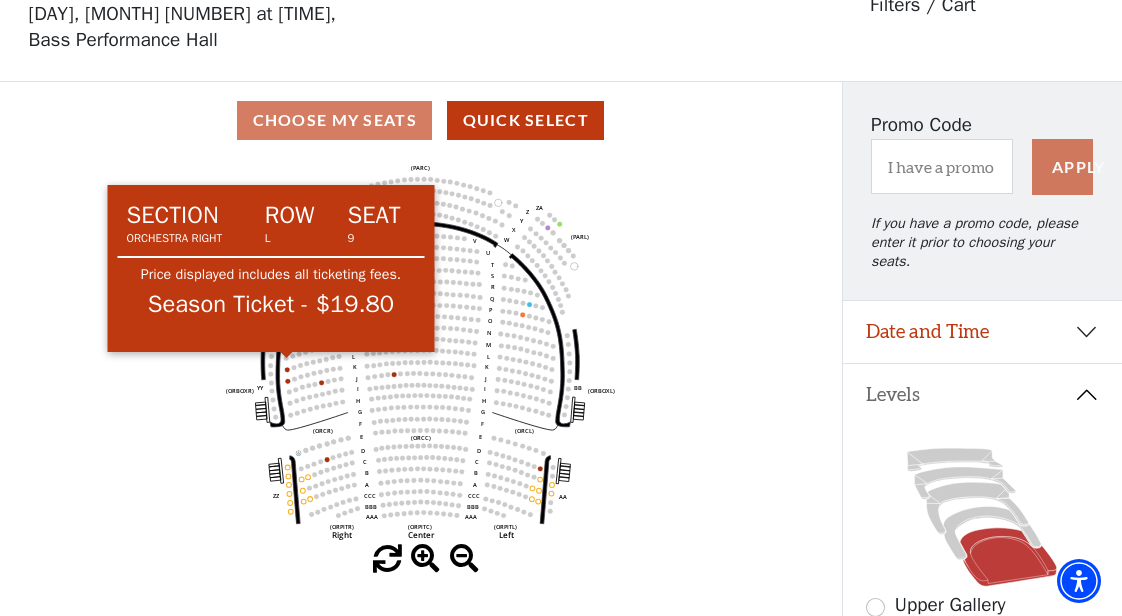 click 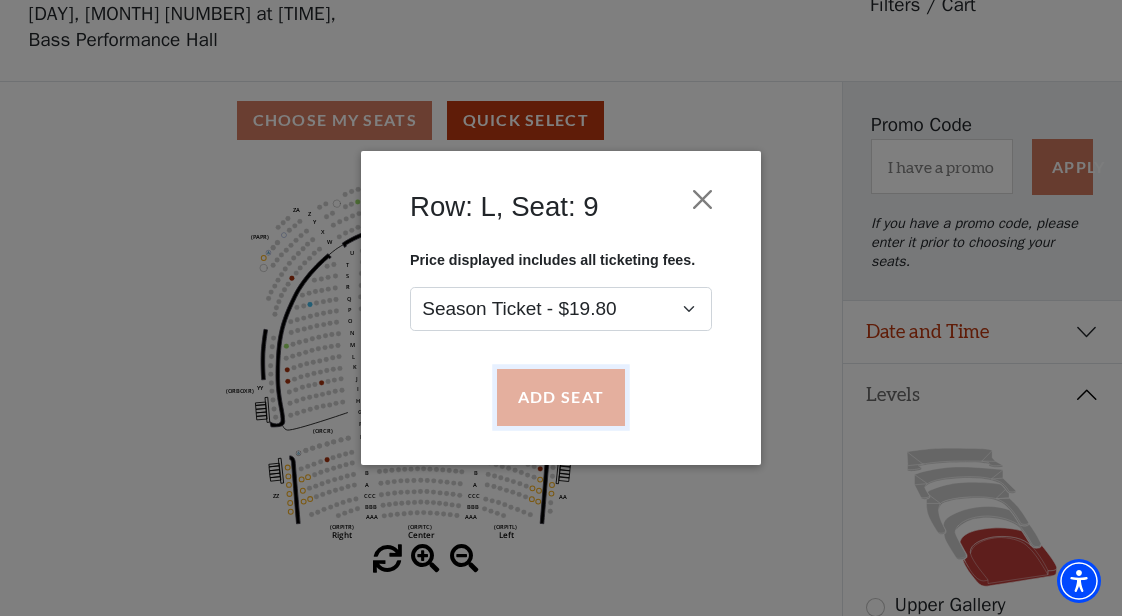 click on "Add Seat" at bounding box center [561, 397] 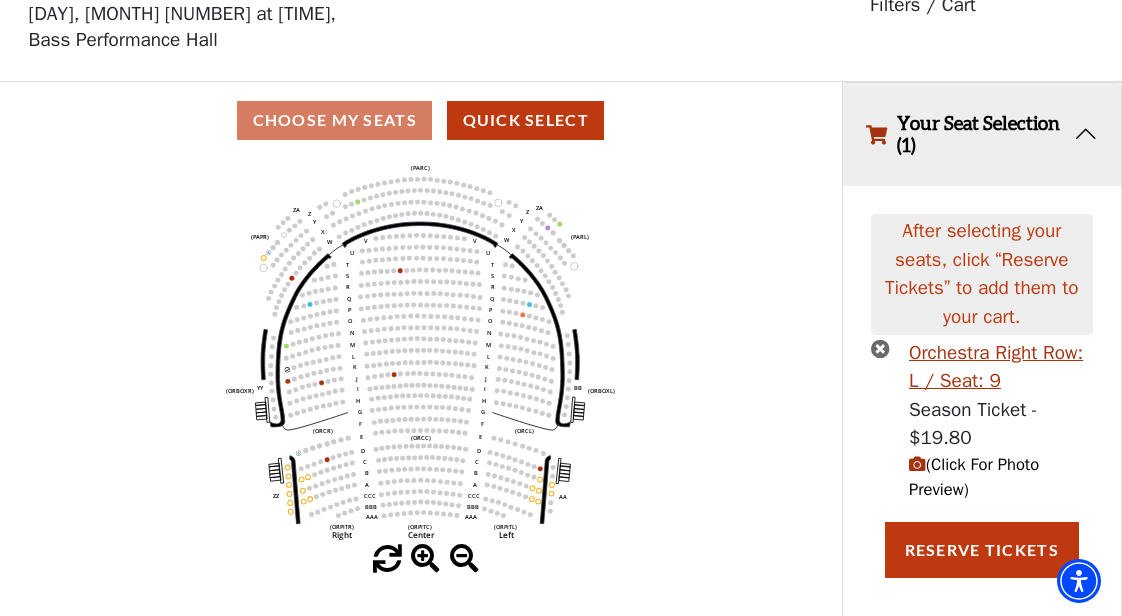 scroll, scrollTop: 47, scrollLeft: 0, axis: vertical 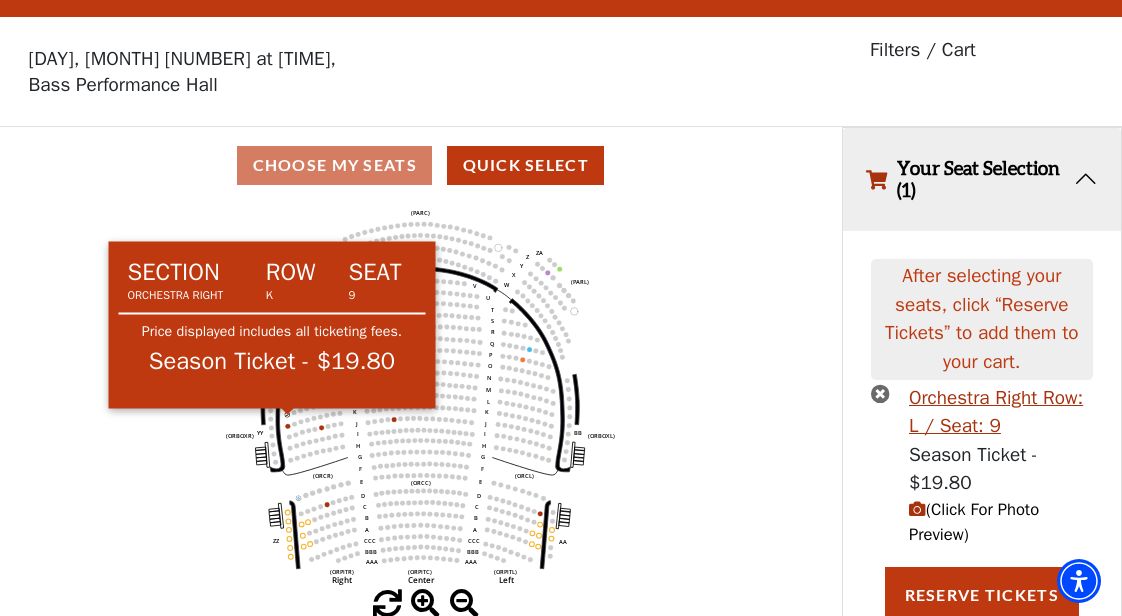 click 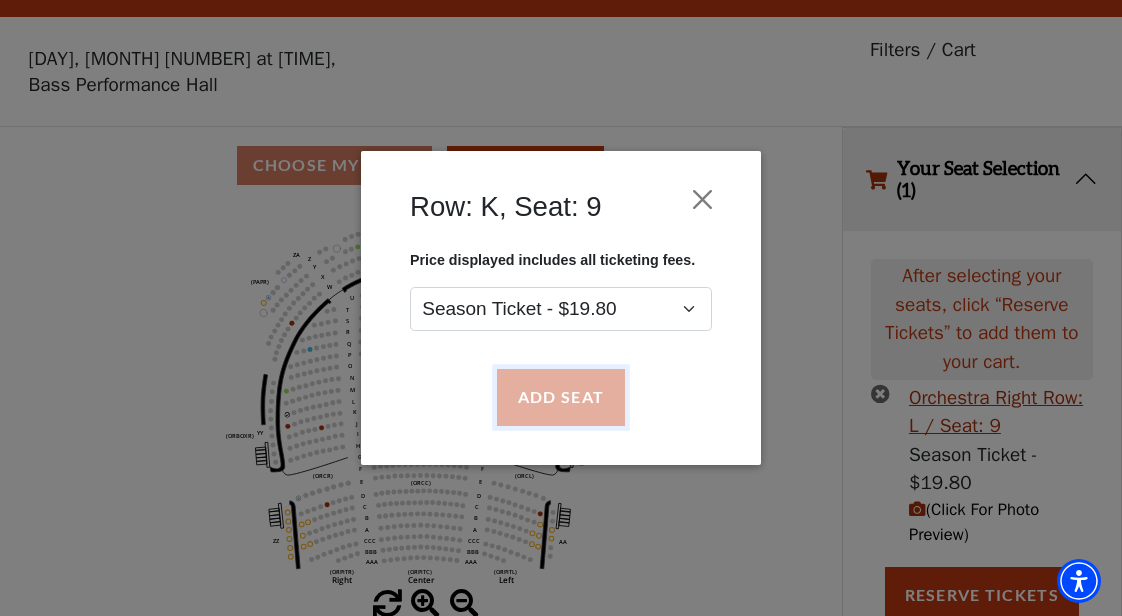 click on "Add Seat" at bounding box center [561, 397] 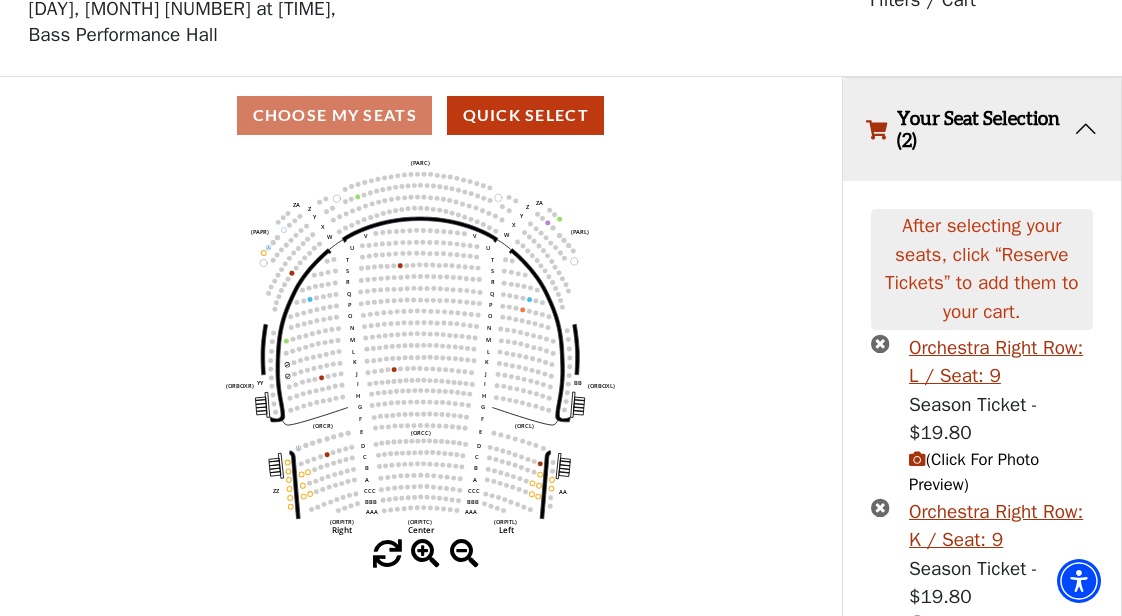 scroll, scrollTop: 211, scrollLeft: 0, axis: vertical 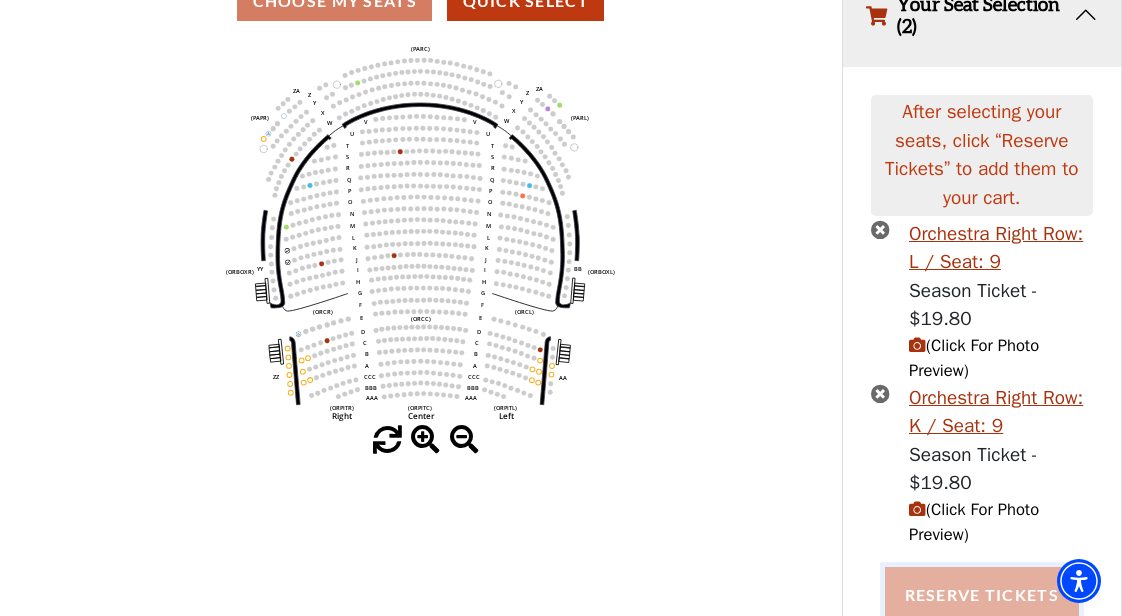 click on "Reserve Tickets" at bounding box center [982, 595] 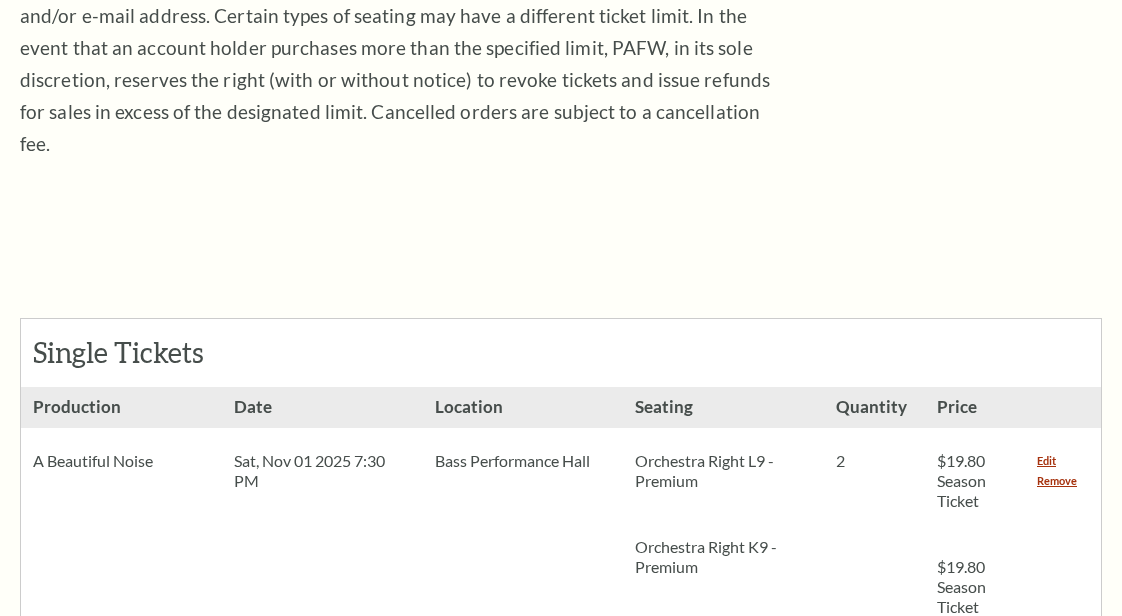 scroll, scrollTop: 636, scrollLeft: 0, axis: vertical 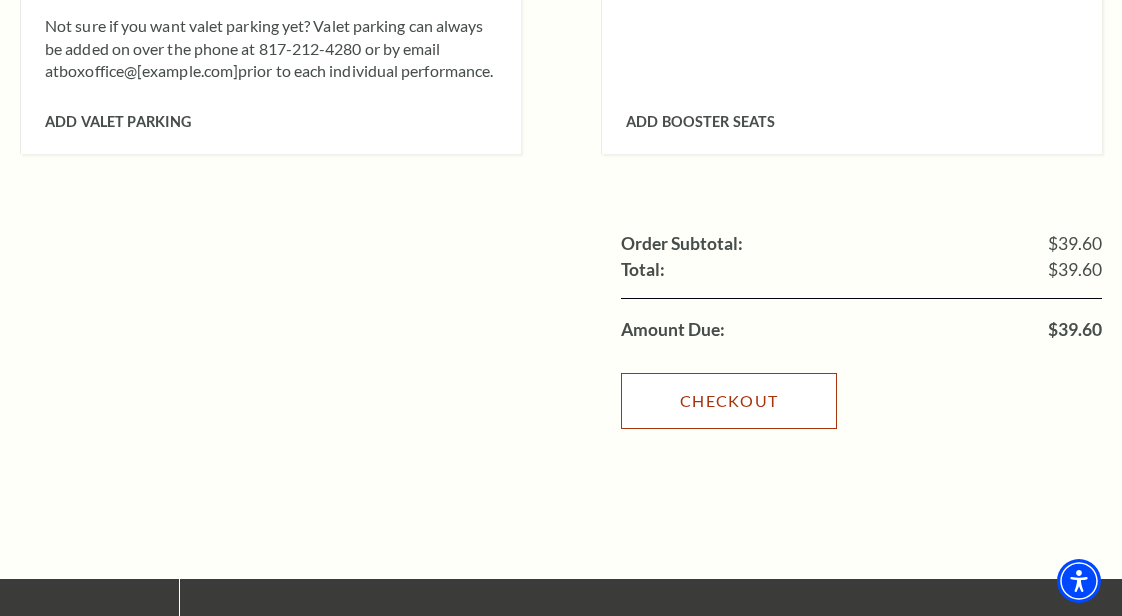 click on "Checkout" at bounding box center (729, 401) 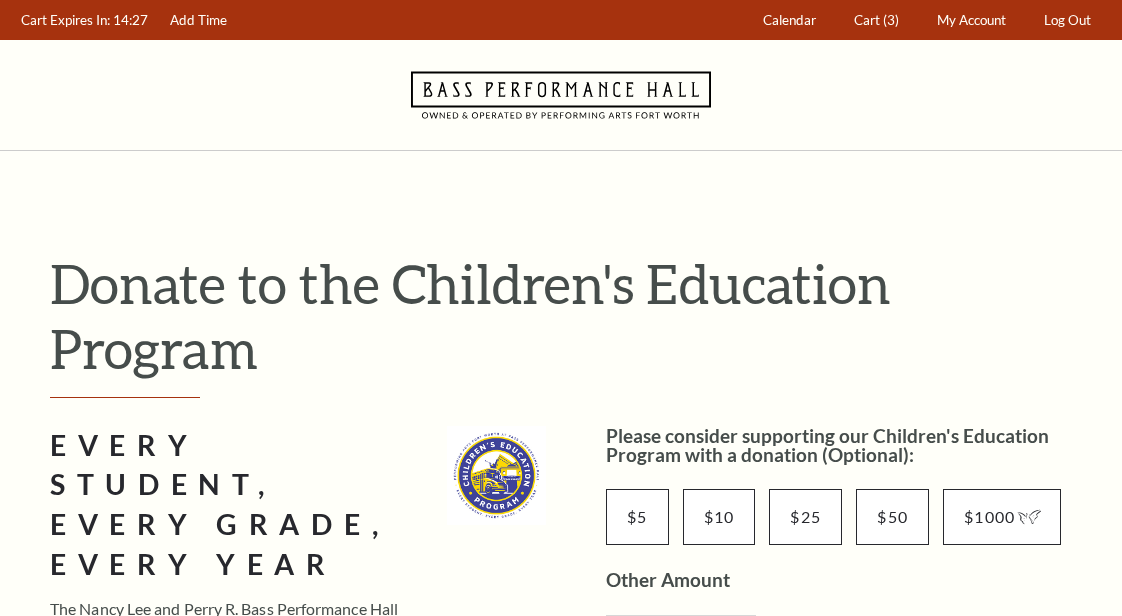 scroll, scrollTop: 0, scrollLeft: 0, axis: both 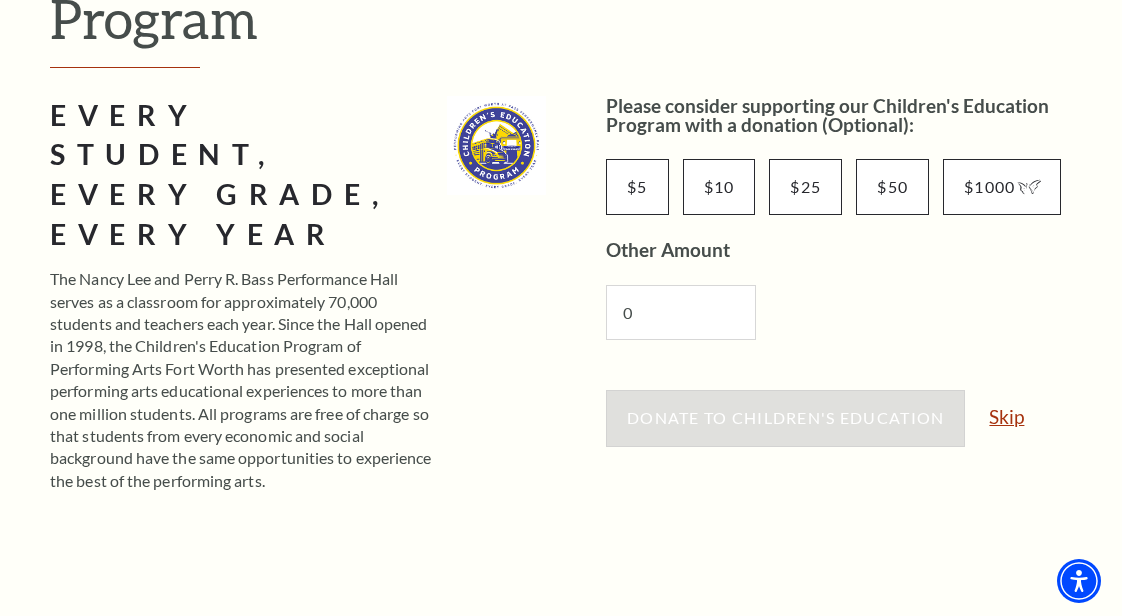 click on "Skip" at bounding box center (1006, 416) 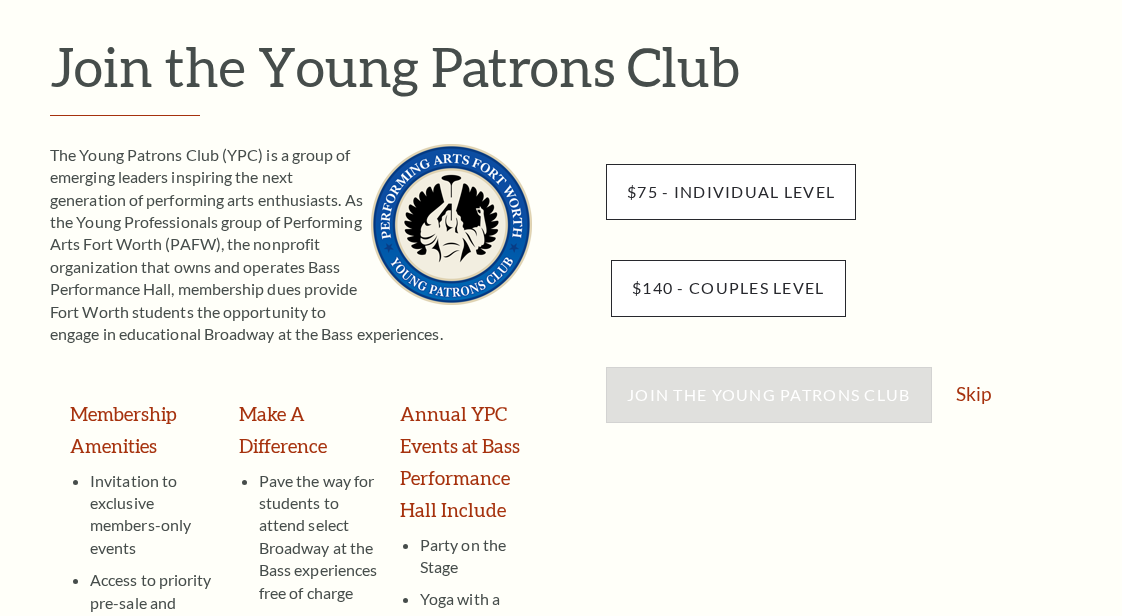 scroll, scrollTop: 585, scrollLeft: 0, axis: vertical 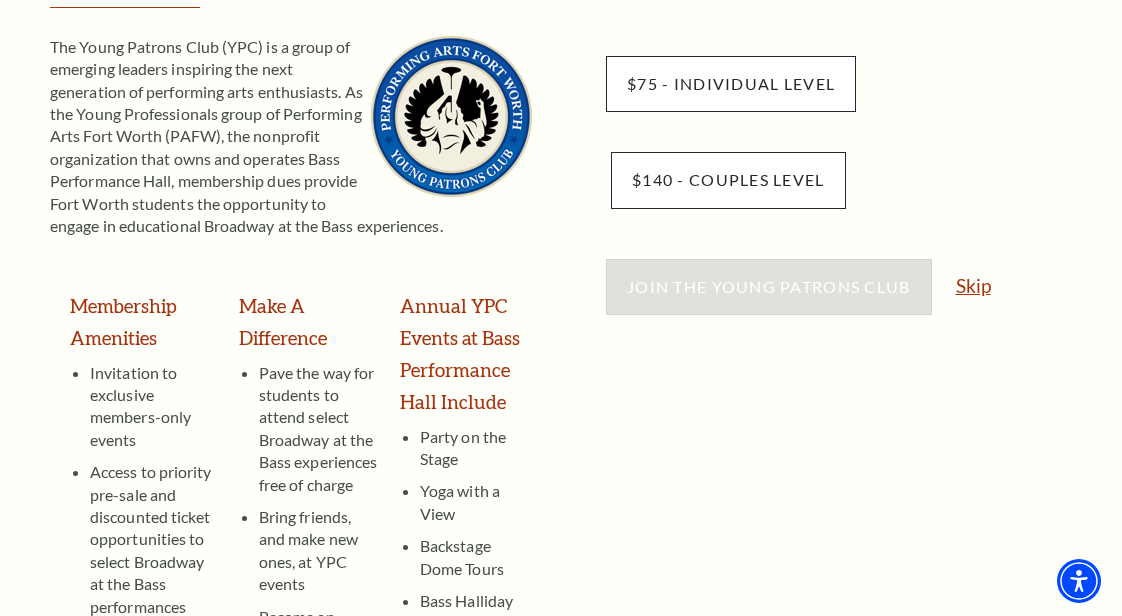 click on "Skip" at bounding box center (973, 285) 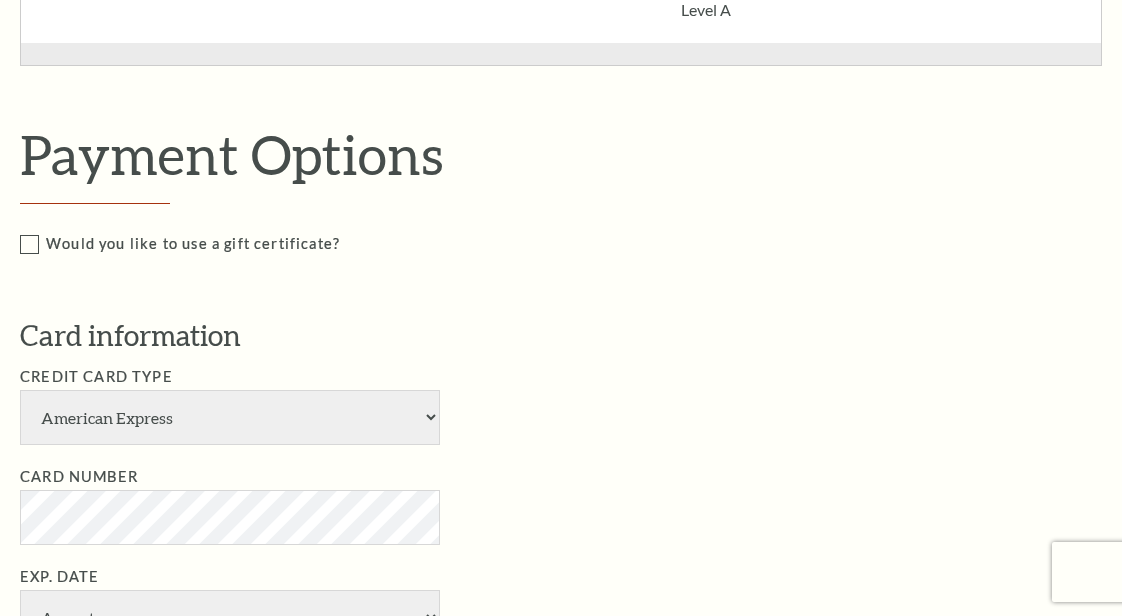 scroll, scrollTop: 1228, scrollLeft: 0, axis: vertical 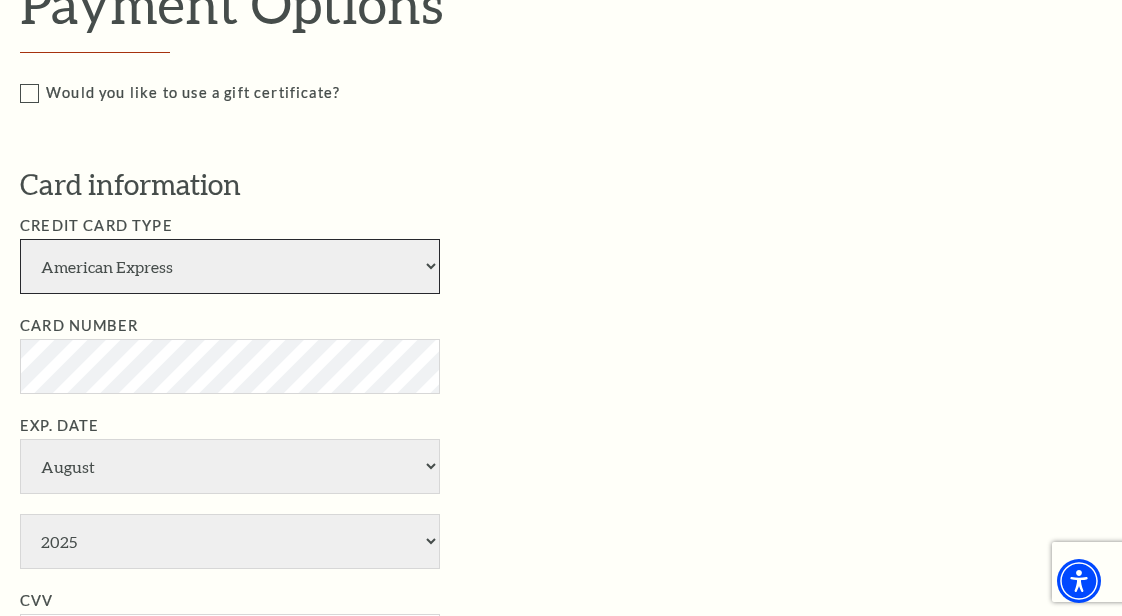 click on "American Express
Visa
Master Card
Discover" at bounding box center [230, 266] 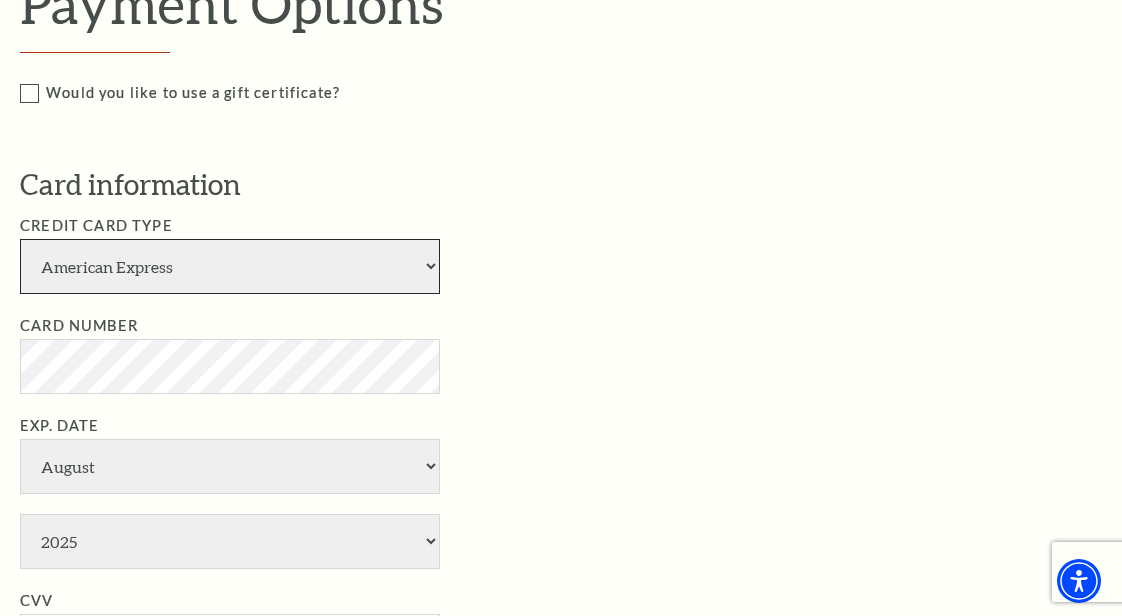 select on "24" 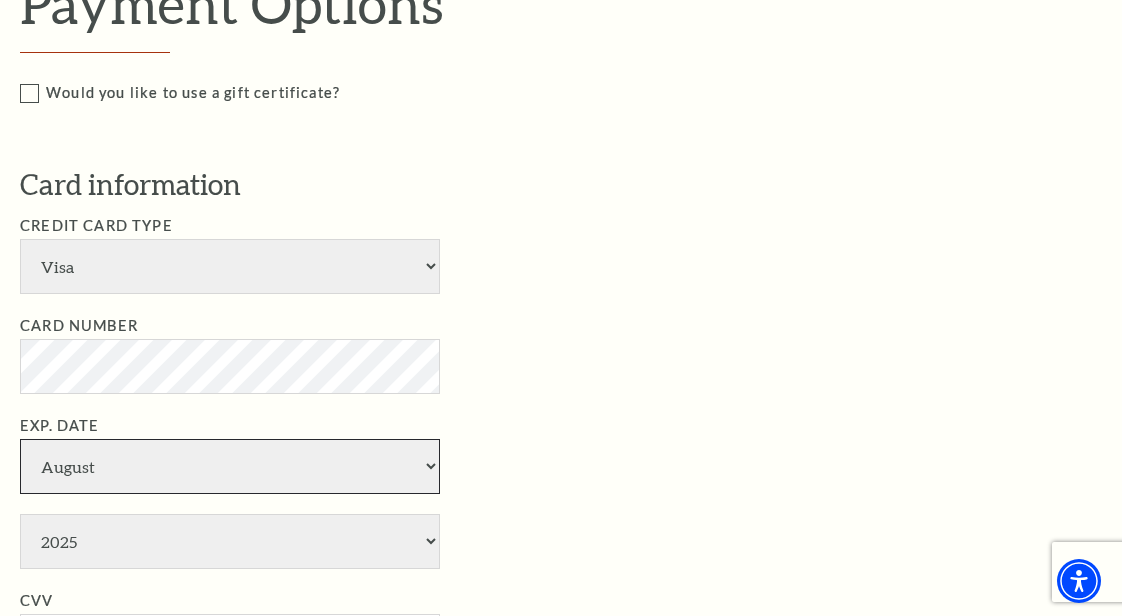 select on "10" 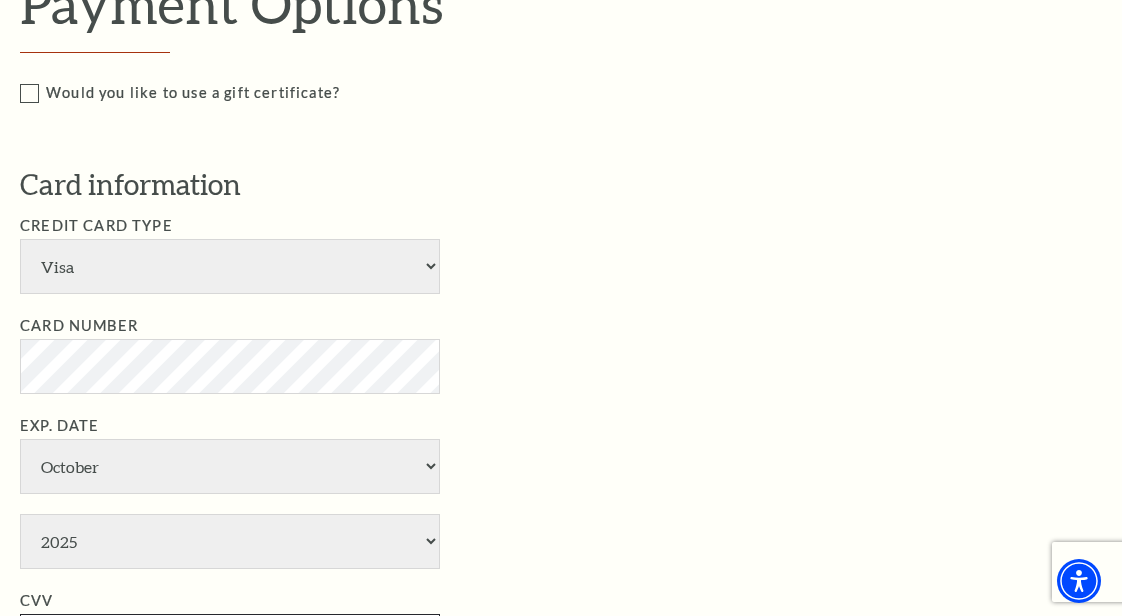 type on "129568" 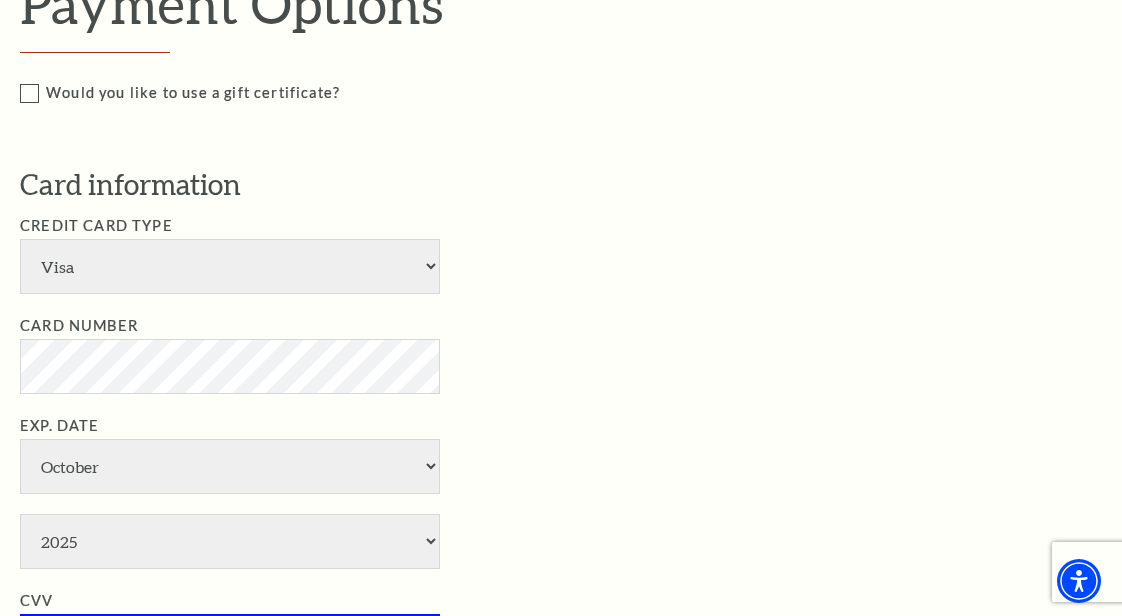 scroll, scrollTop: 1788, scrollLeft: 0, axis: vertical 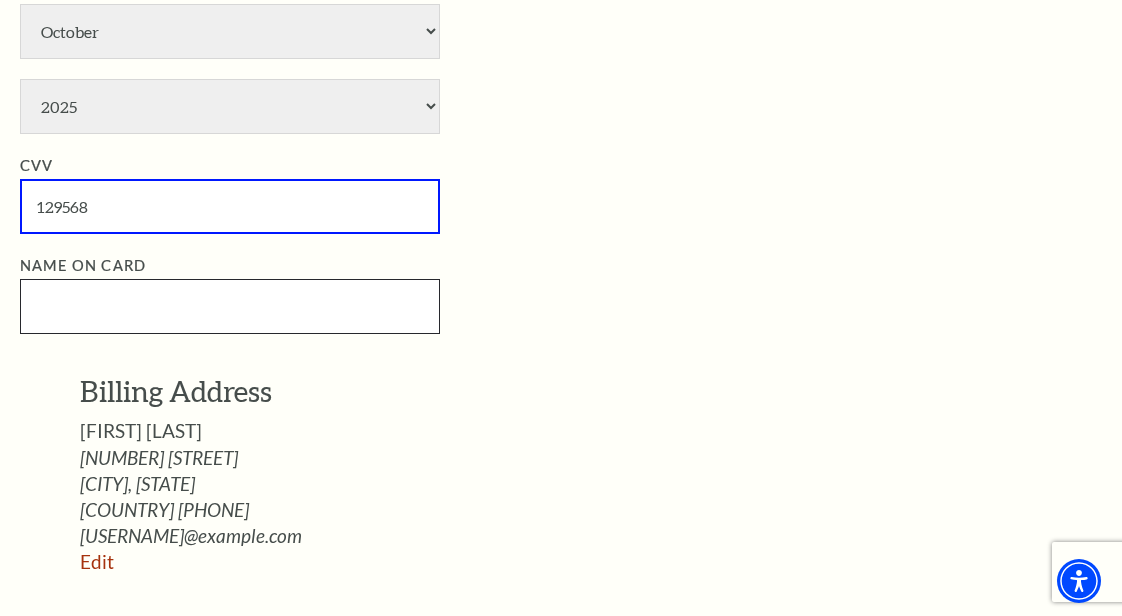 type on "RA Nelson" 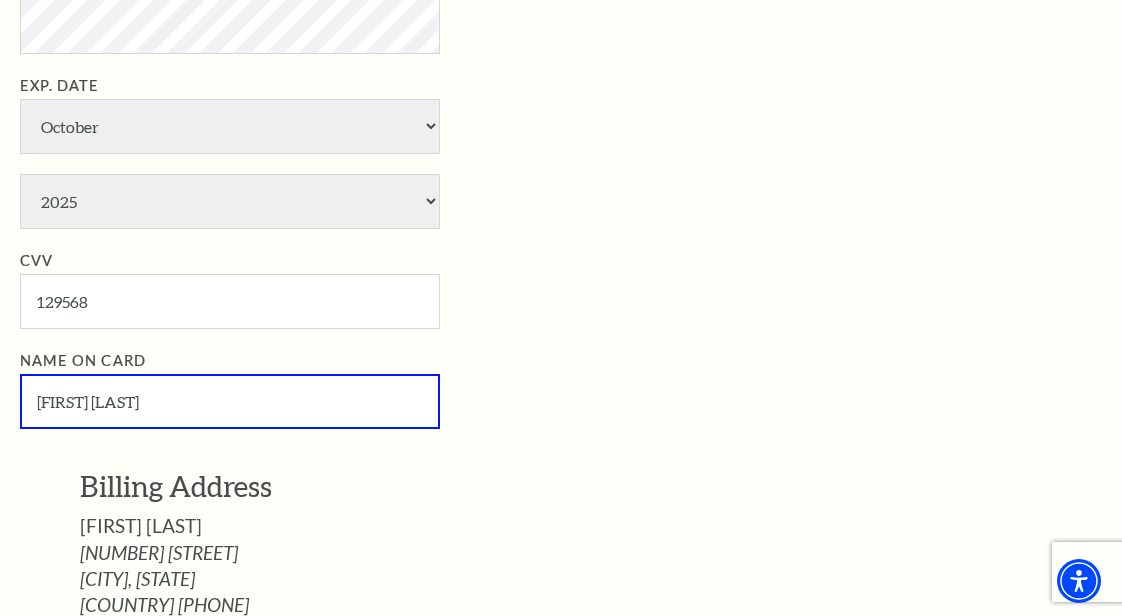 scroll, scrollTop: 1688, scrollLeft: 0, axis: vertical 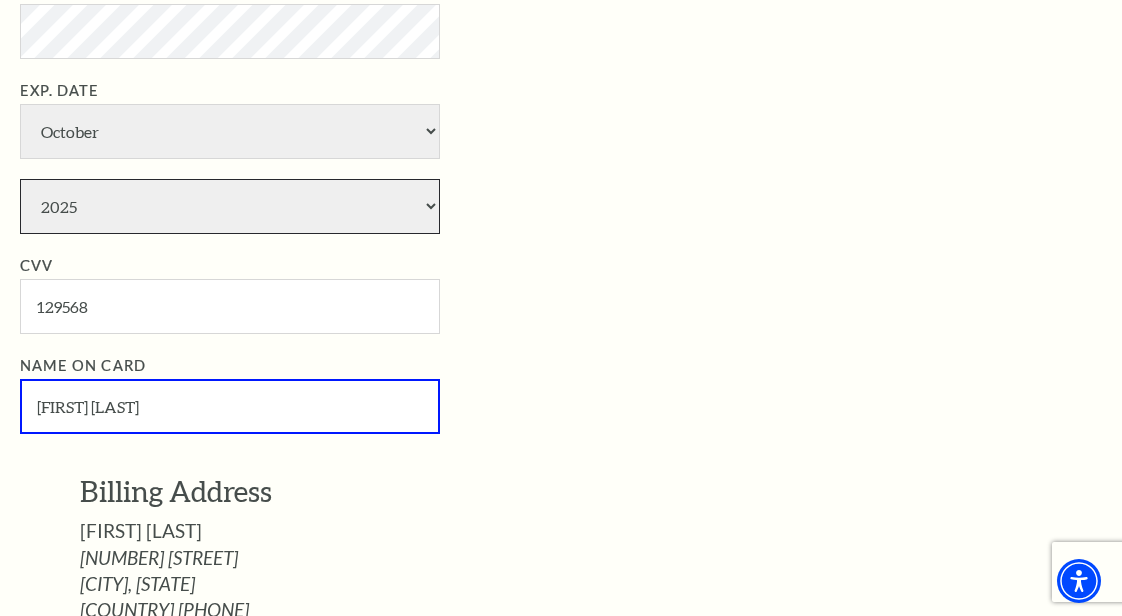 click on "2025
2026
2027
2028
2029
2030
2031
2032
2033
2034" at bounding box center [230, 206] 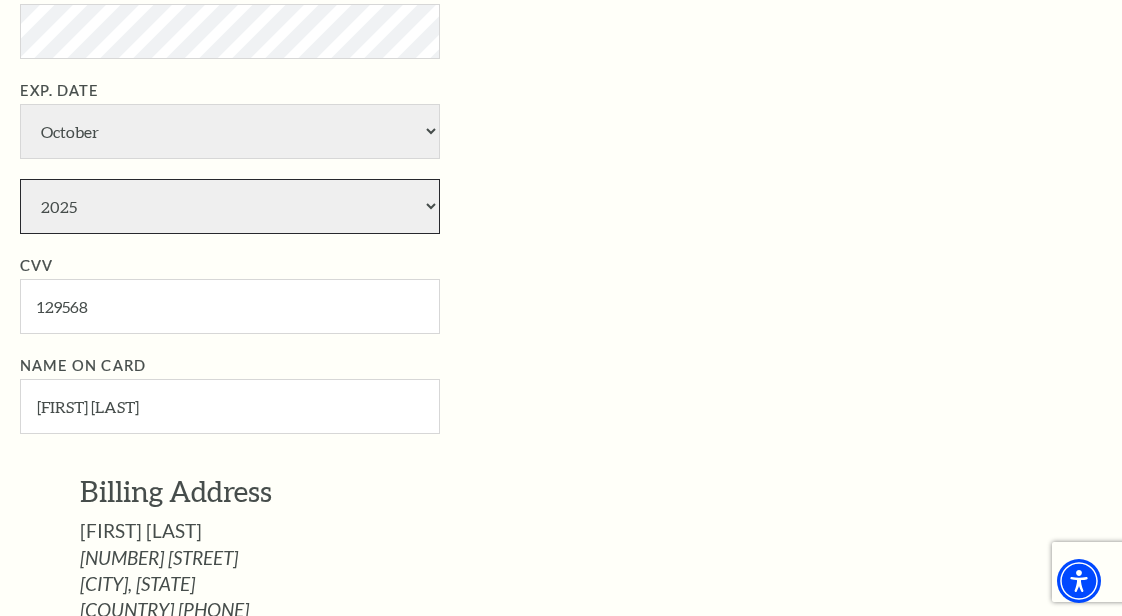 select on "2029" 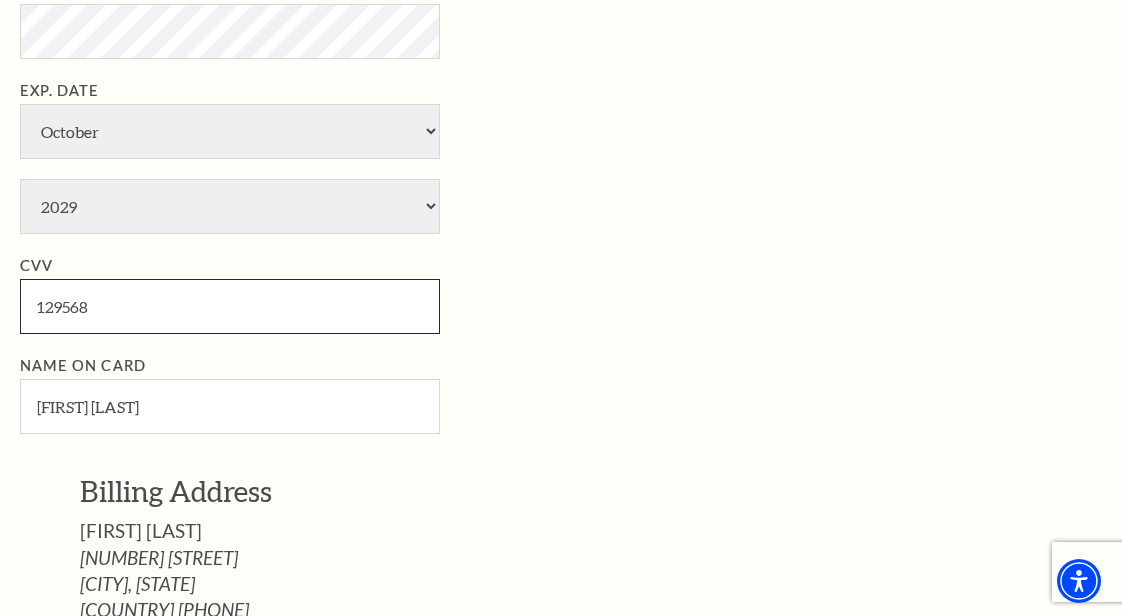 drag, startPoint x: 60, startPoint y: 311, endPoint x: 7, endPoint y: 301, distance: 53.935146 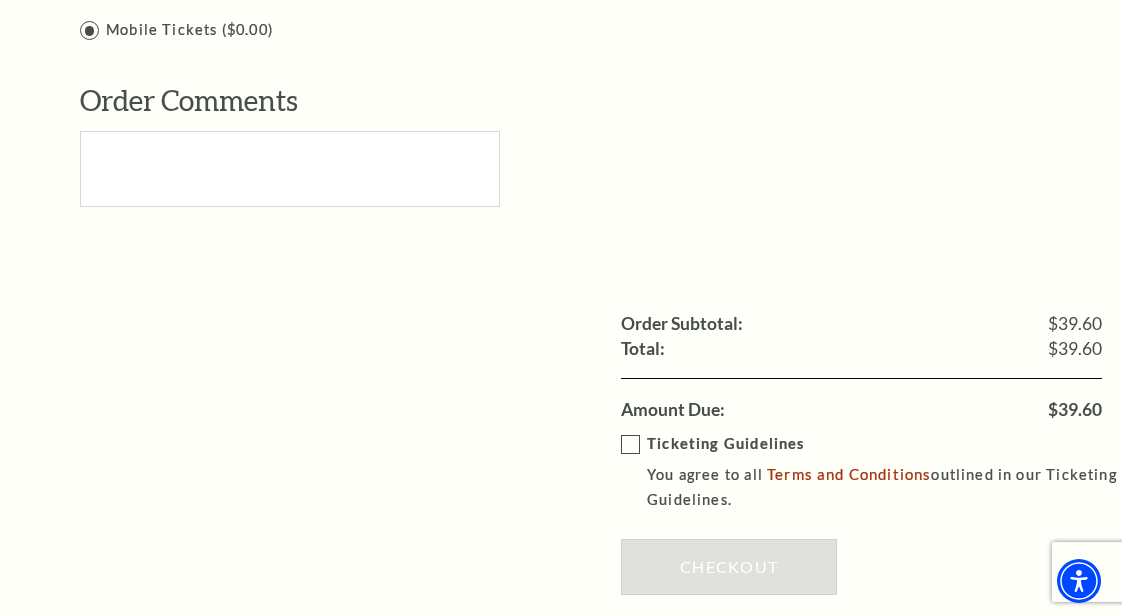 scroll, scrollTop: 2469, scrollLeft: 0, axis: vertical 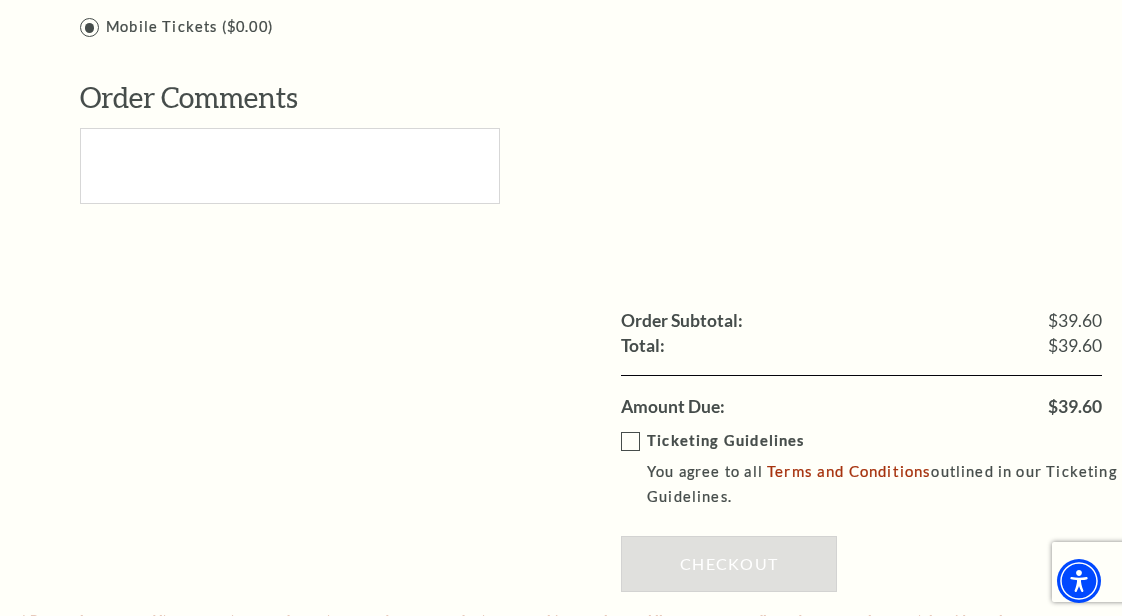 type on "568" 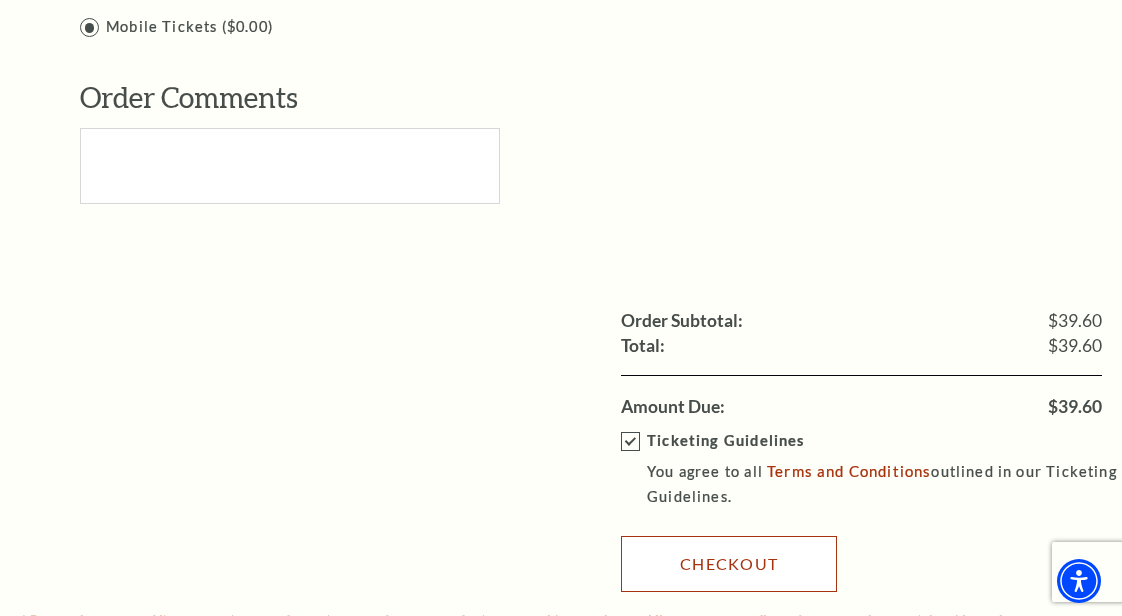 click on "Checkout" at bounding box center [729, 564] 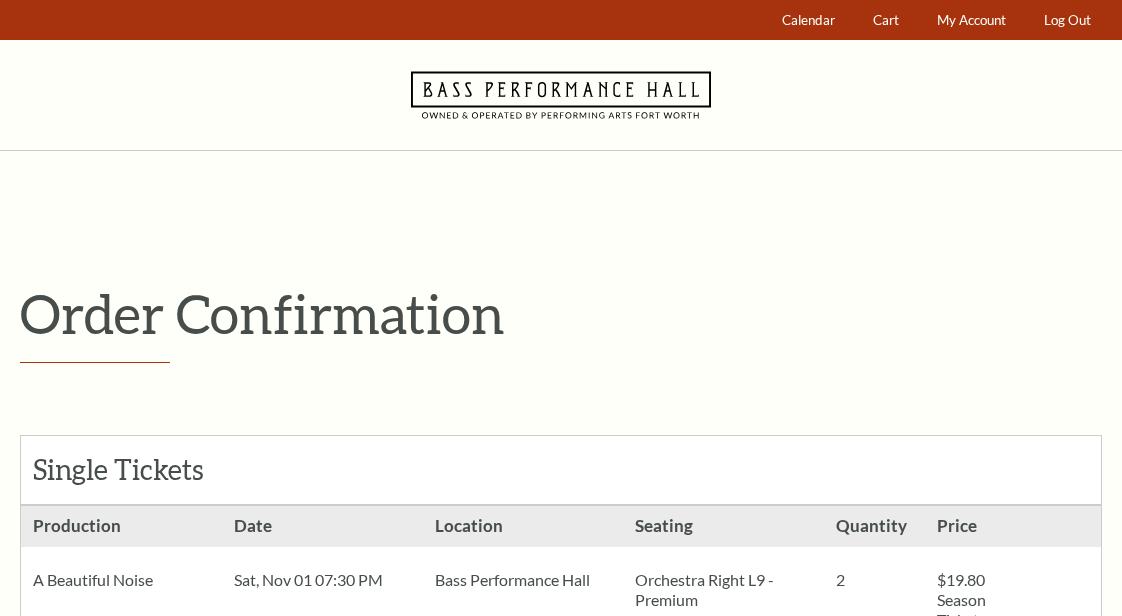 scroll, scrollTop: 0, scrollLeft: 0, axis: both 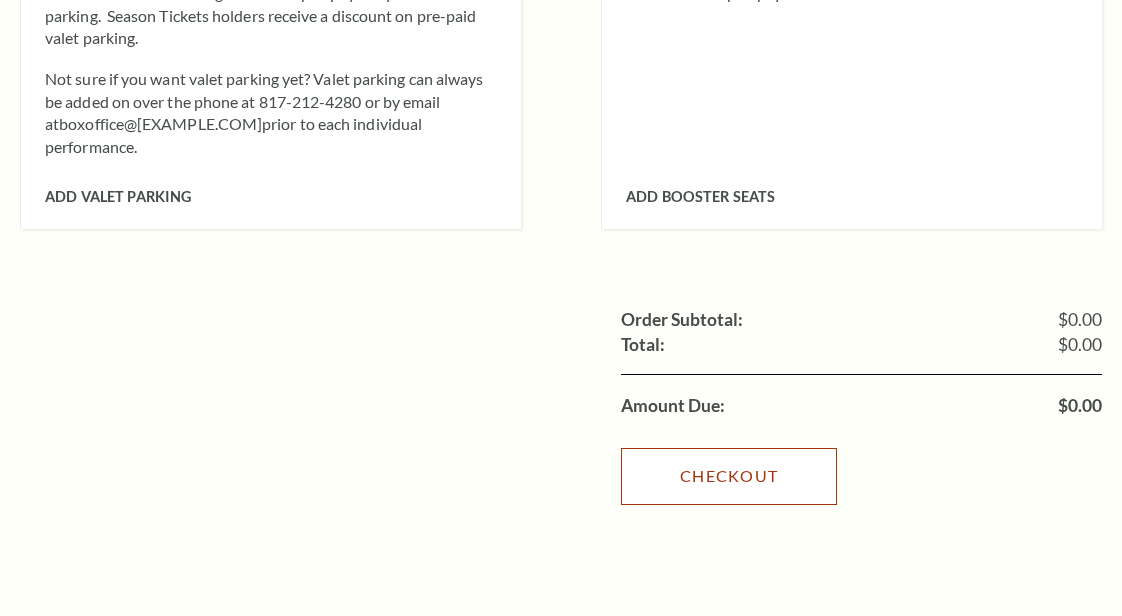 click on "Checkout" at bounding box center [729, 476] 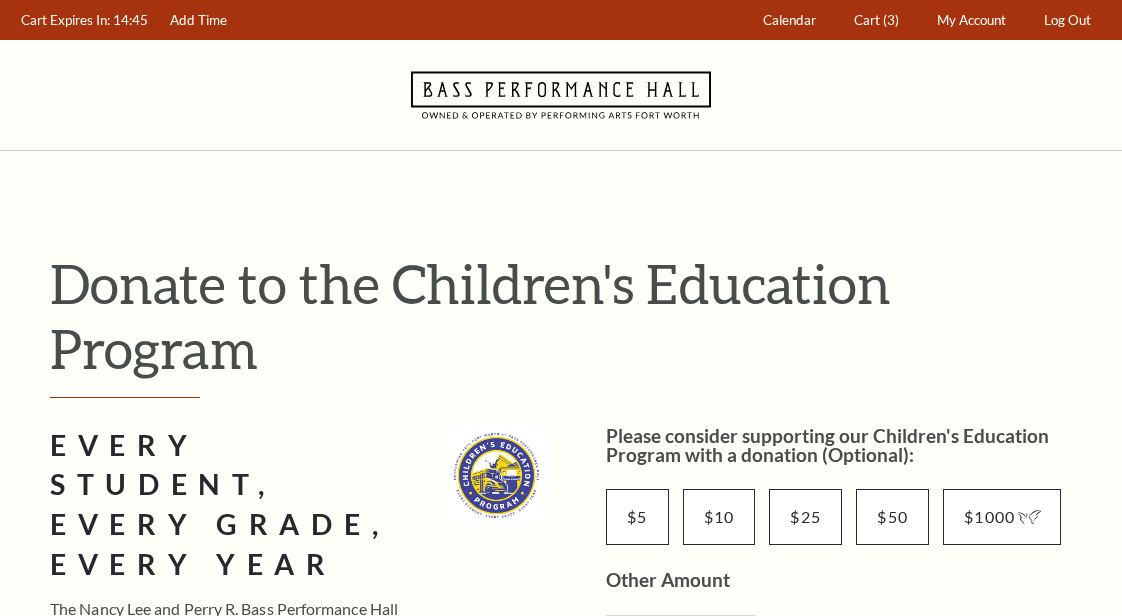 scroll, scrollTop: 0, scrollLeft: 0, axis: both 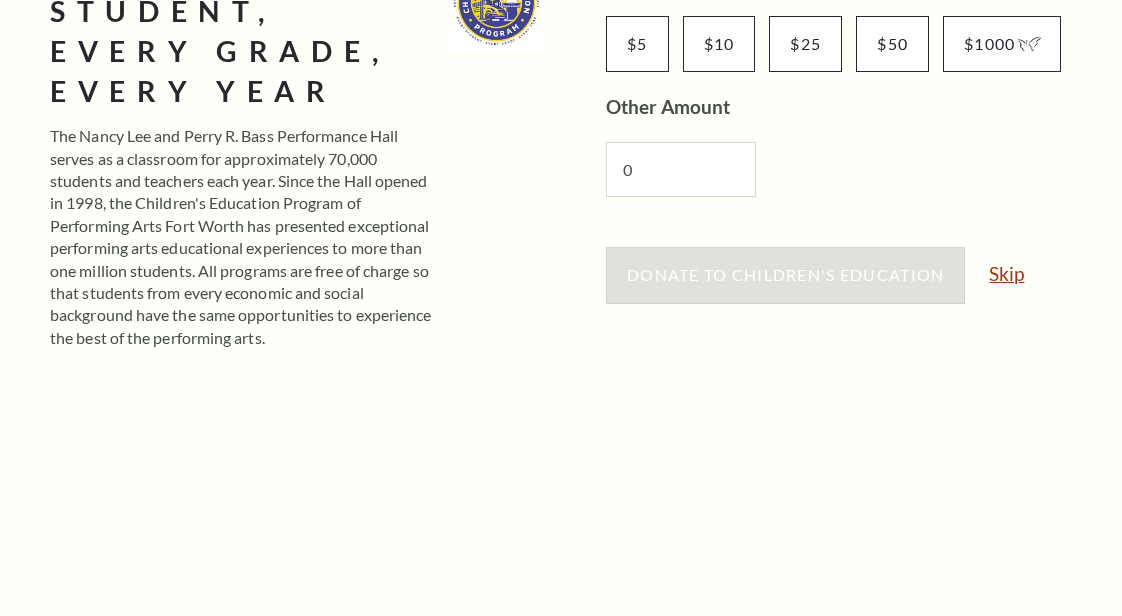 click on "Skip" at bounding box center (1006, 273) 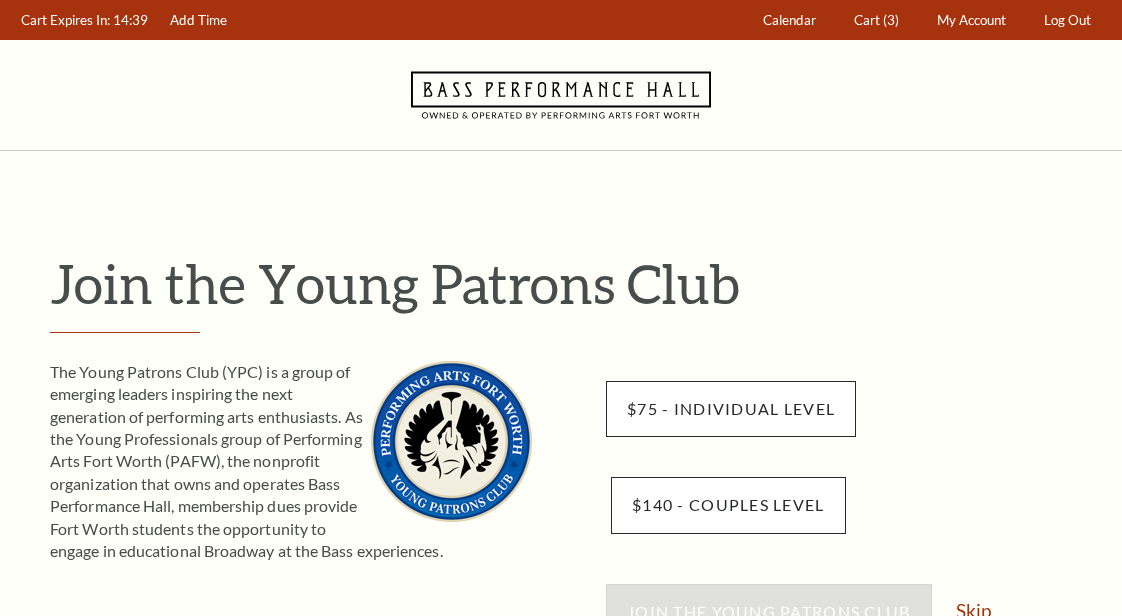 scroll, scrollTop: 0, scrollLeft: 0, axis: both 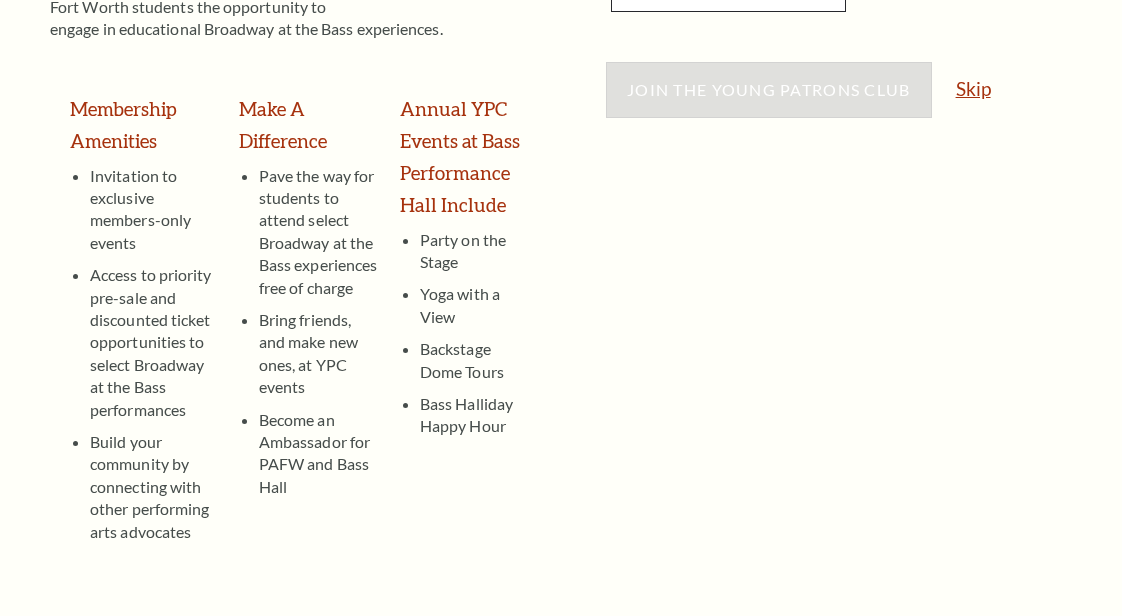 click on "Skip" at bounding box center (973, 88) 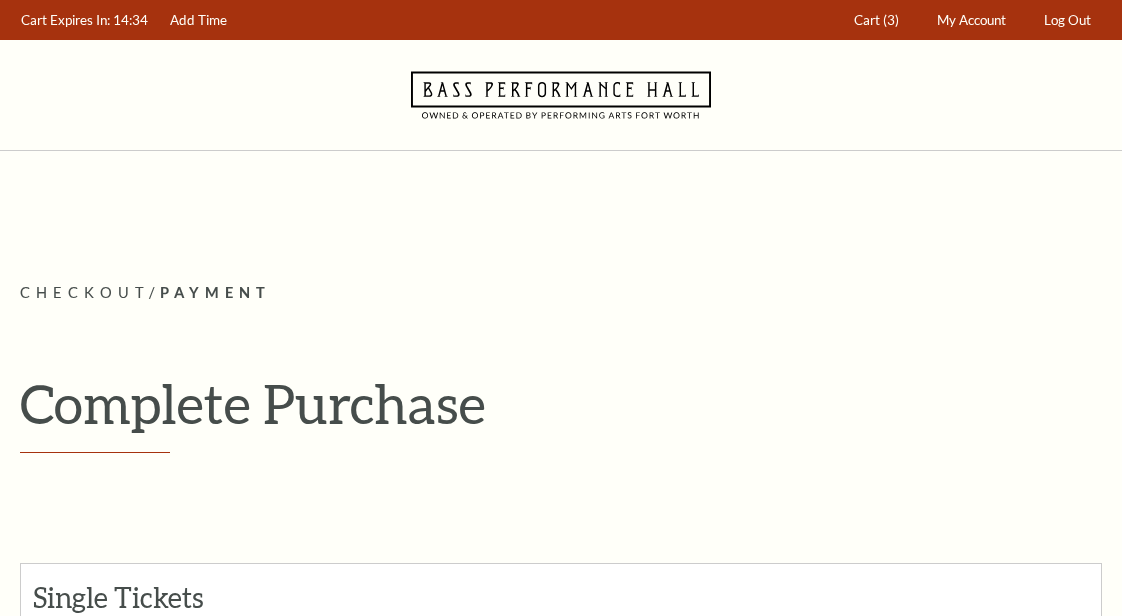 scroll, scrollTop: 0, scrollLeft: 0, axis: both 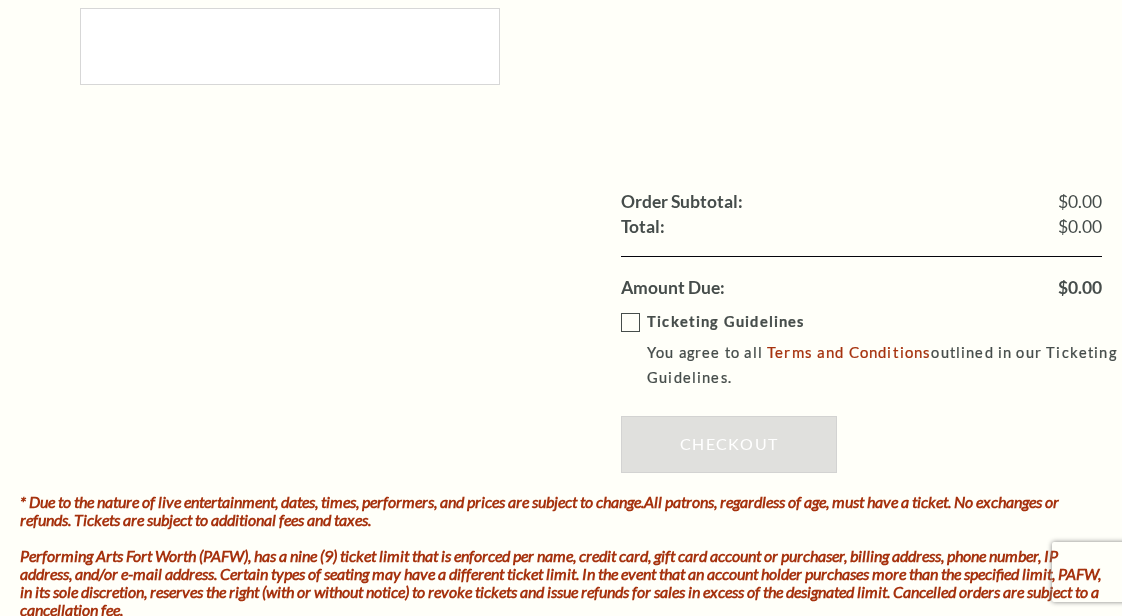 click on "Ticketing Guidelines
You agree to all   Terms and Conditions  outlined in our Ticketing Guidelines." at bounding box center [876, 350] 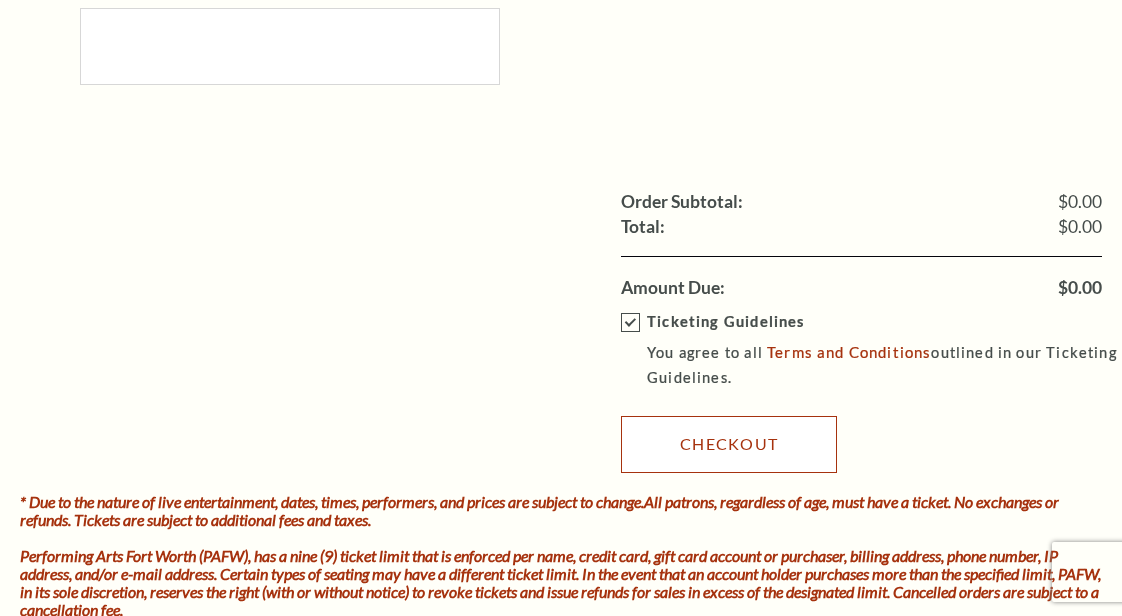 click on "Checkout" at bounding box center [729, 444] 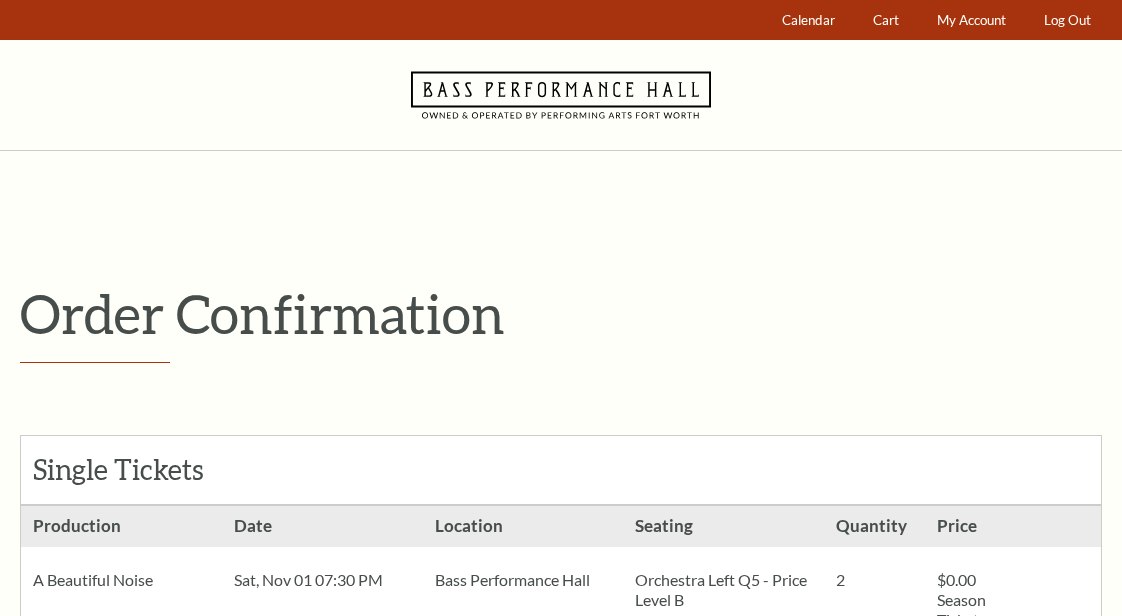 scroll, scrollTop: 0, scrollLeft: 0, axis: both 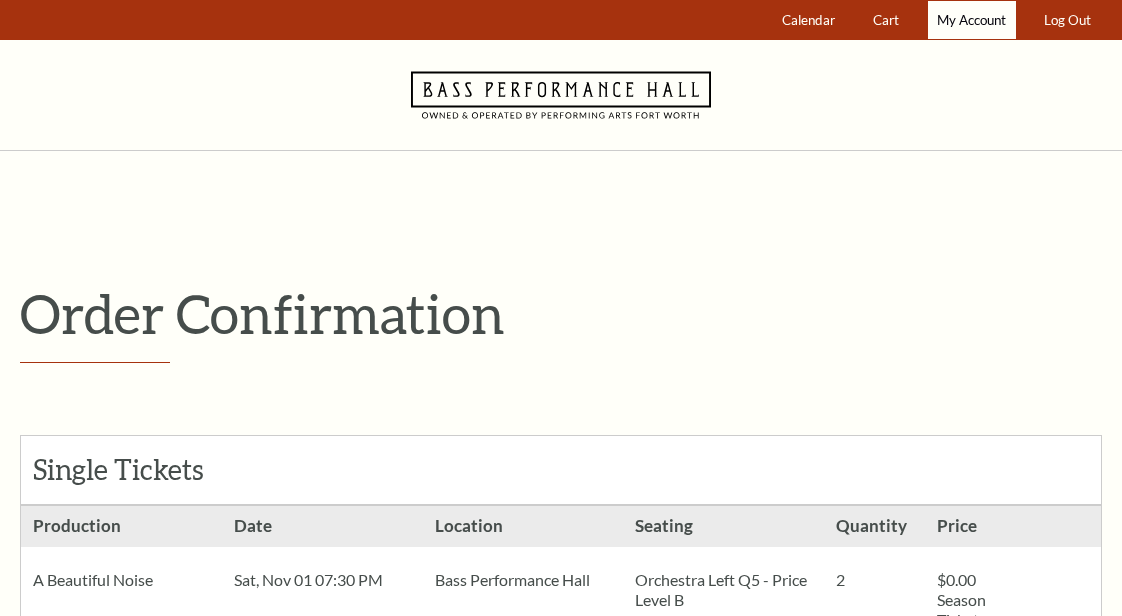 click on "My Account" at bounding box center [971, 20] 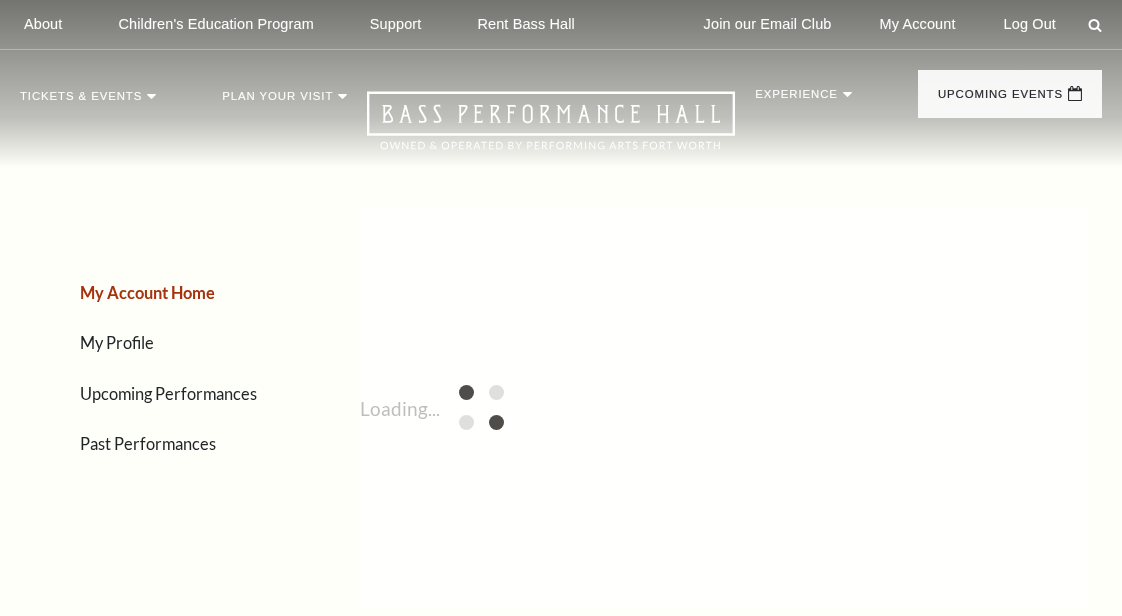 scroll, scrollTop: 0, scrollLeft: 0, axis: both 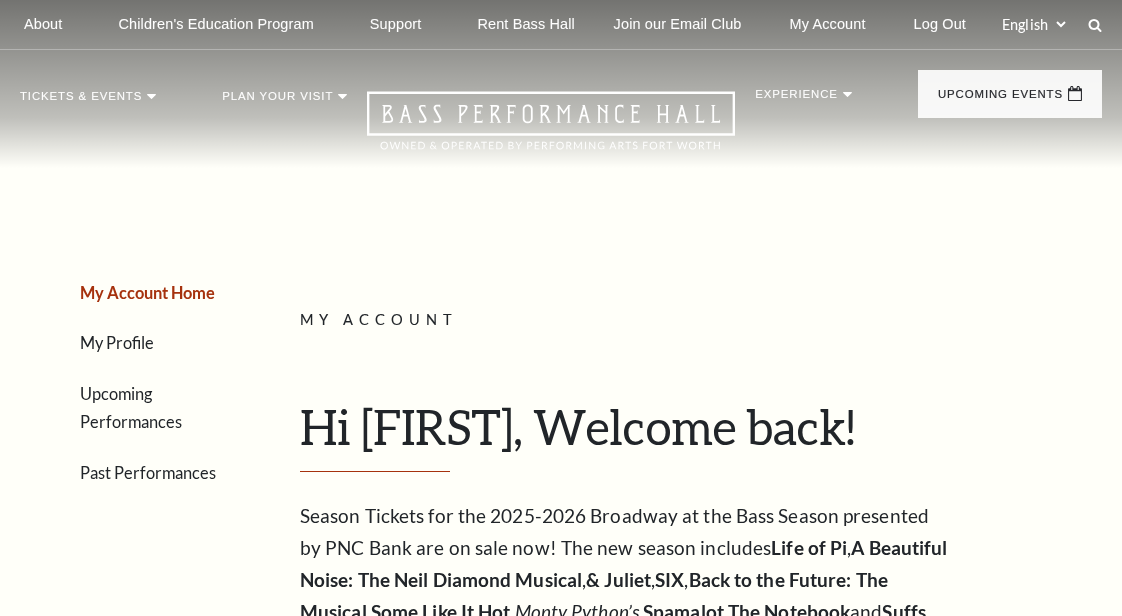 click on "Upcoming Performances" at bounding box center (131, 408) 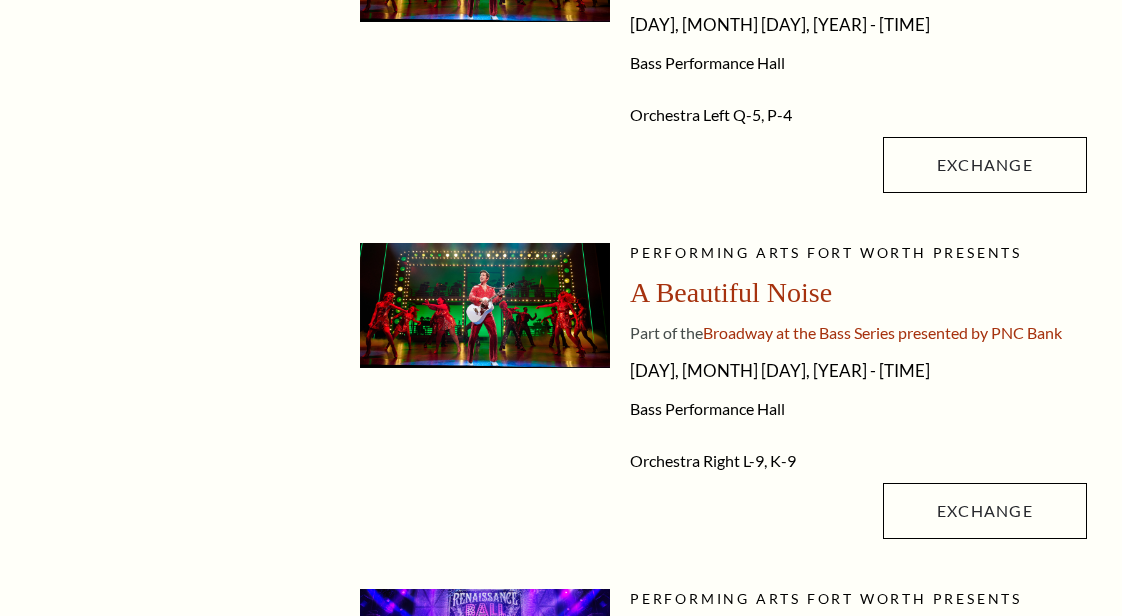 scroll, scrollTop: 1710, scrollLeft: 0, axis: vertical 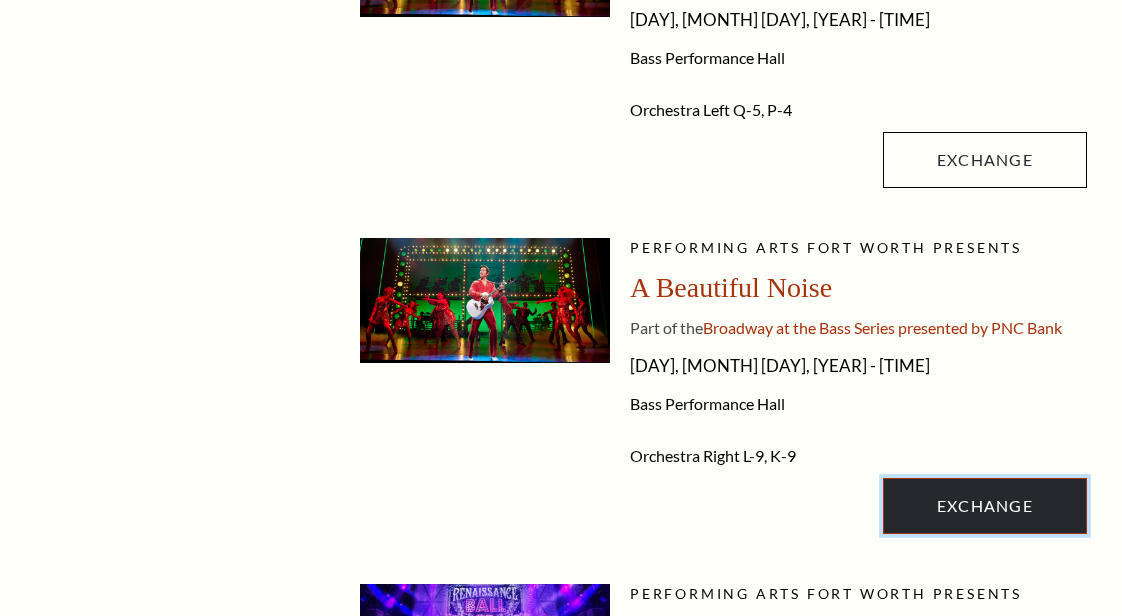 click on "Exchange" at bounding box center [985, 506] 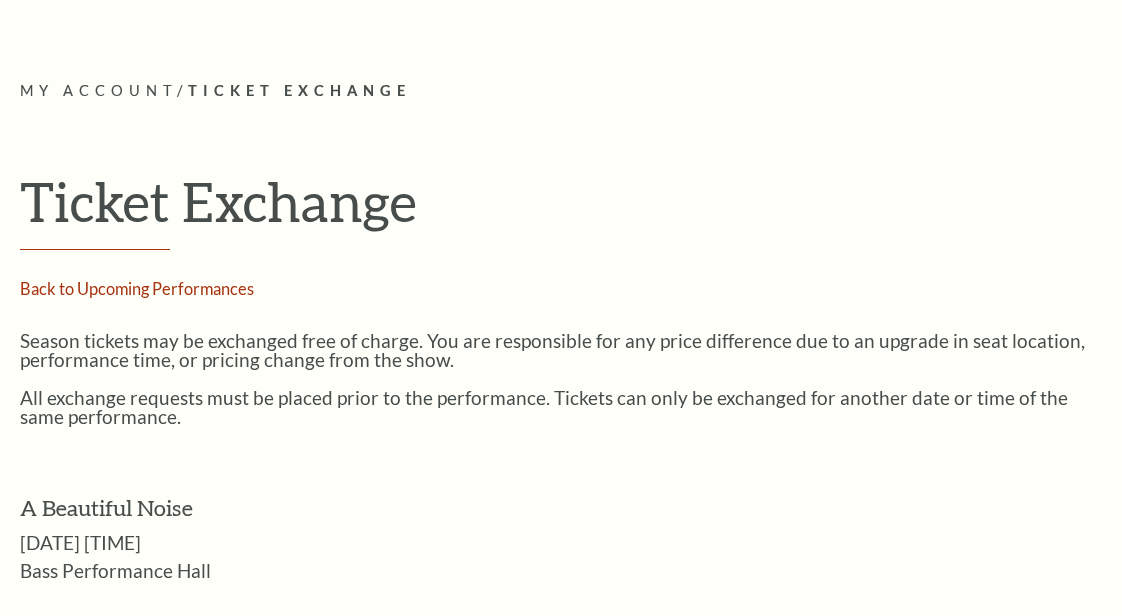 scroll, scrollTop: 607, scrollLeft: 0, axis: vertical 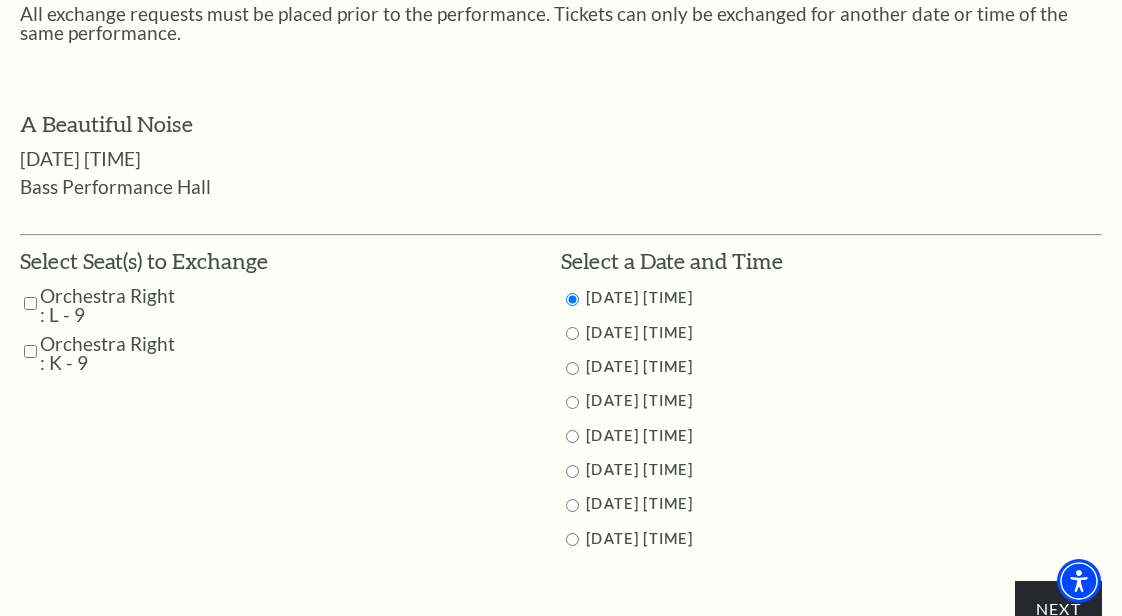 click at bounding box center [572, 471] 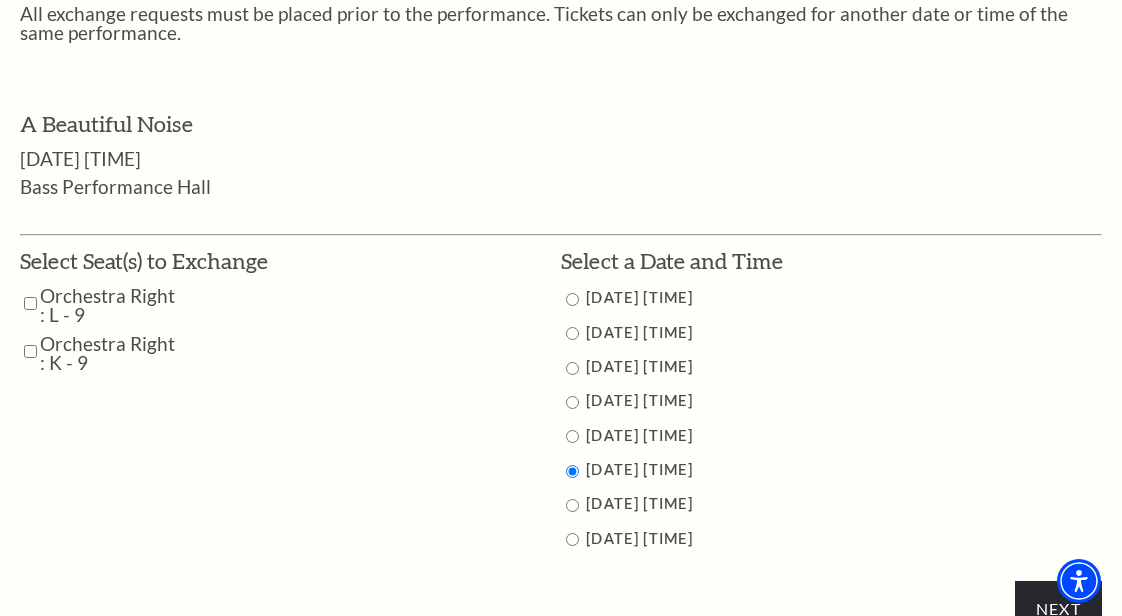 click at bounding box center [30, 303] 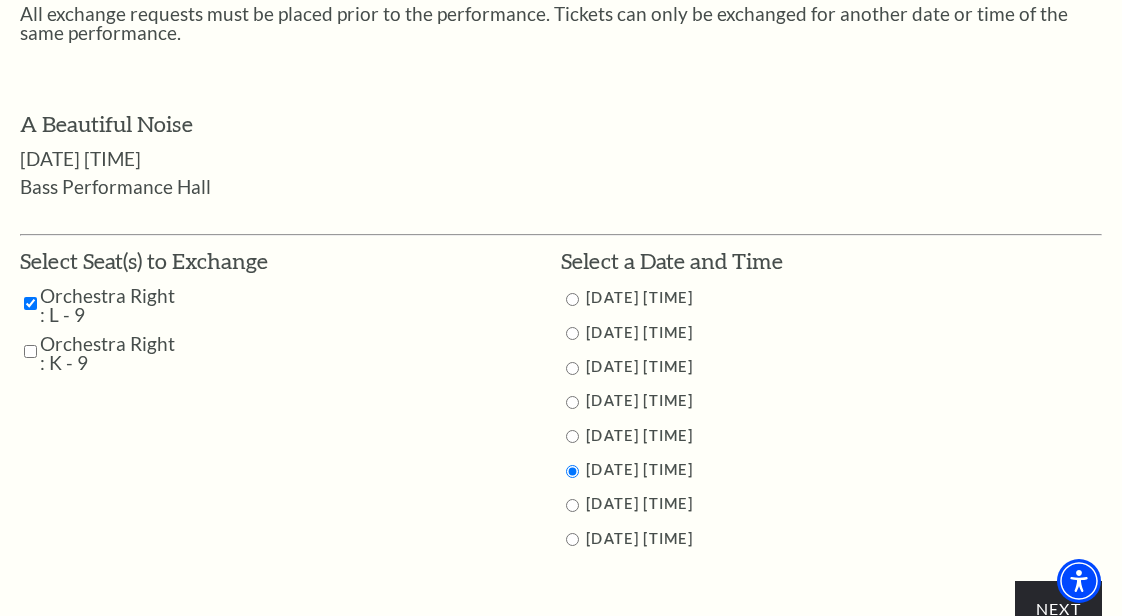 click at bounding box center (30, 351) 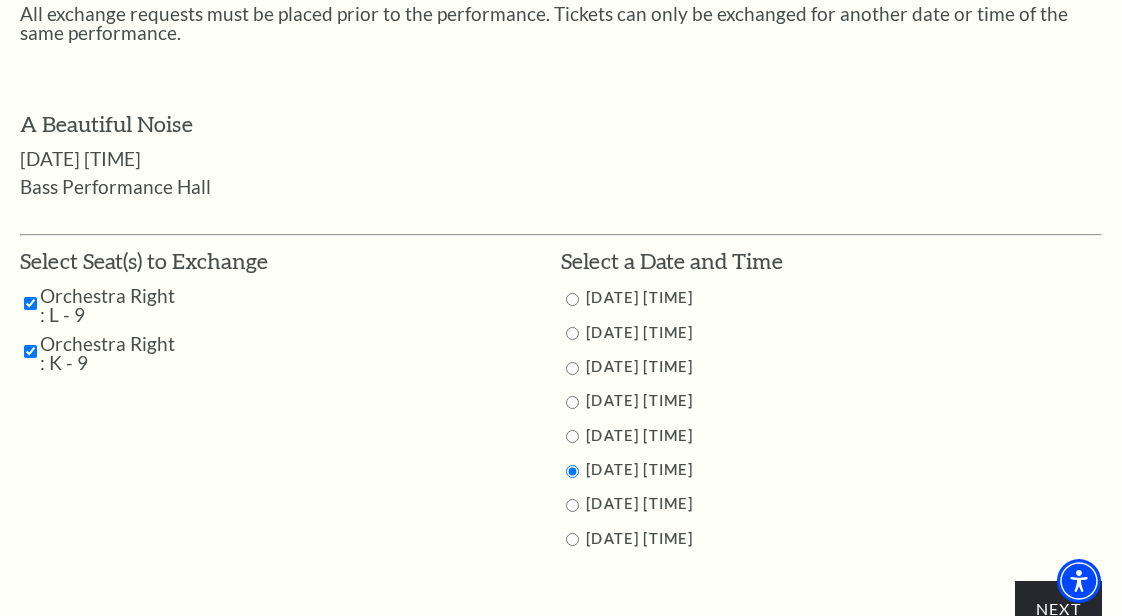 click at bounding box center [30, 303] 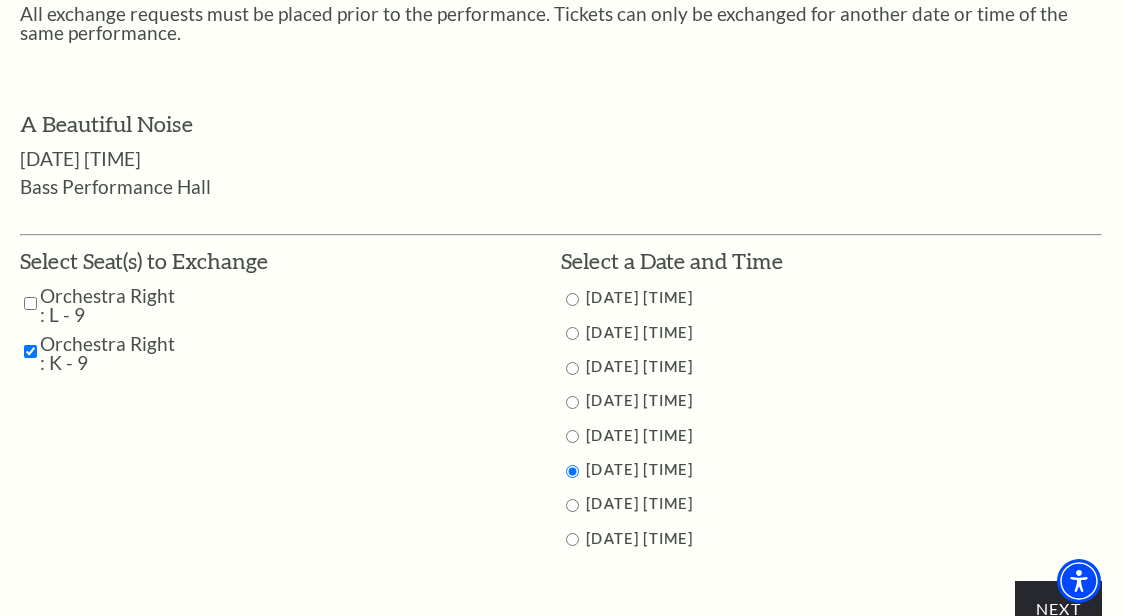 click at bounding box center (30, 351) 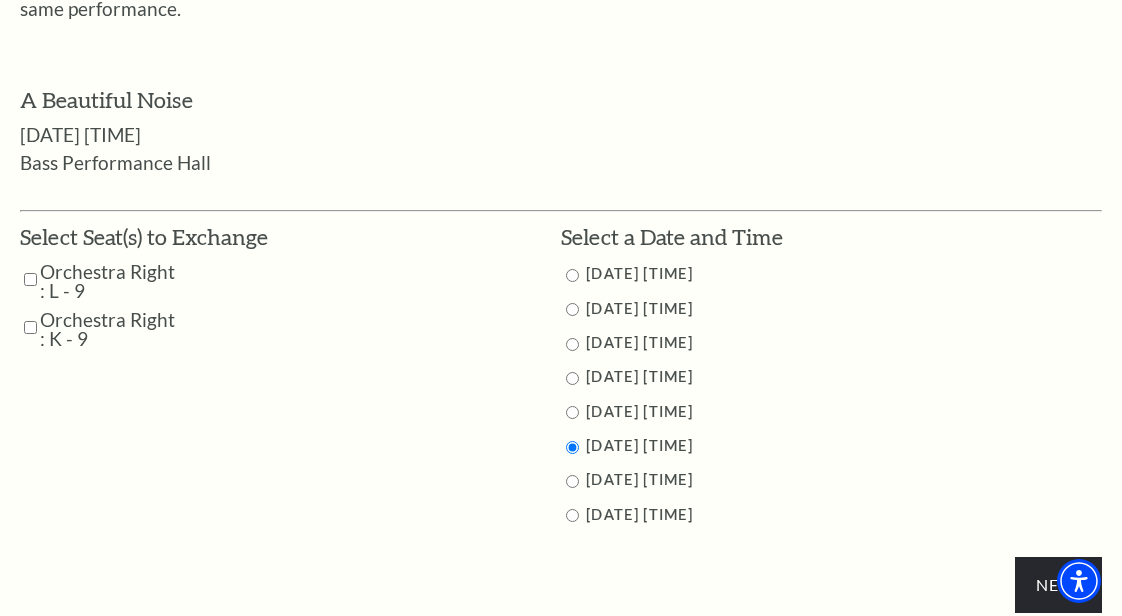 scroll, scrollTop: 836, scrollLeft: 0, axis: vertical 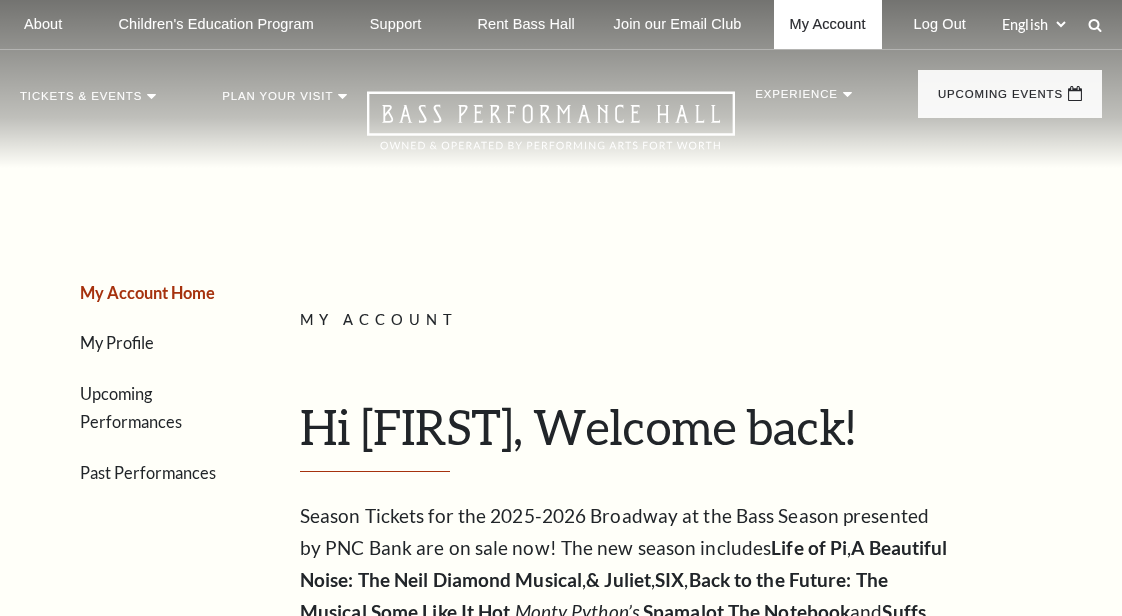 click on "My Account" at bounding box center (828, 24) 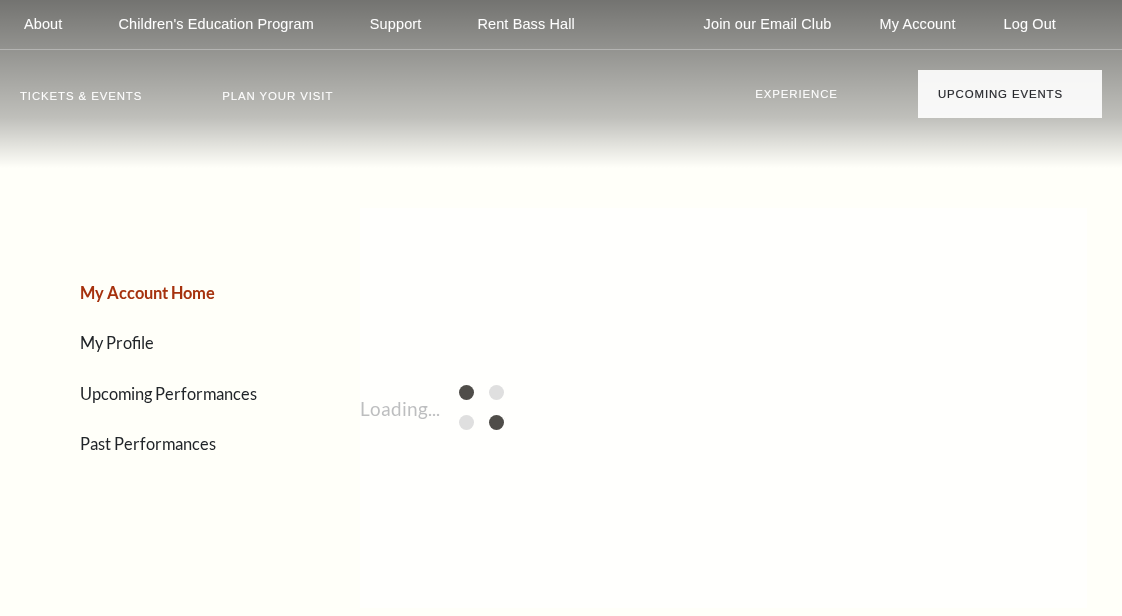 scroll, scrollTop: 0, scrollLeft: 0, axis: both 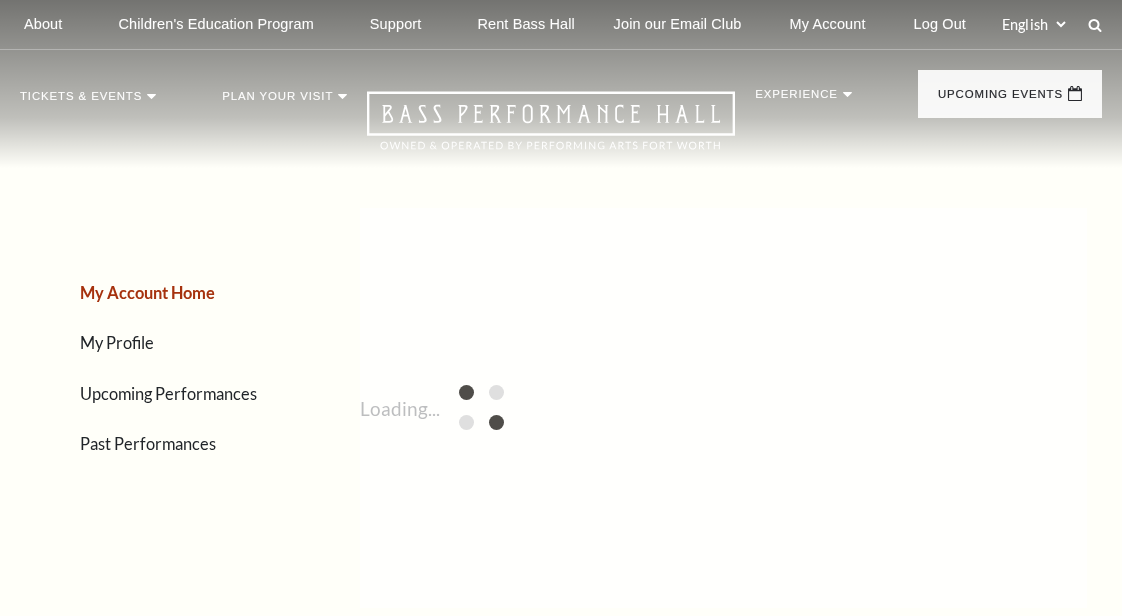 click on "Upcoming Performances" at bounding box center (168, 393) 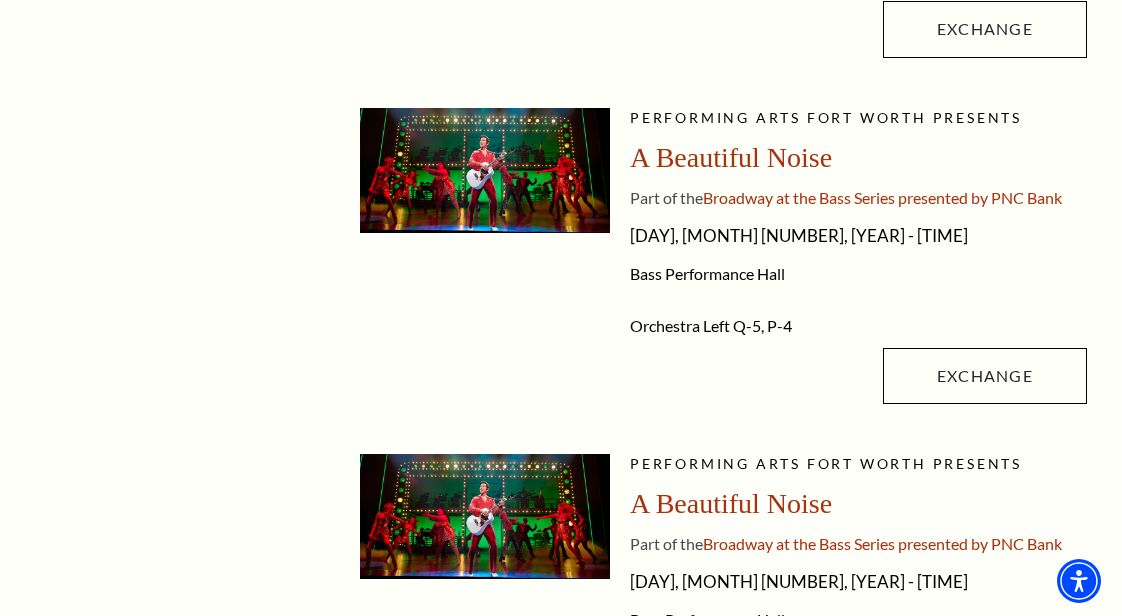 scroll, scrollTop: 1497, scrollLeft: 0, axis: vertical 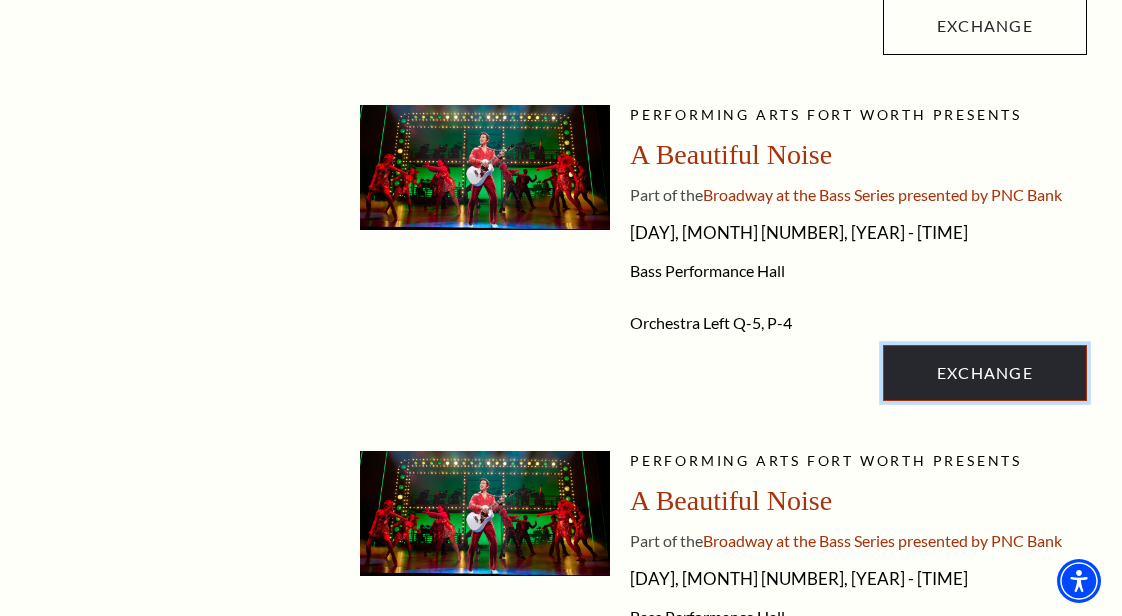 click on "Exchange" at bounding box center [985, 373] 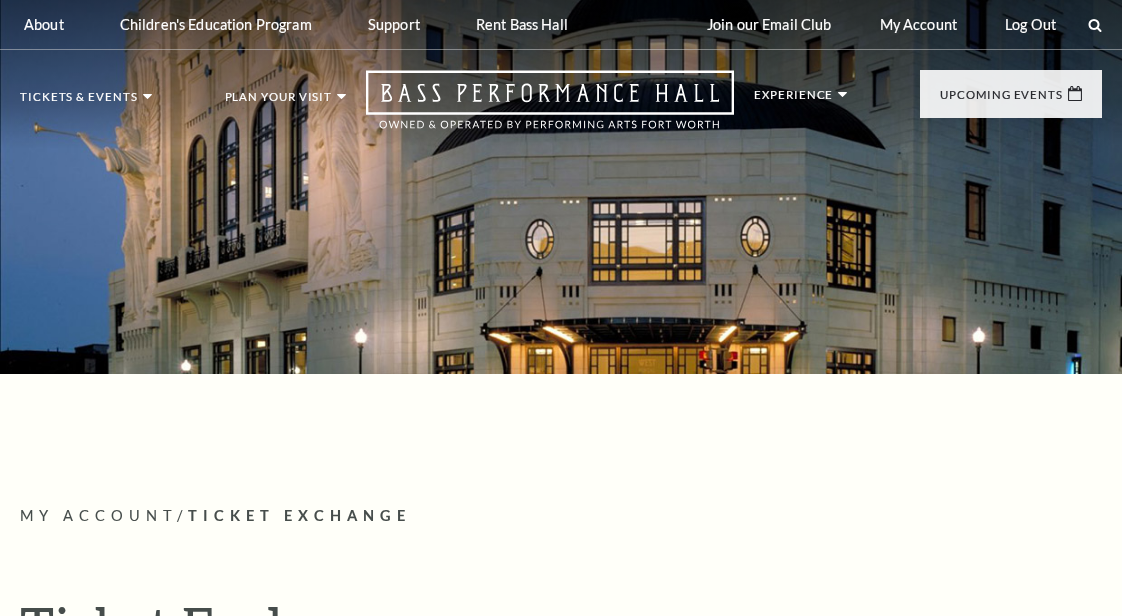 scroll, scrollTop: 0, scrollLeft: 0, axis: both 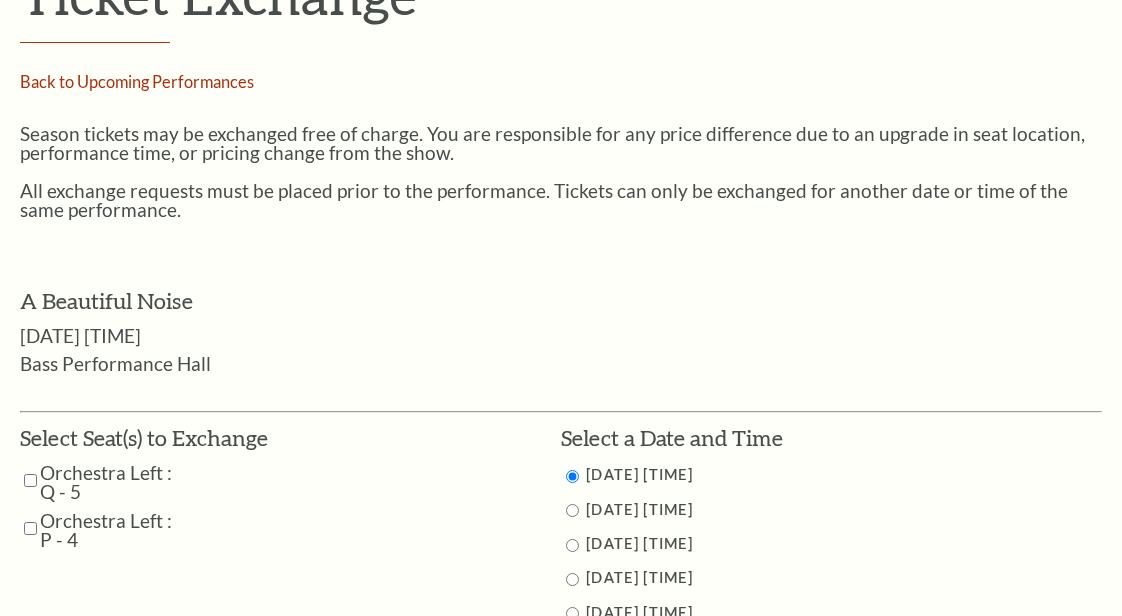click at bounding box center (30, 480) 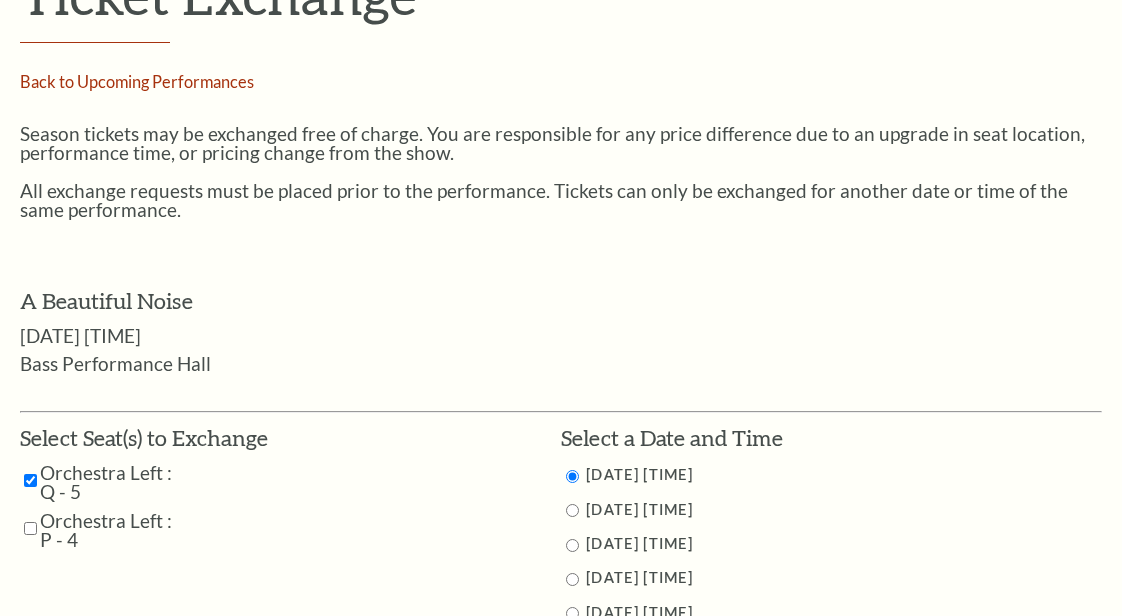click at bounding box center (30, 528) 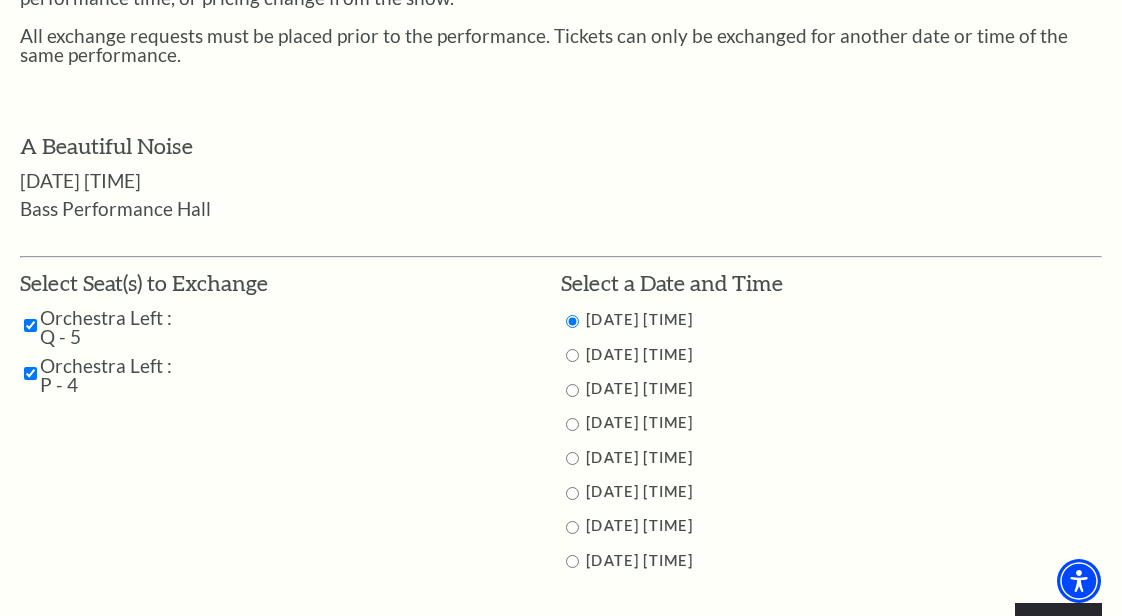 scroll, scrollTop: 786, scrollLeft: 0, axis: vertical 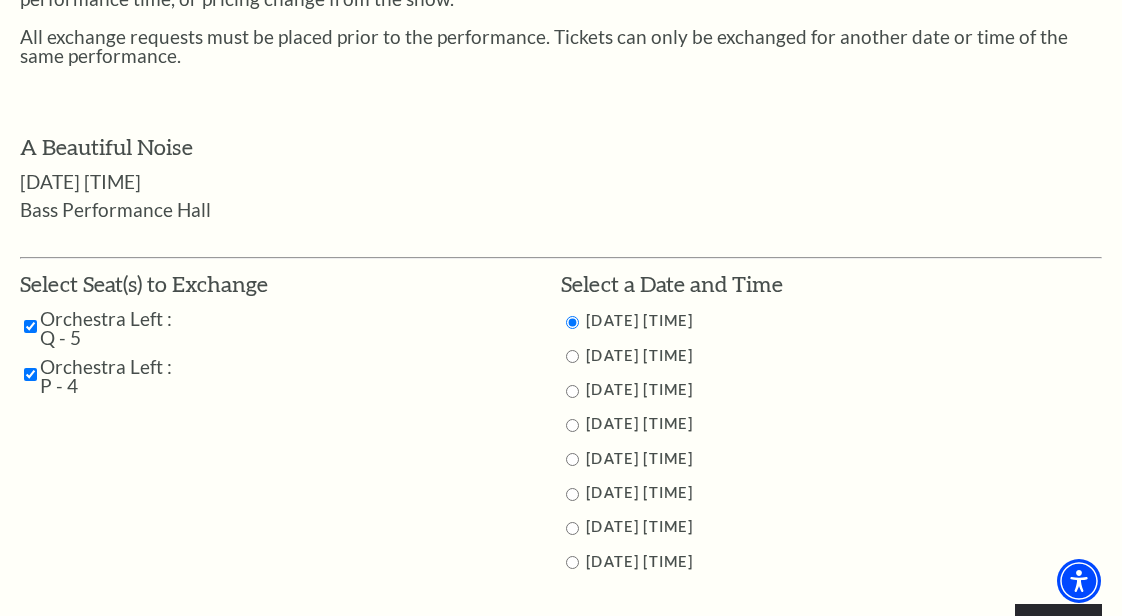 click at bounding box center (572, 494) 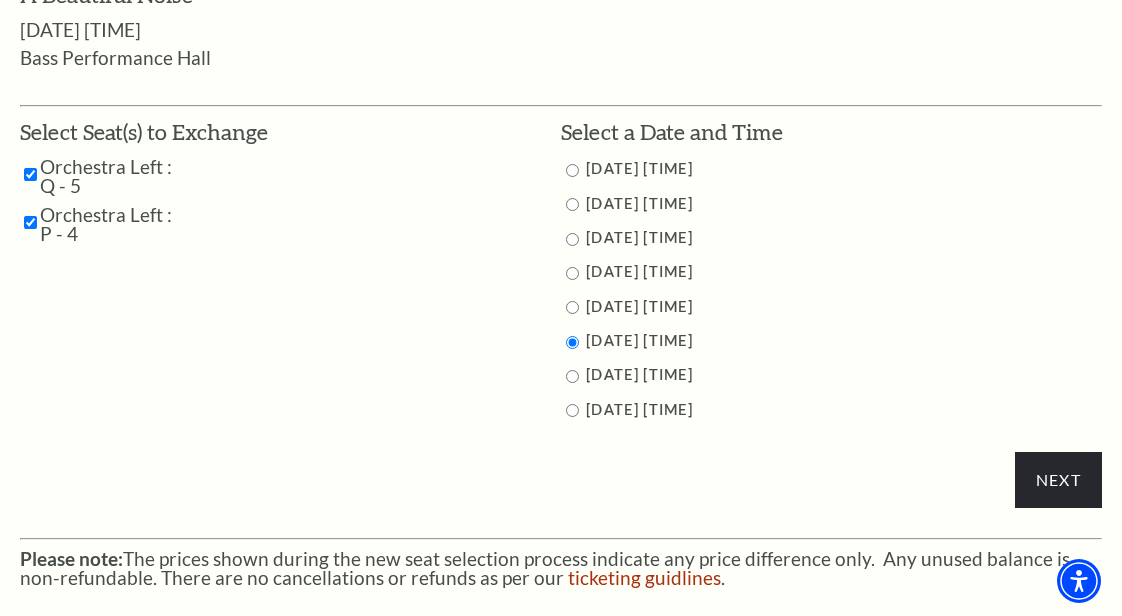 scroll, scrollTop: 939, scrollLeft: 0, axis: vertical 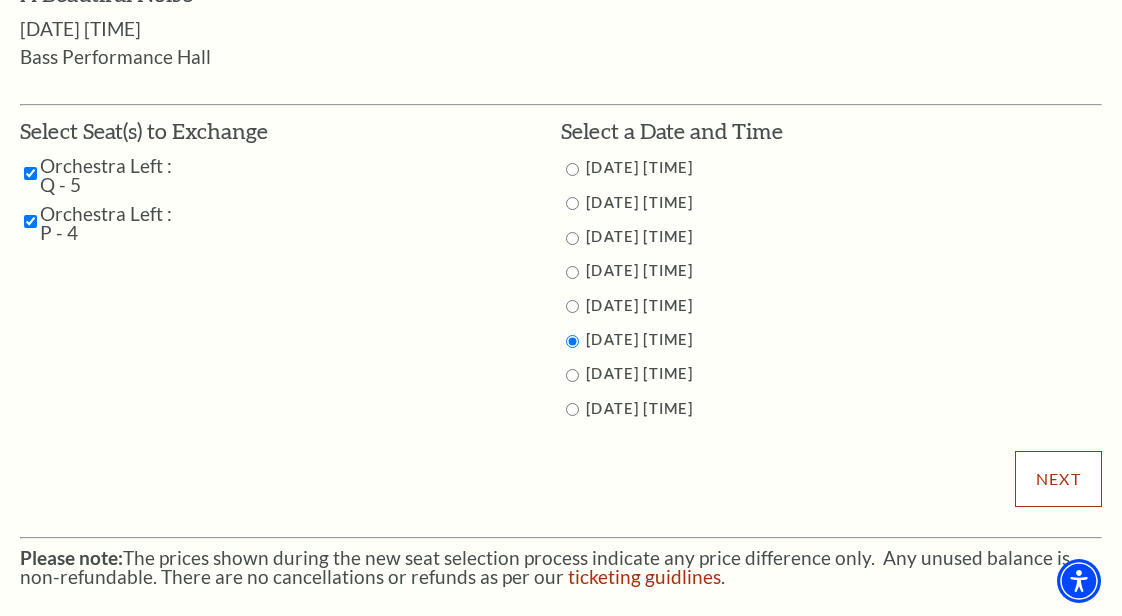 click on "Next" at bounding box center (1058, 479) 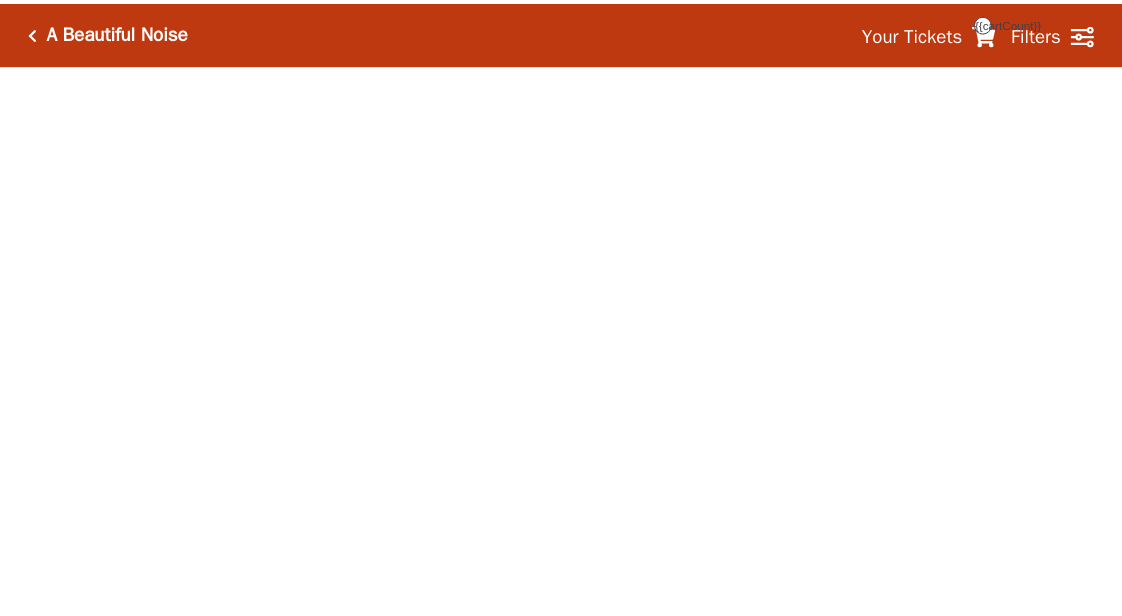 scroll, scrollTop: 0, scrollLeft: 0, axis: both 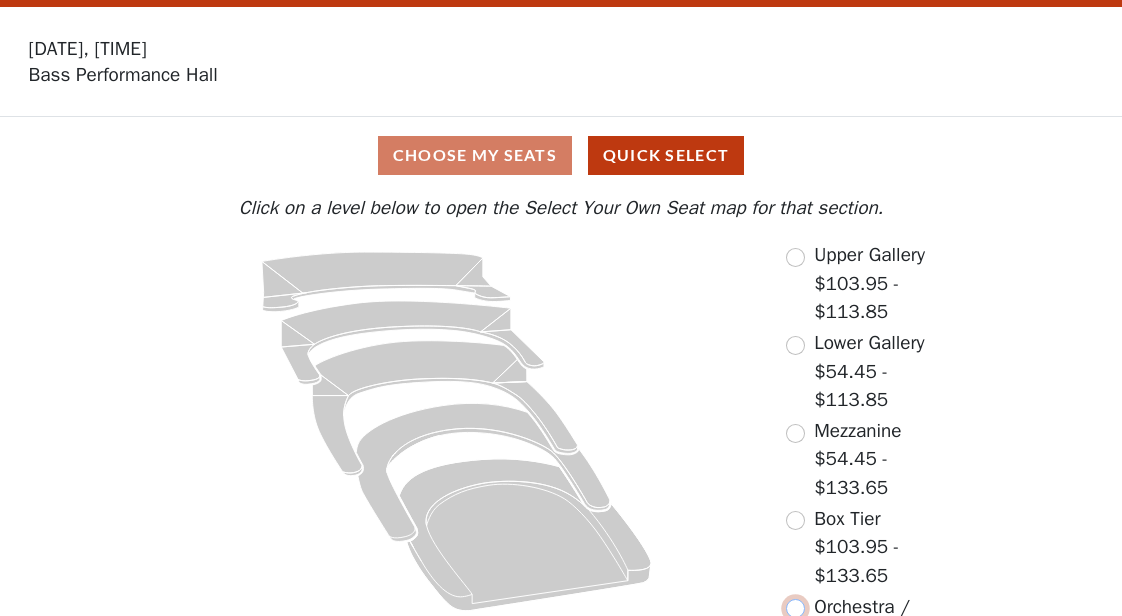 click at bounding box center [795, 608] 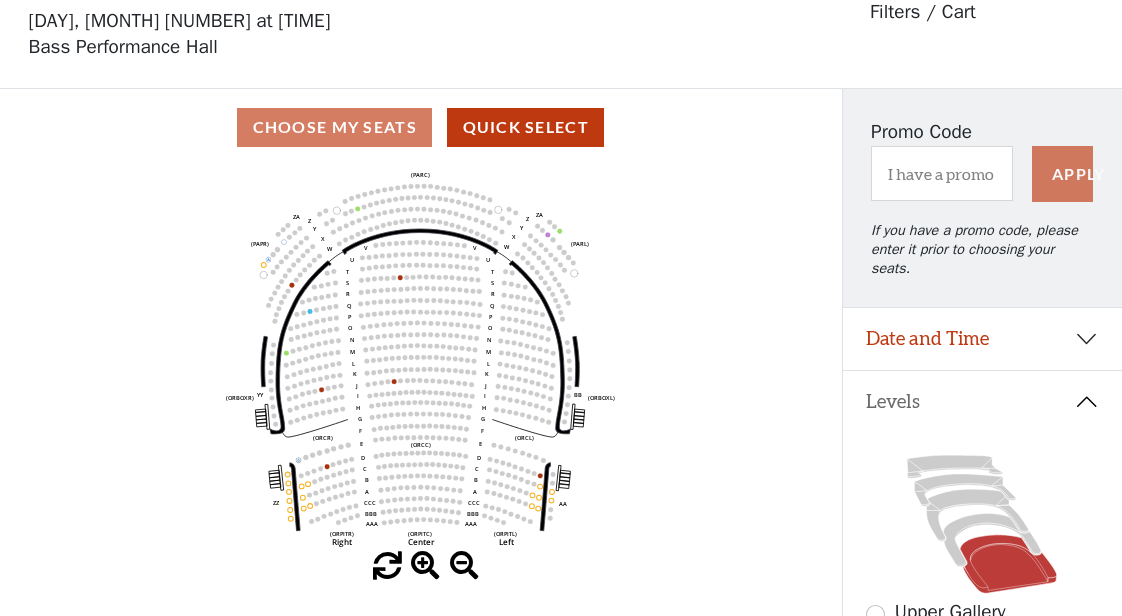 scroll, scrollTop: 92, scrollLeft: 0, axis: vertical 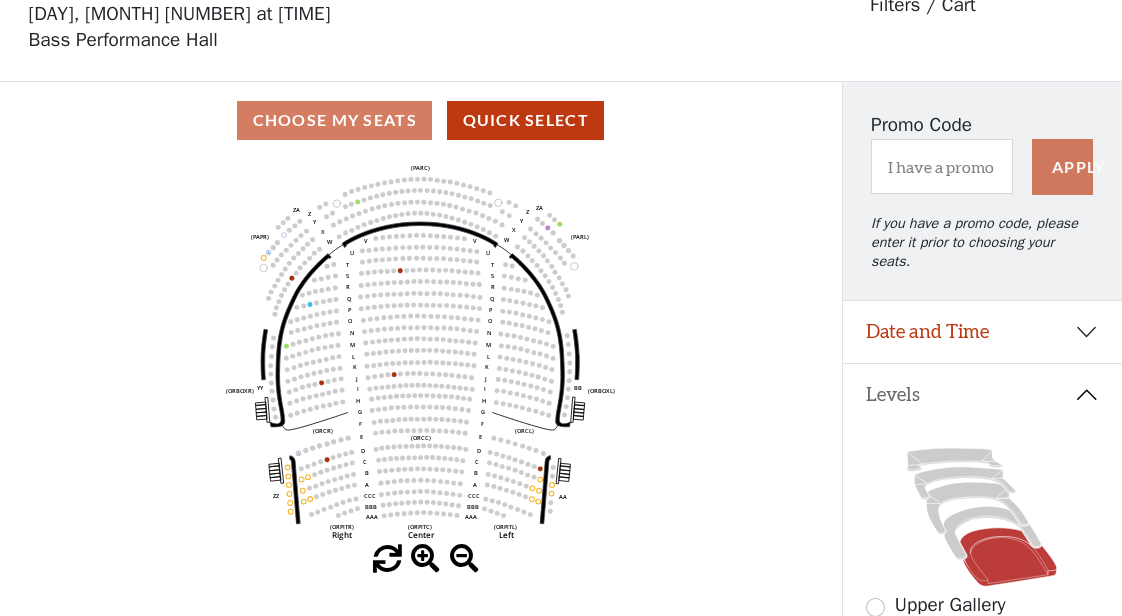 click at bounding box center [425, 559] 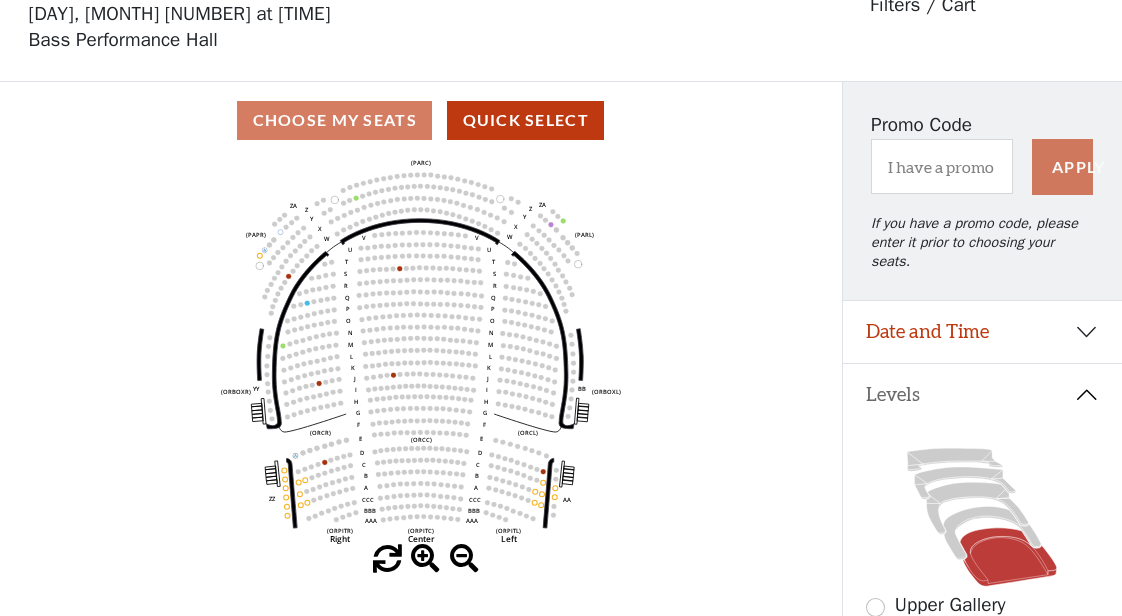 click at bounding box center [425, 559] 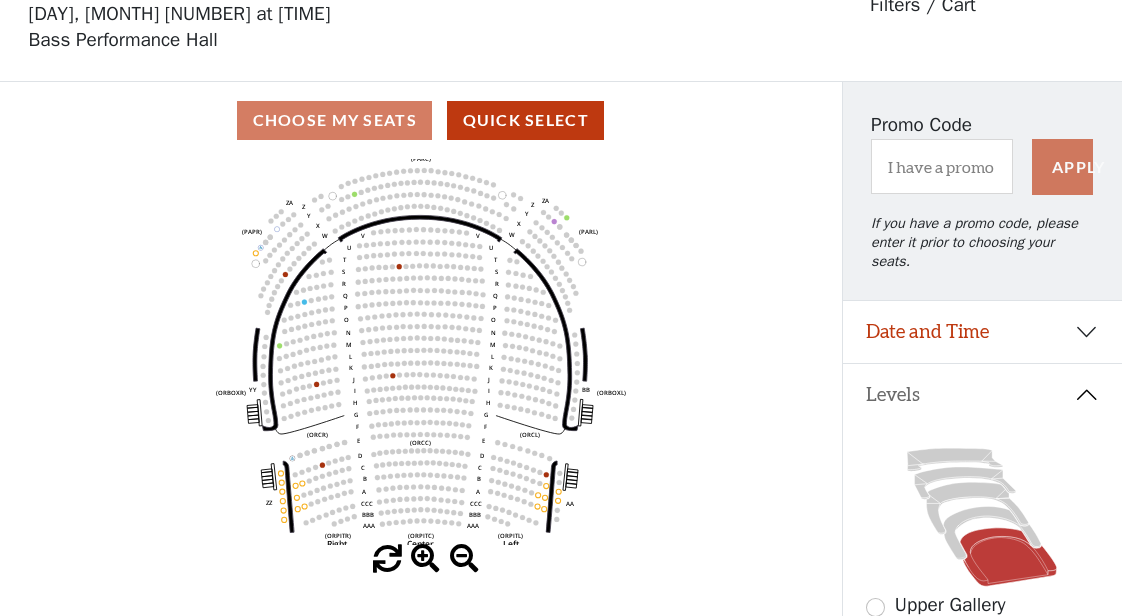 click at bounding box center [425, 559] 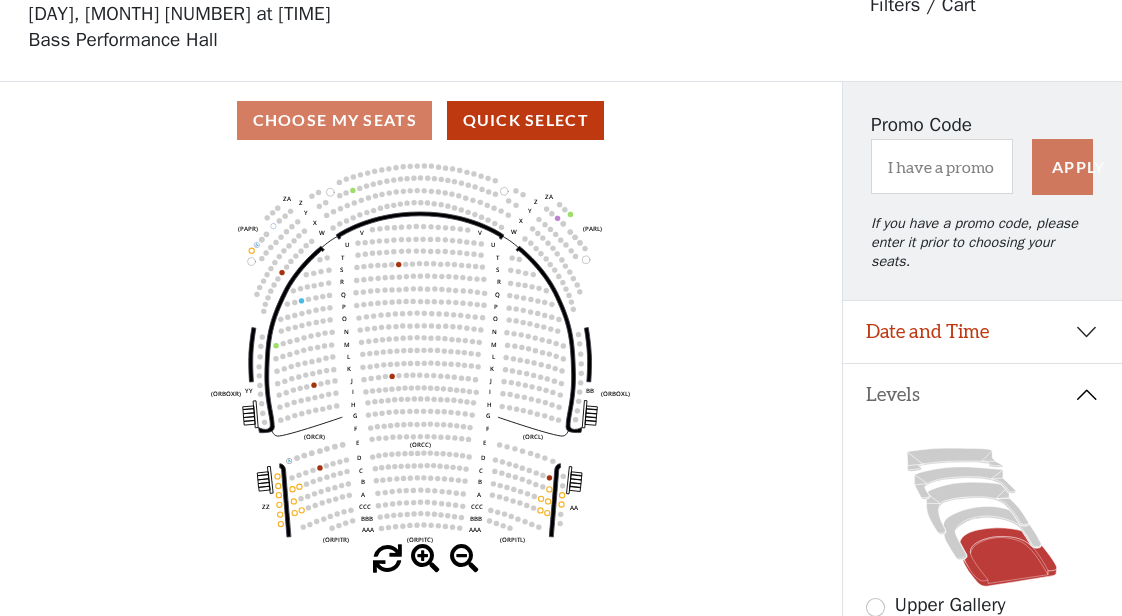 click at bounding box center [425, 559] 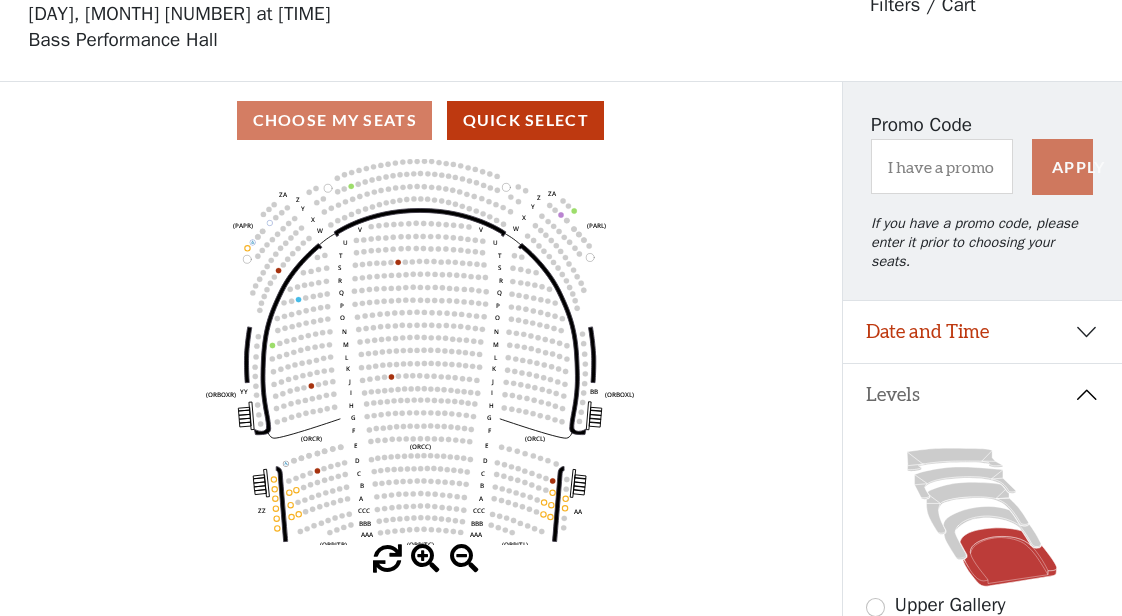 click at bounding box center [425, 559] 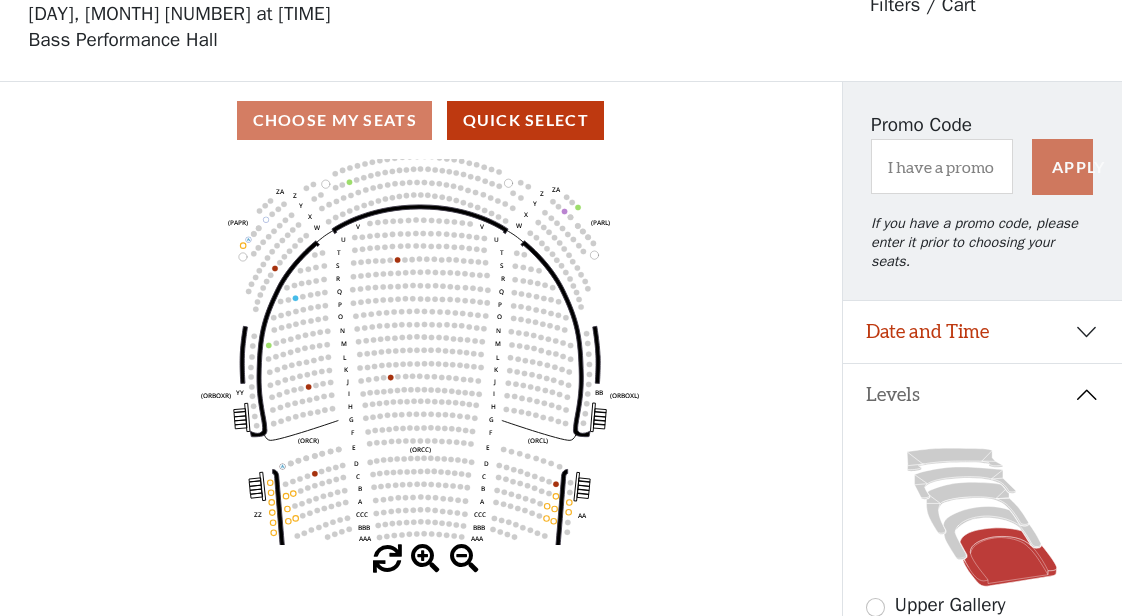 click at bounding box center (425, 559) 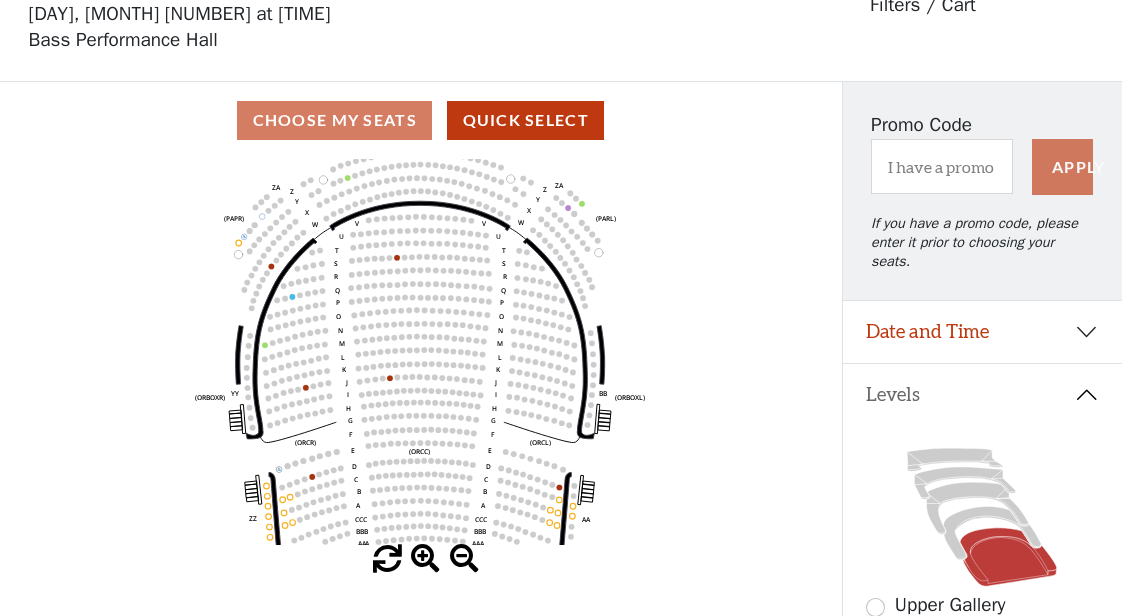 click at bounding box center [425, 559] 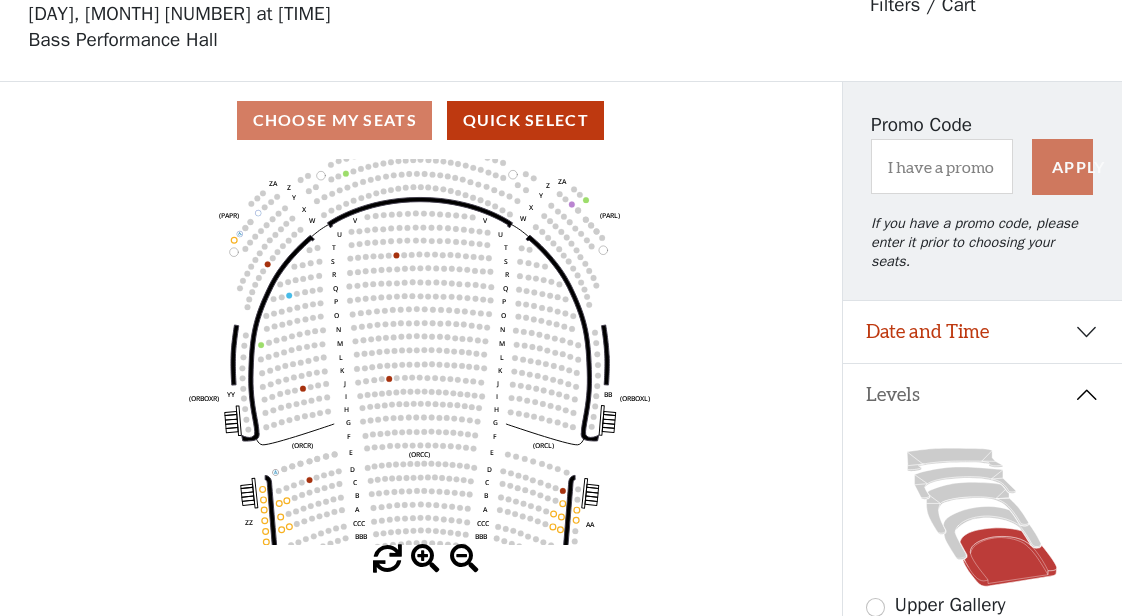click at bounding box center (425, 559) 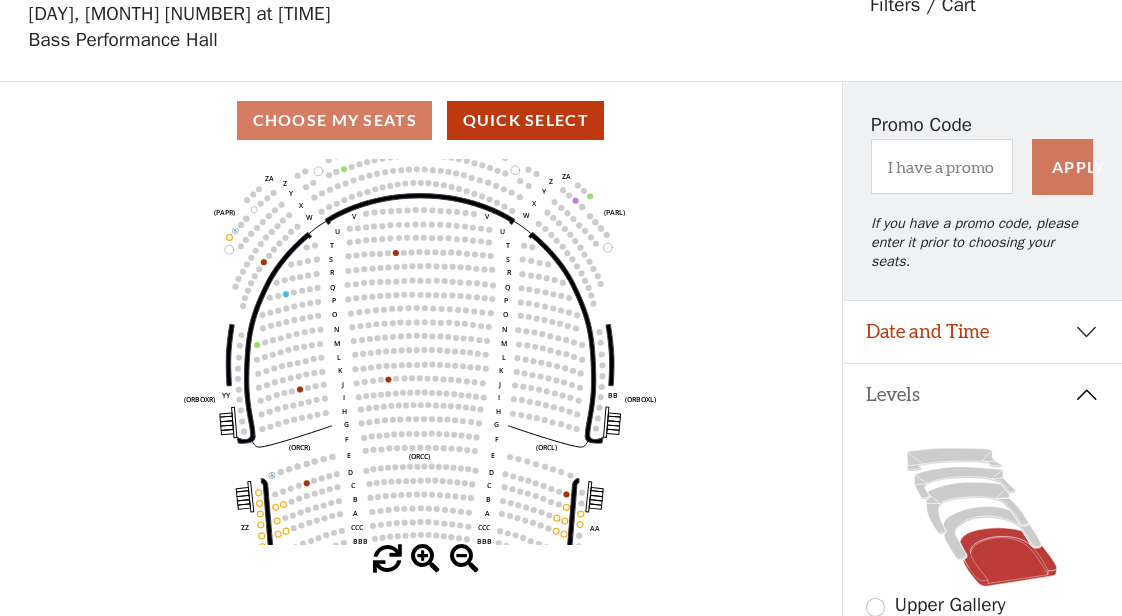 click at bounding box center [425, 559] 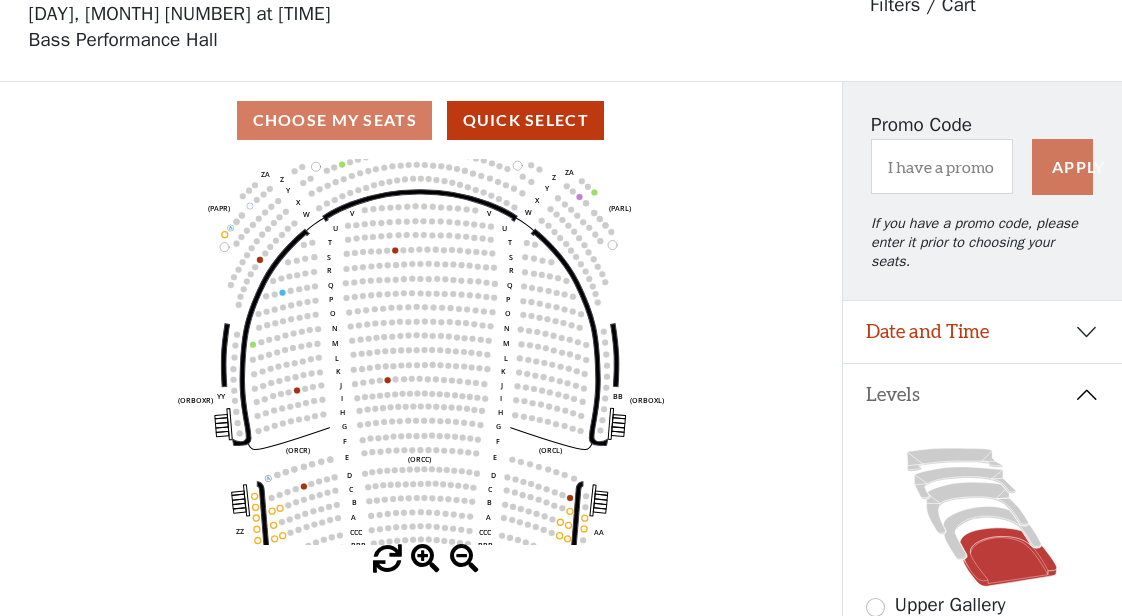 click at bounding box center [425, 559] 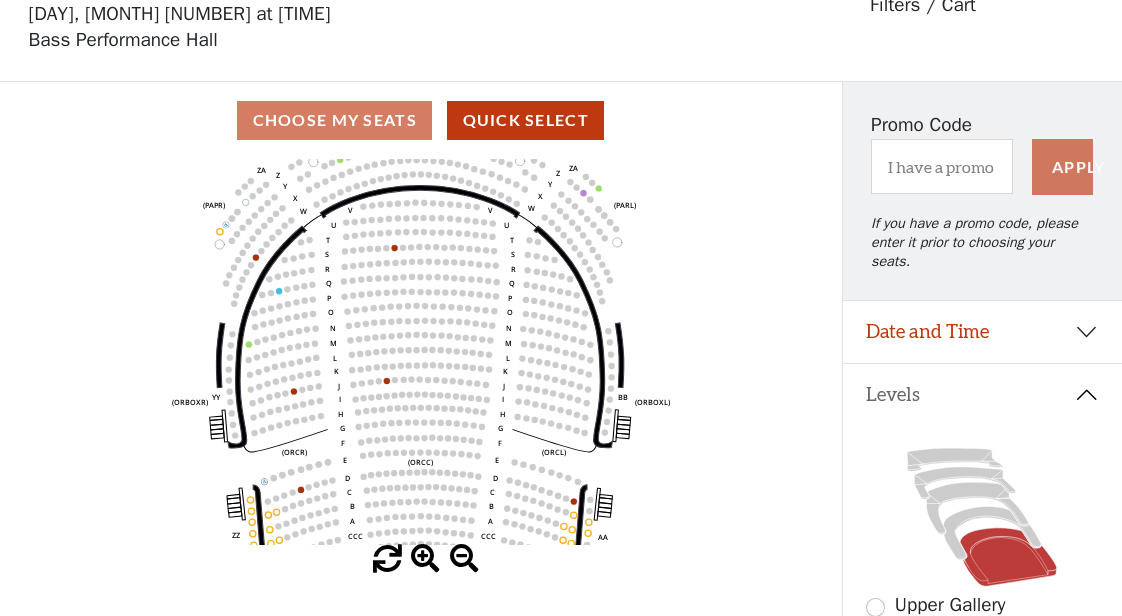 click at bounding box center (425, 559) 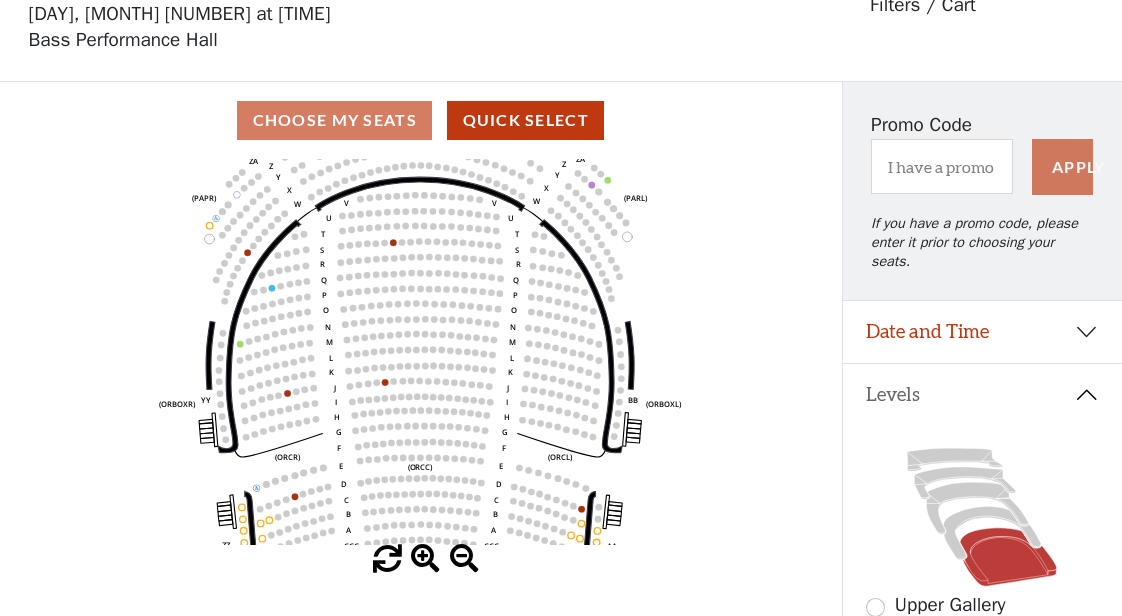 click at bounding box center (425, 559) 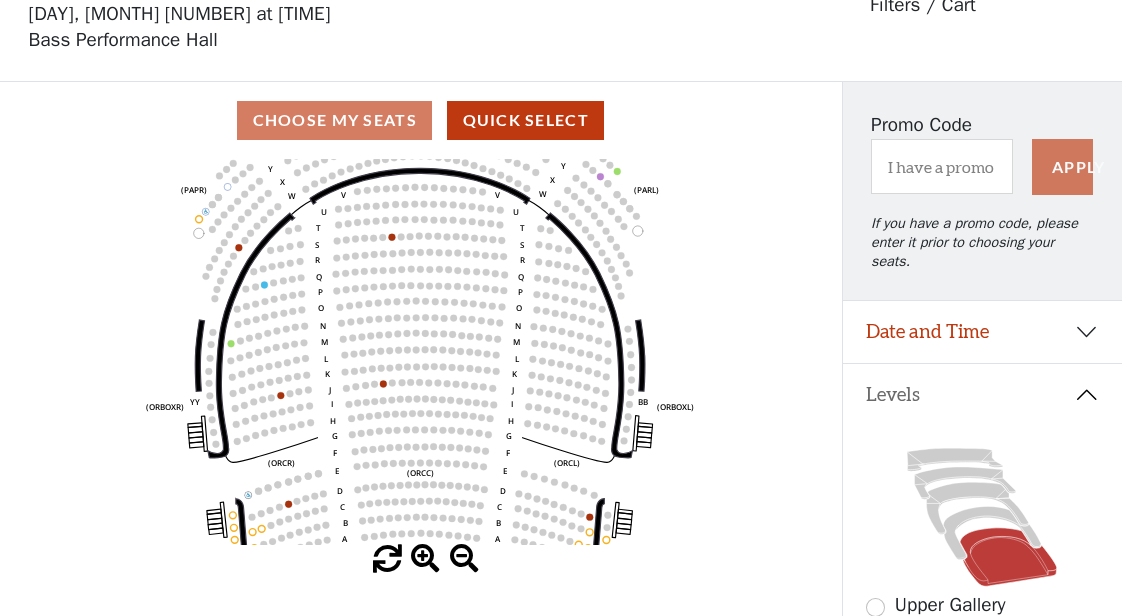 click at bounding box center [425, 559] 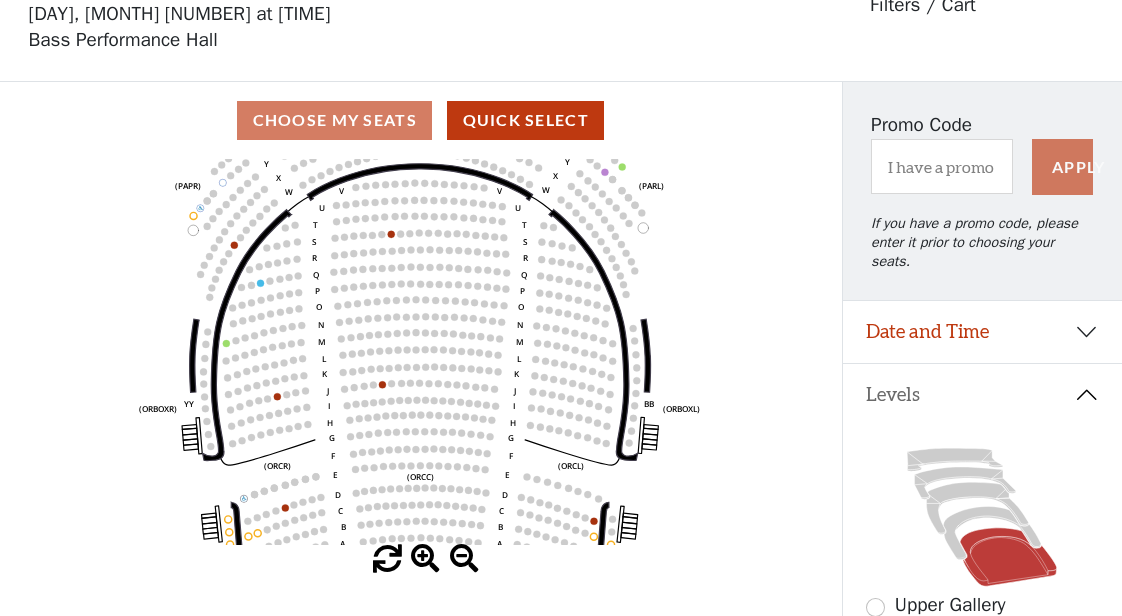 click at bounding box center [425, 559] 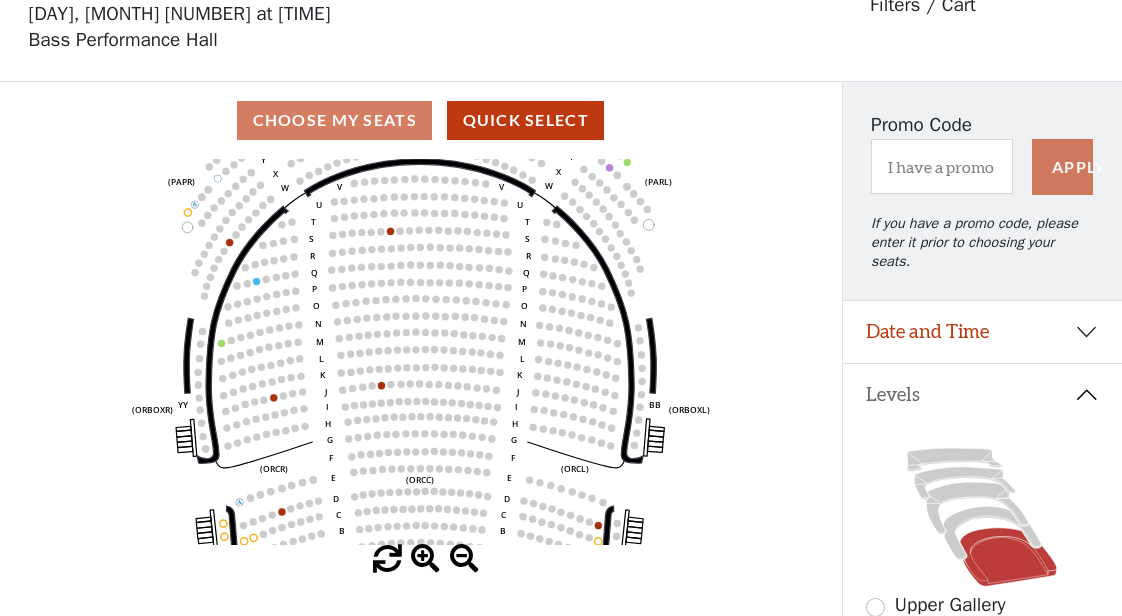click at bounding box center (425, 559) 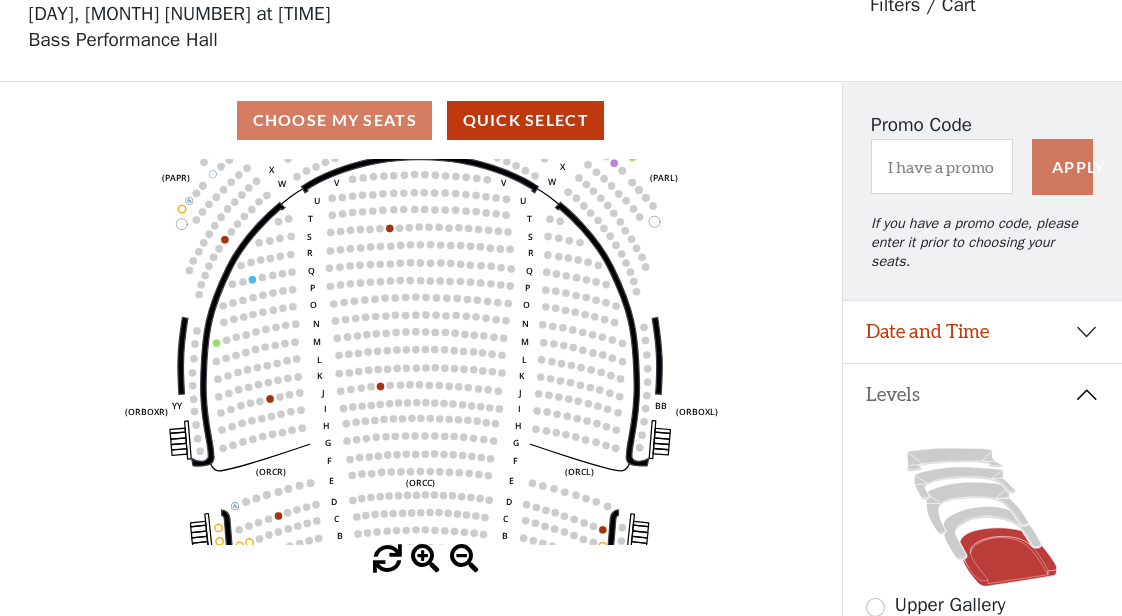 click at bounding box center [425, 559] 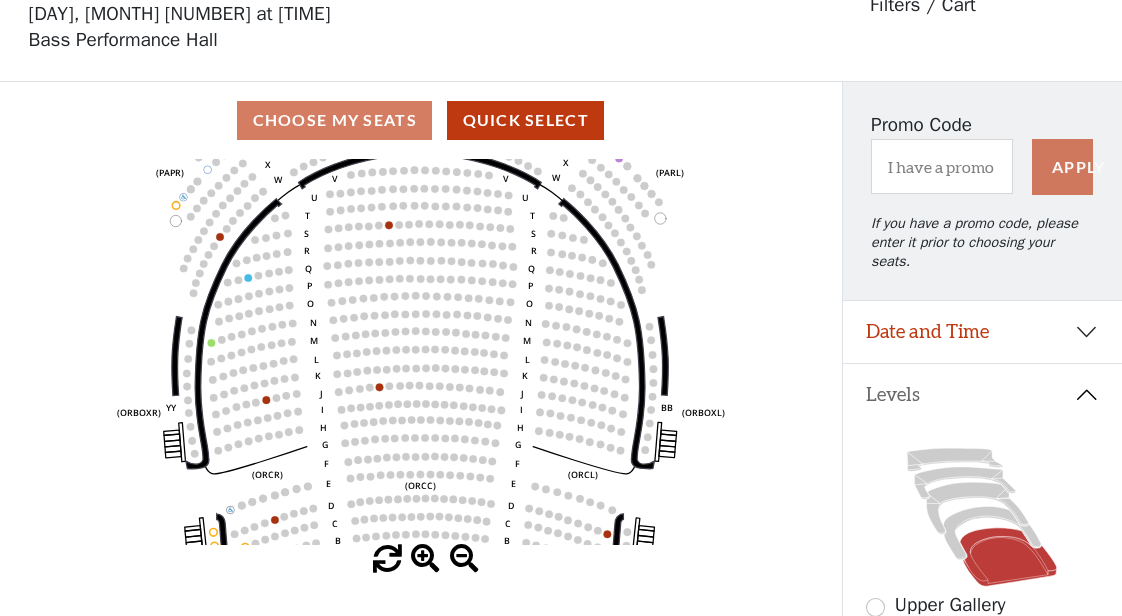 click at bounding box center (425, 559) 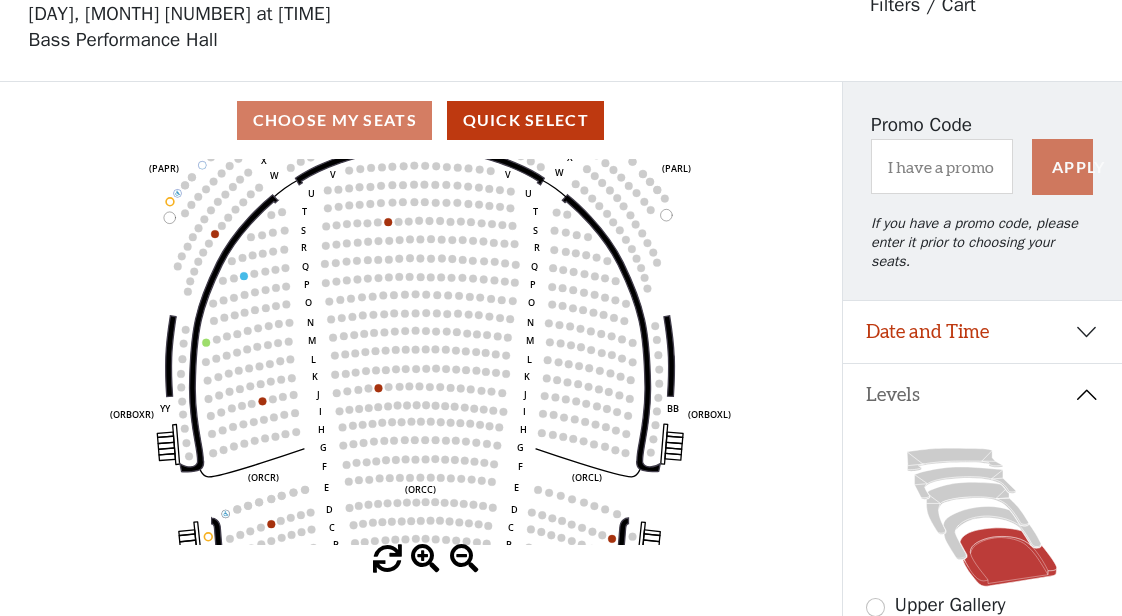 click at bounding box center (425, 559) 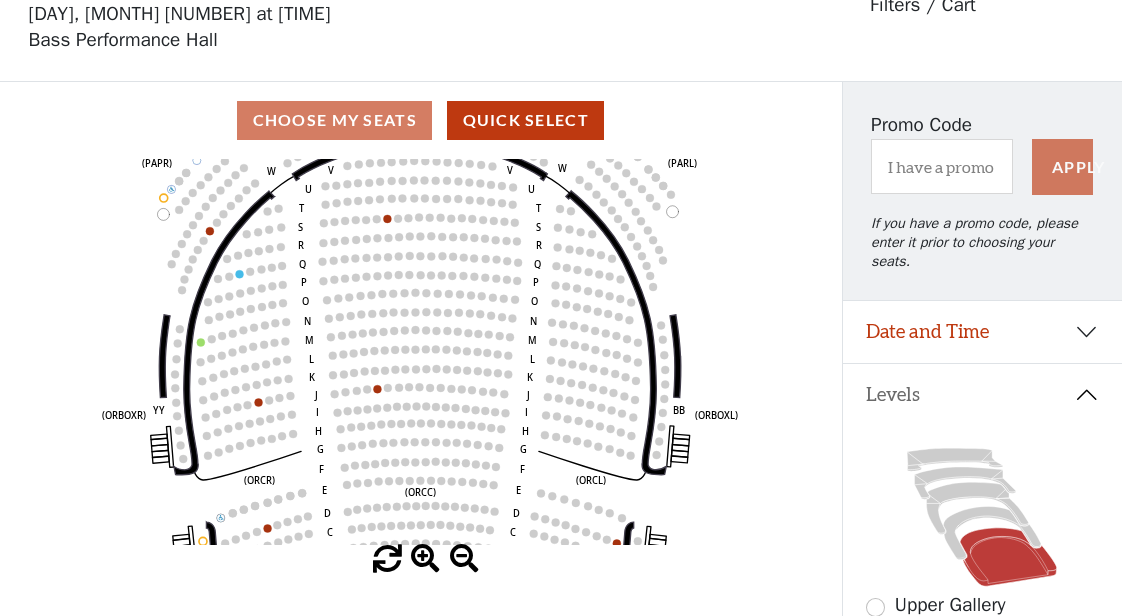 click at bounding box center [425, 559] 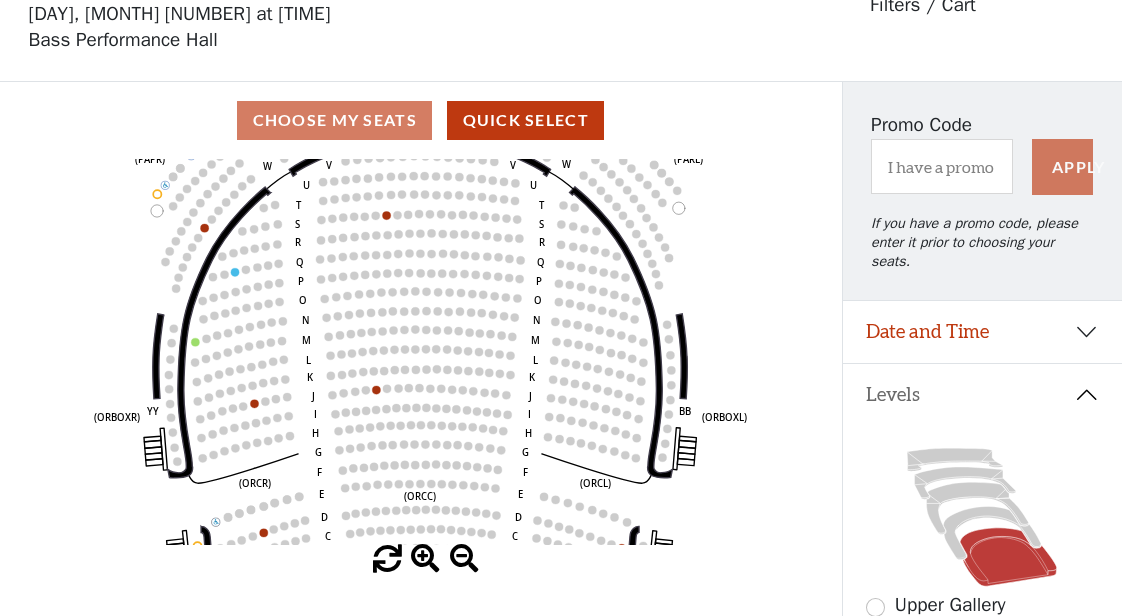 click at bounding box center (425, 559) 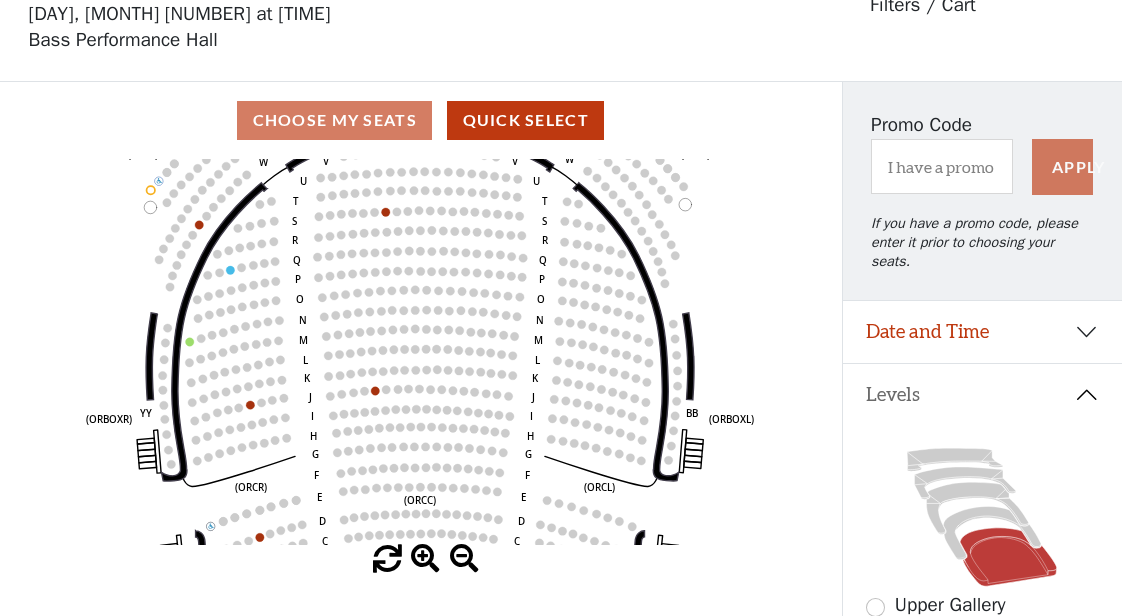 click at bounding box center (425, 559) 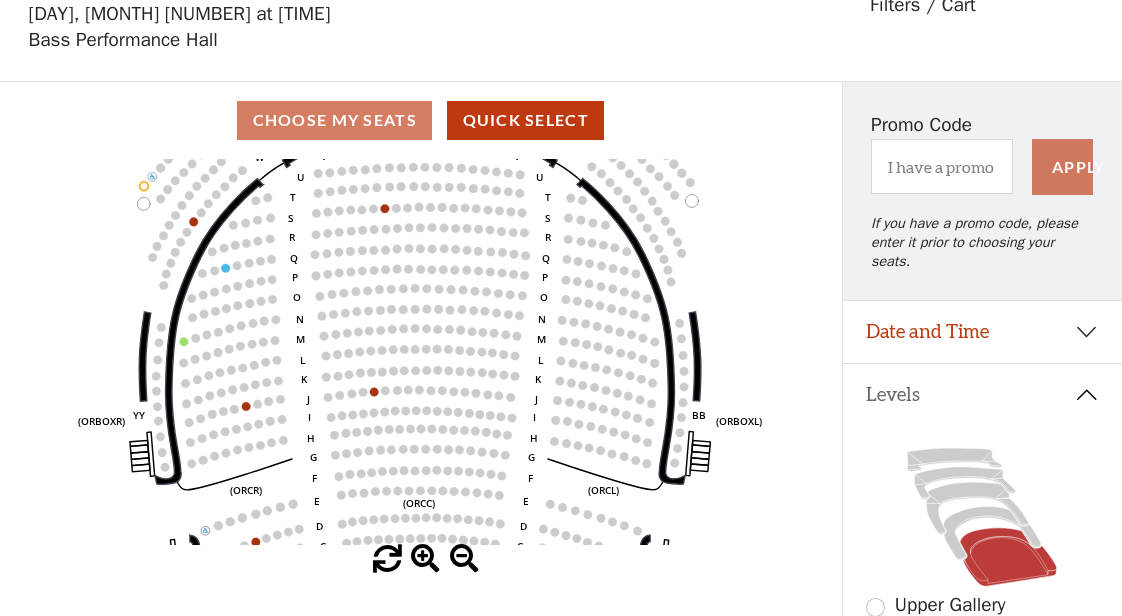 click at bounding box center (425, 559) 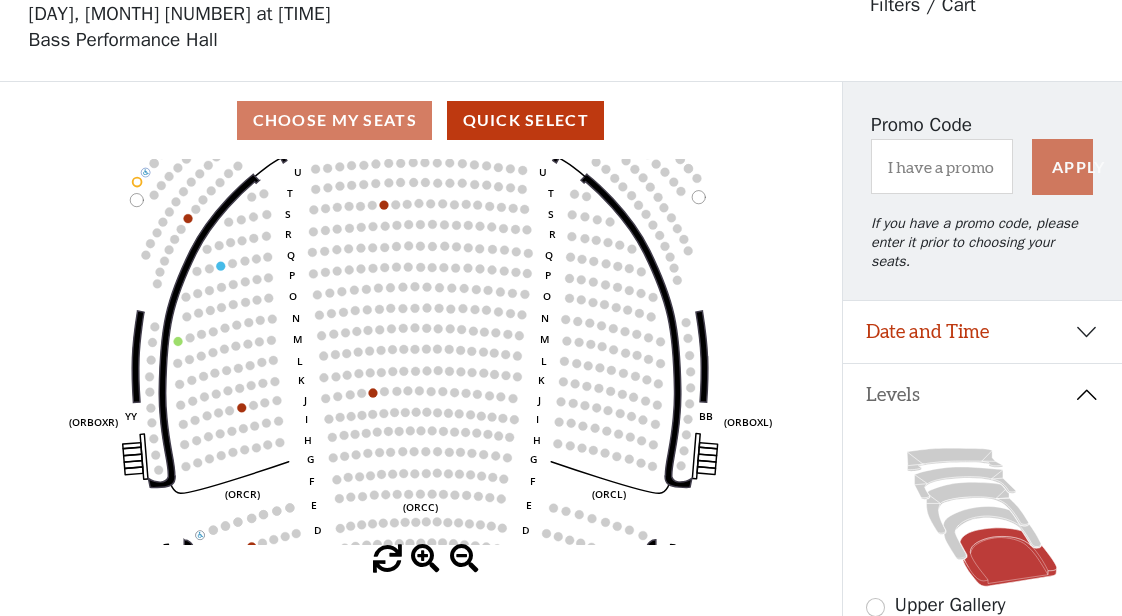 click at bounding box center [425, 559] 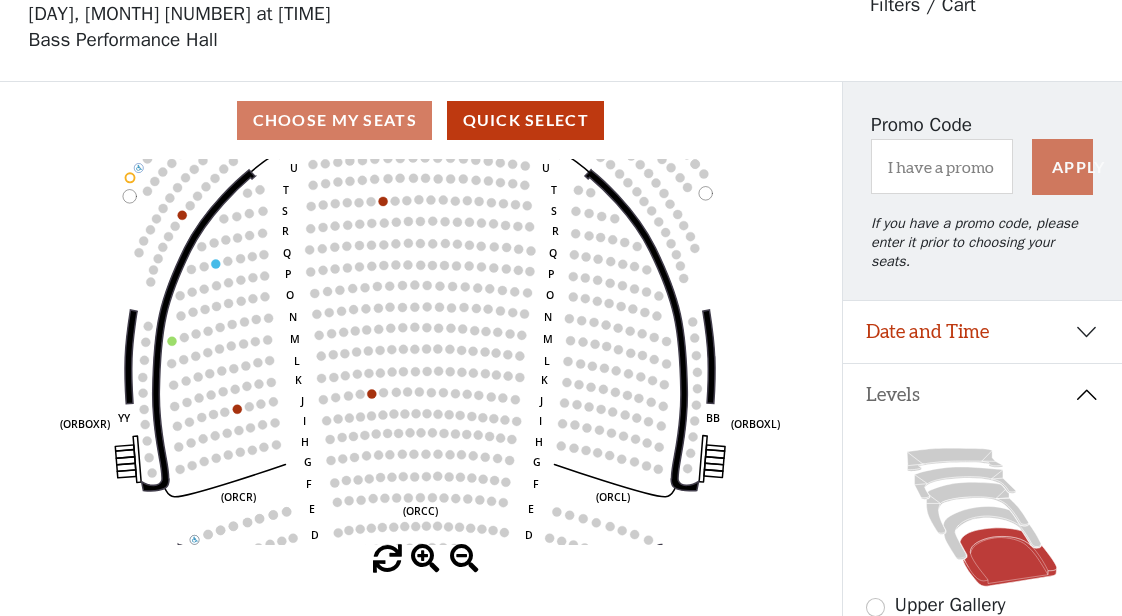 click at bounding box center (425, 559) 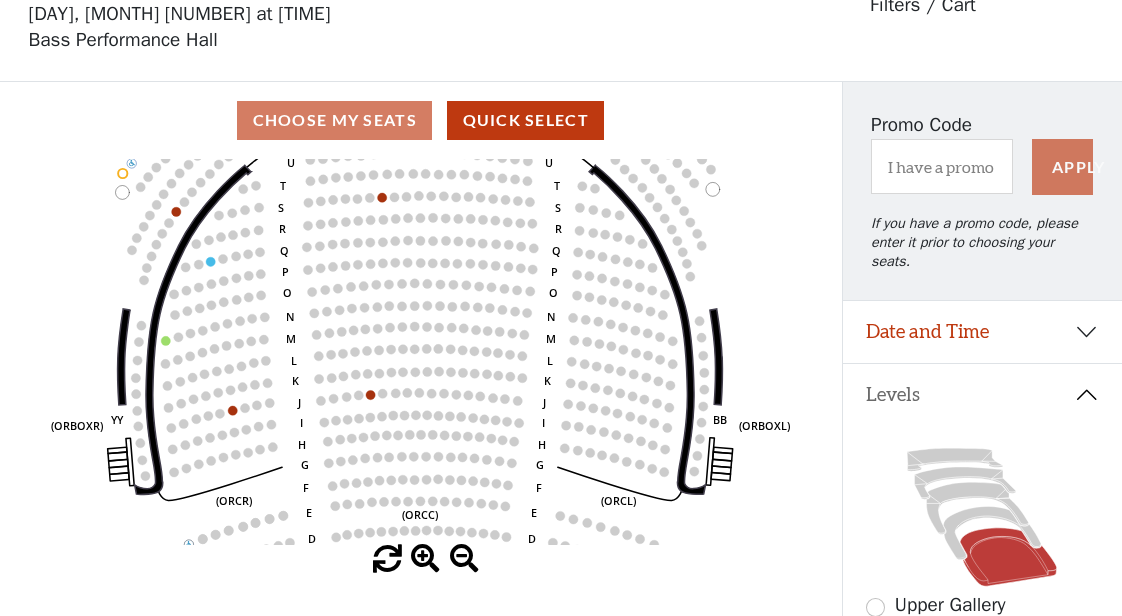 click at bounding box center (425, 559) 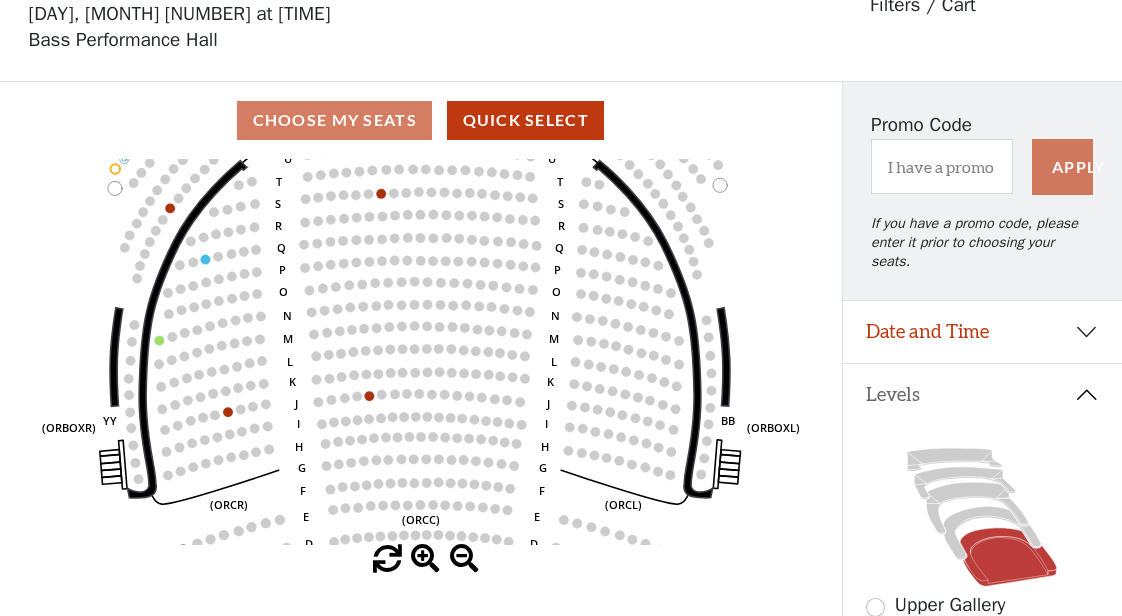 click at bounding box center [425, 559] 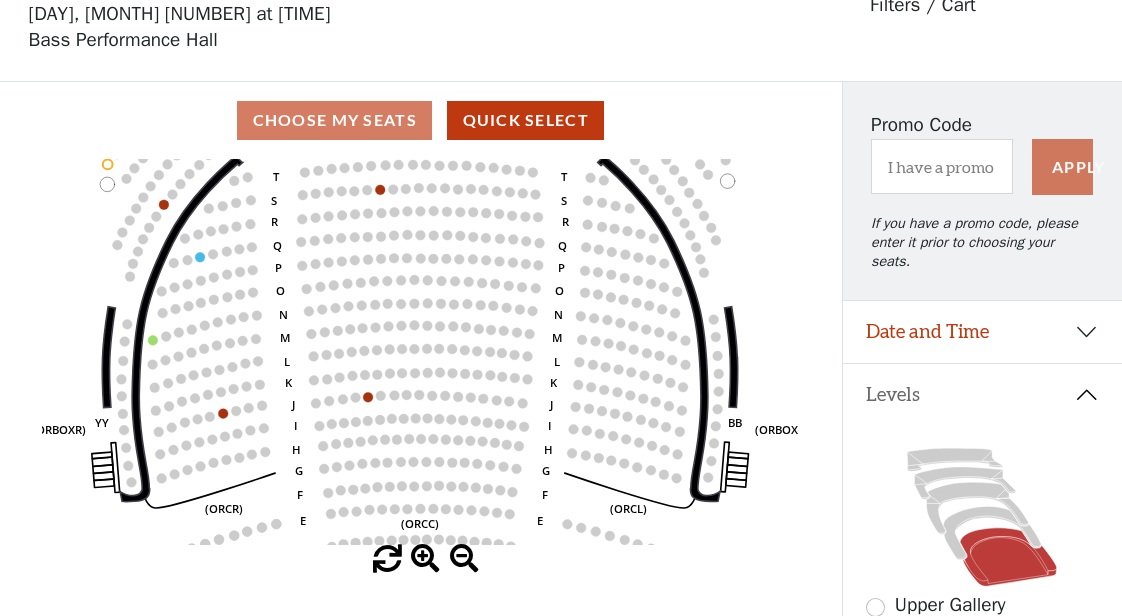 click at bounding box center (425, 559) 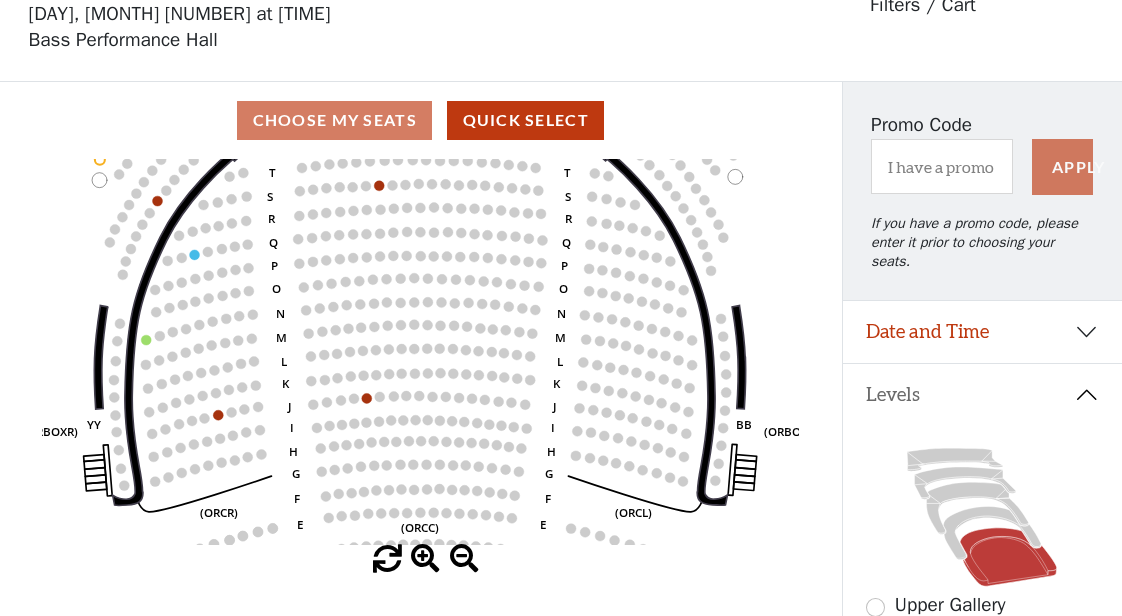 click at bounding box center [425, 559] 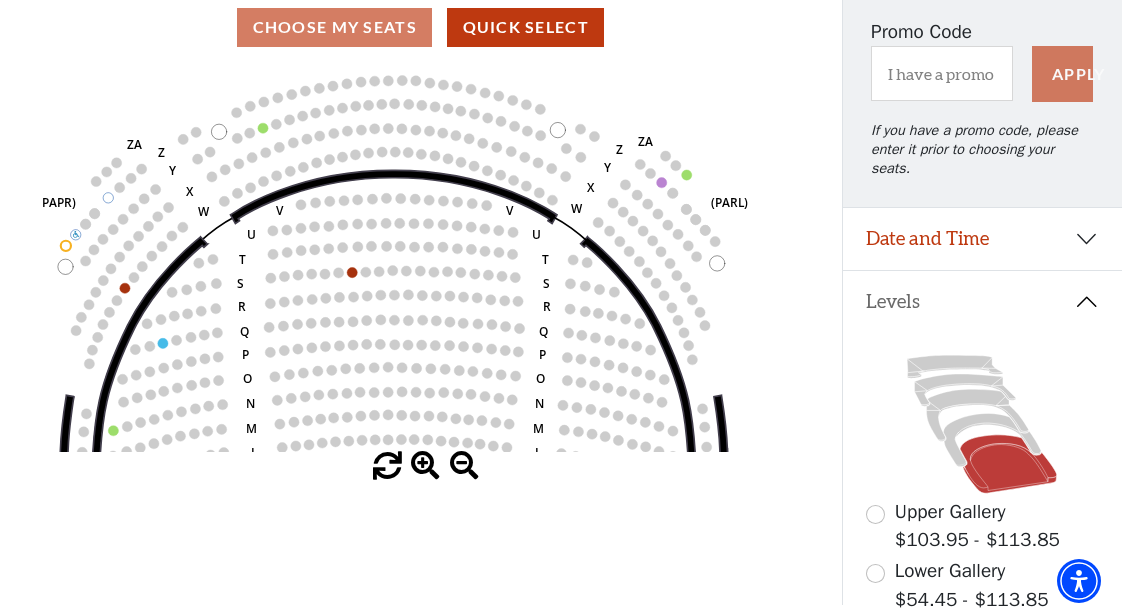 scroll, scrollTop: 208, scrollLeft: 0, axis: vertical 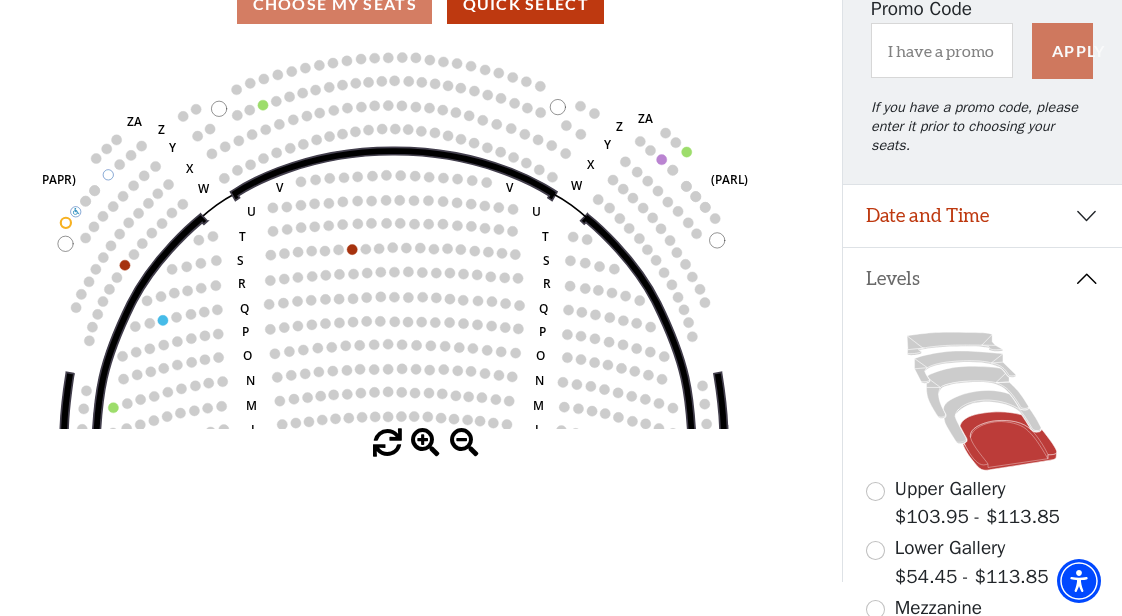click at bounding box center (464, 443) 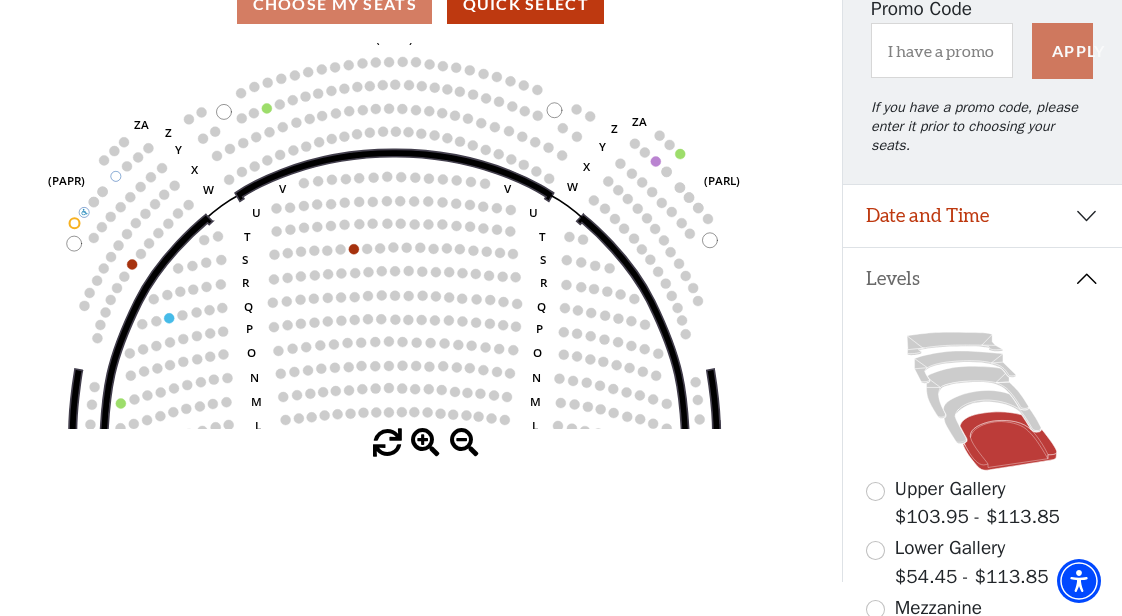 click at bounding box center [464, 443] 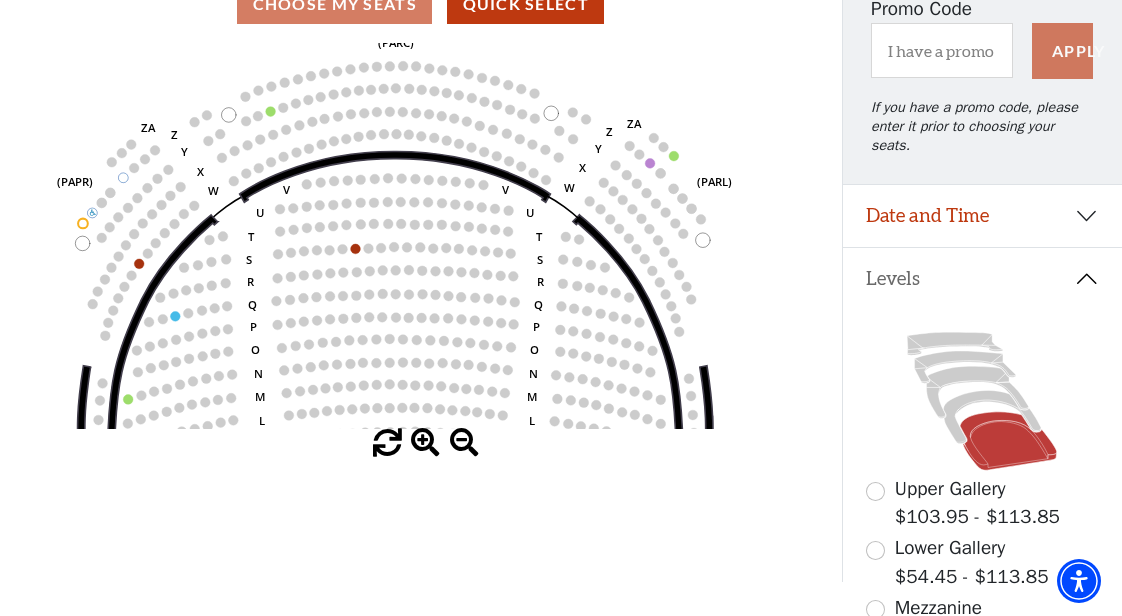 click at bounding box center [464, 443] 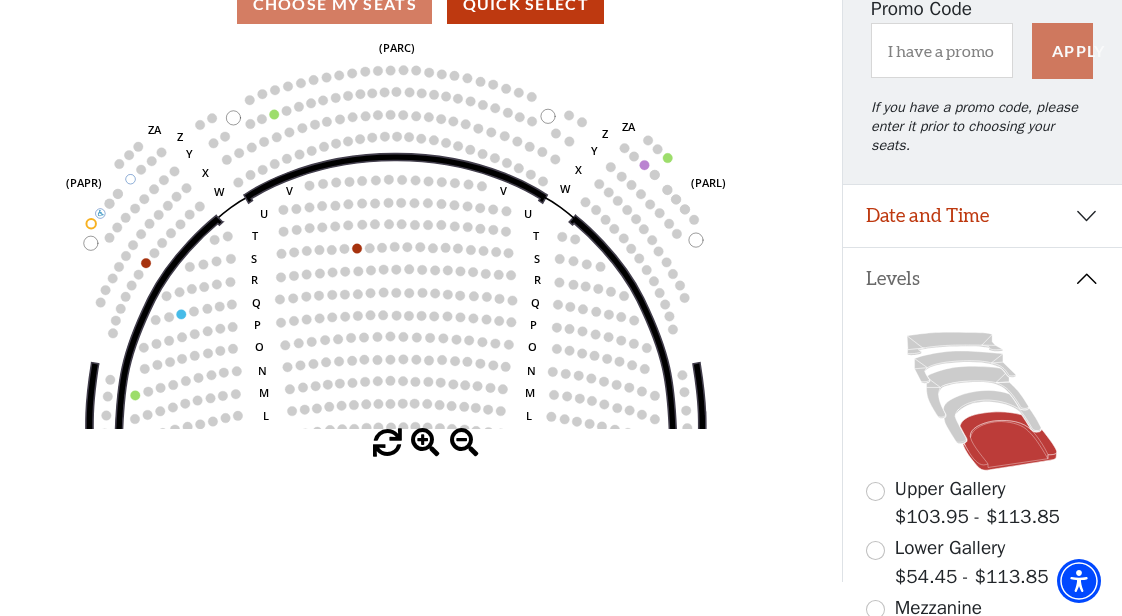 click at bounding box center [464, 443] 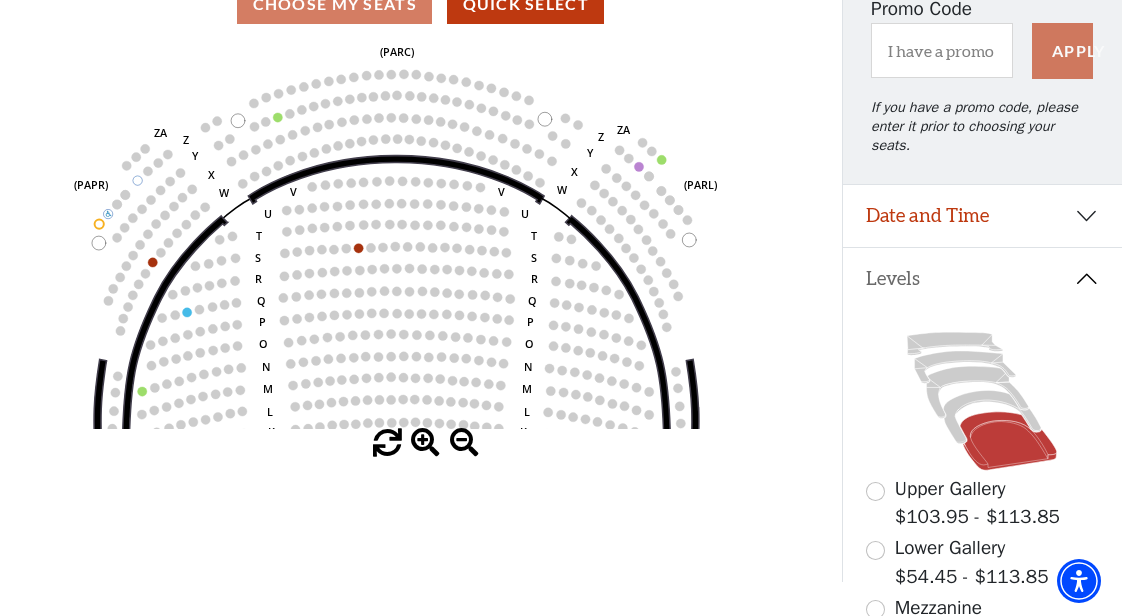 click at bounding box center [464, 443] 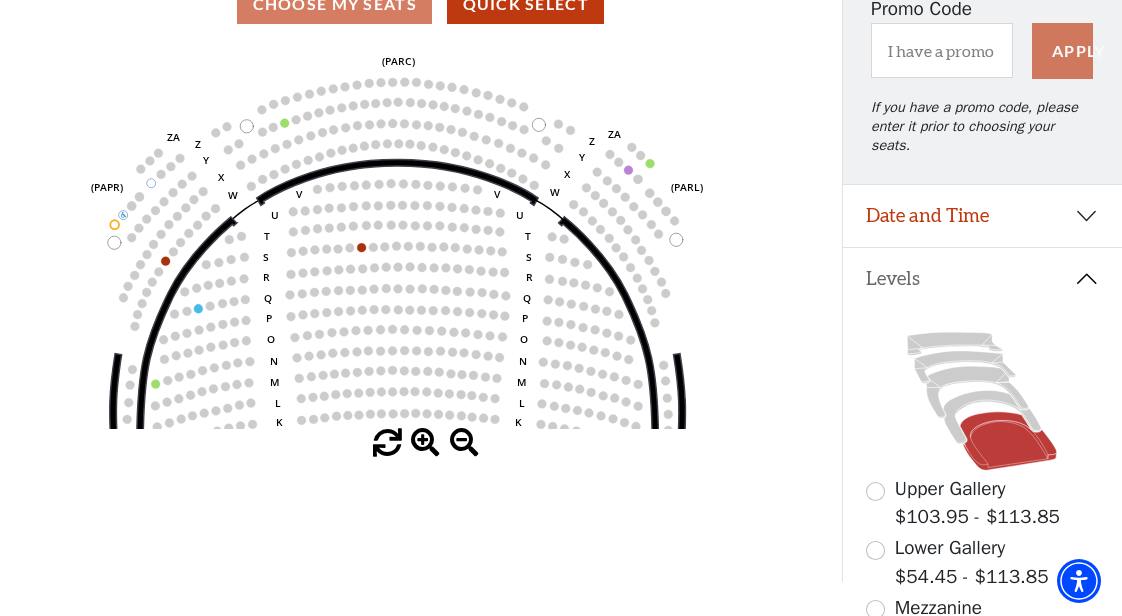 click at bounding box center (464, 443) 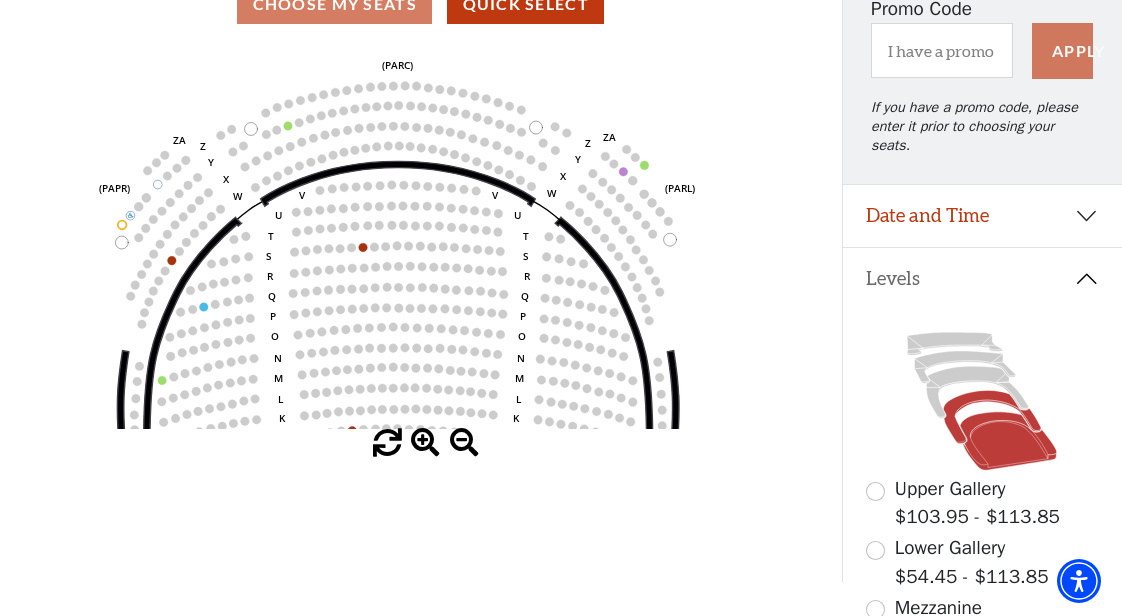 click 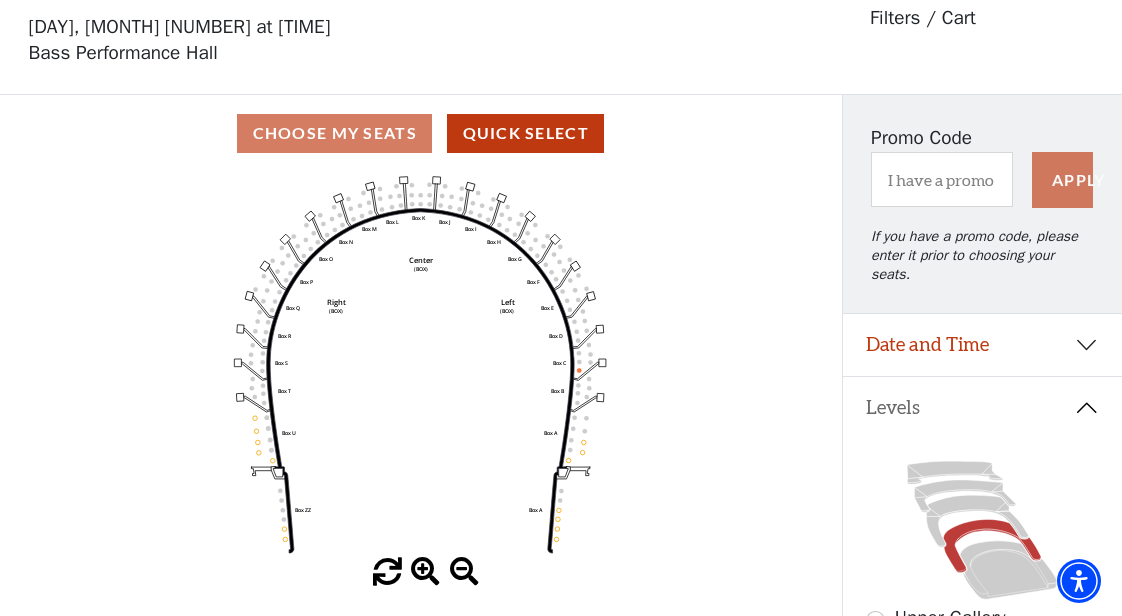 scroll, scrollTop: 92, scrollLeft: 0, axis: vertical 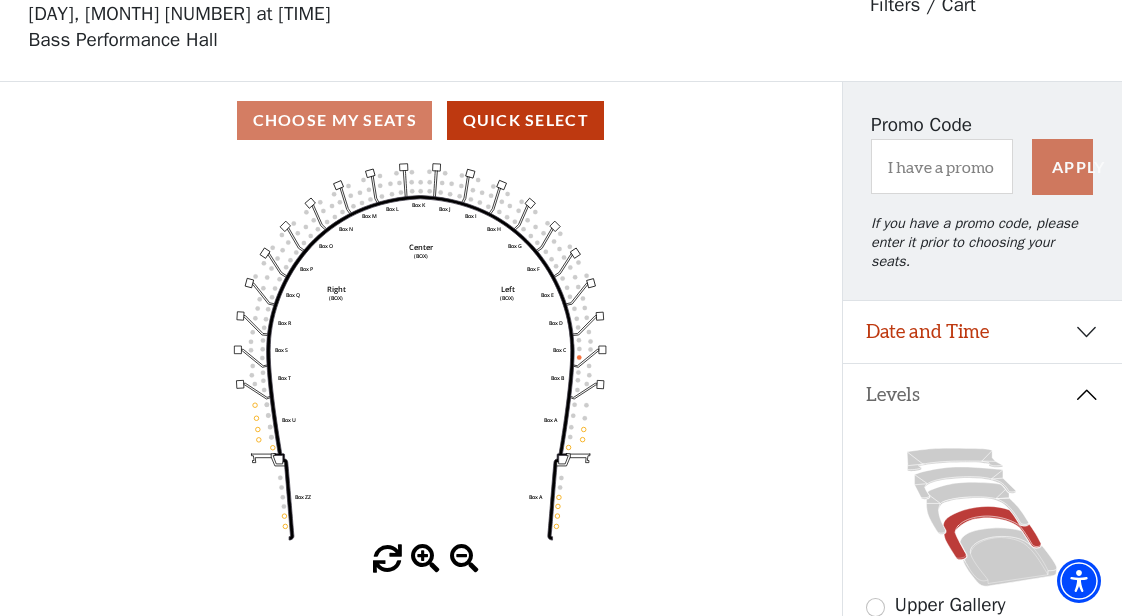 click on "Left   (BOX)   Right   (BOX)   Center   (BOX)   Box ZZ   Box U   Box T   Box S   Box R   Box Q   Box P   Box O   Box N   Box M   Box L   Box A   Box A   Box B   Box C   Box D   Box E   Box F   Box G   Box H   Box I   Box J   Box K" 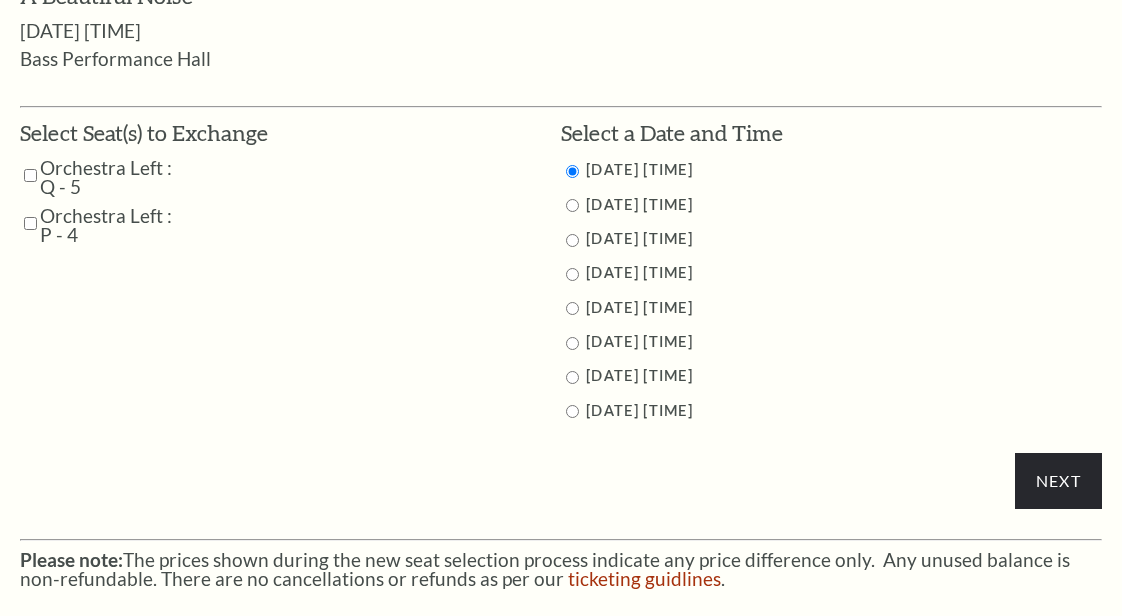 scroll, scrollTop: 937, scrollLeft: 0, axis: vertical 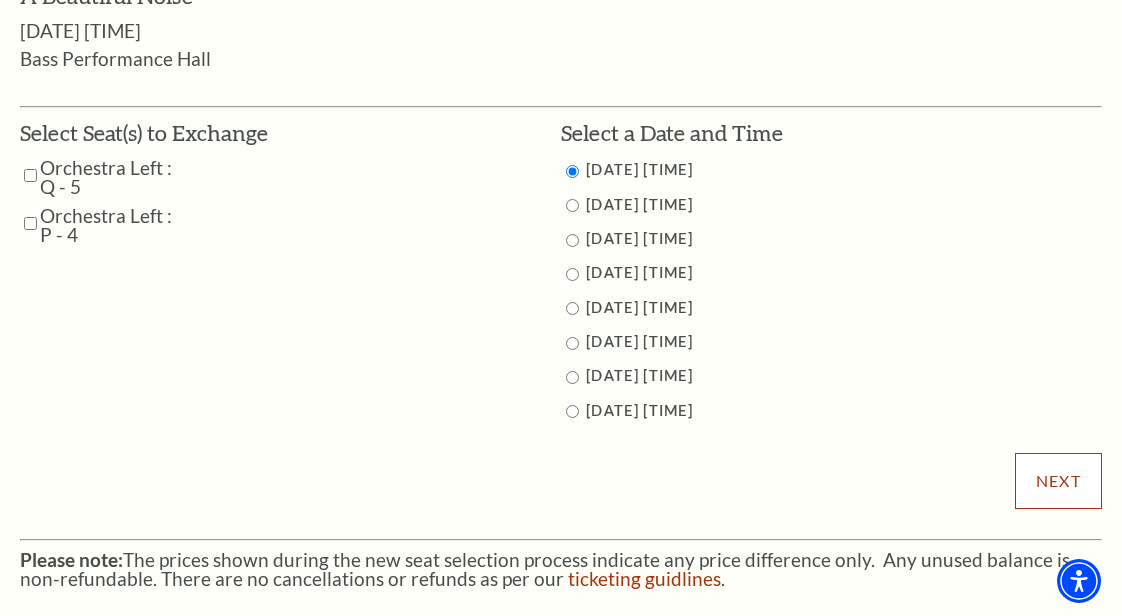 click on "Next" at bounding box center (1058, 481) 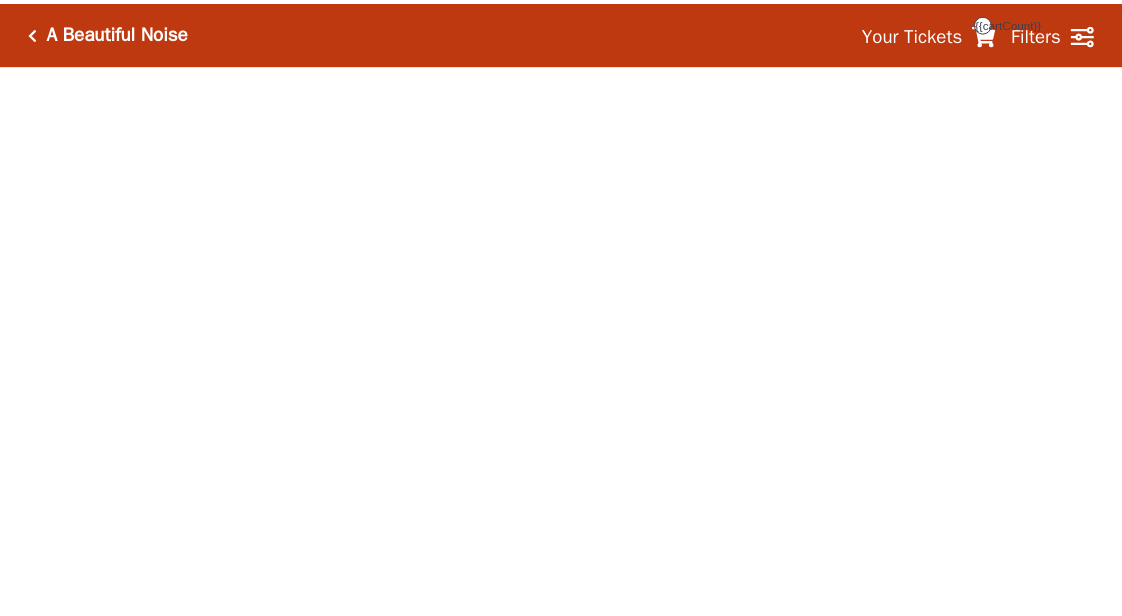 scroll, scrollTop: 0, scrollLeft: 0, axis: both 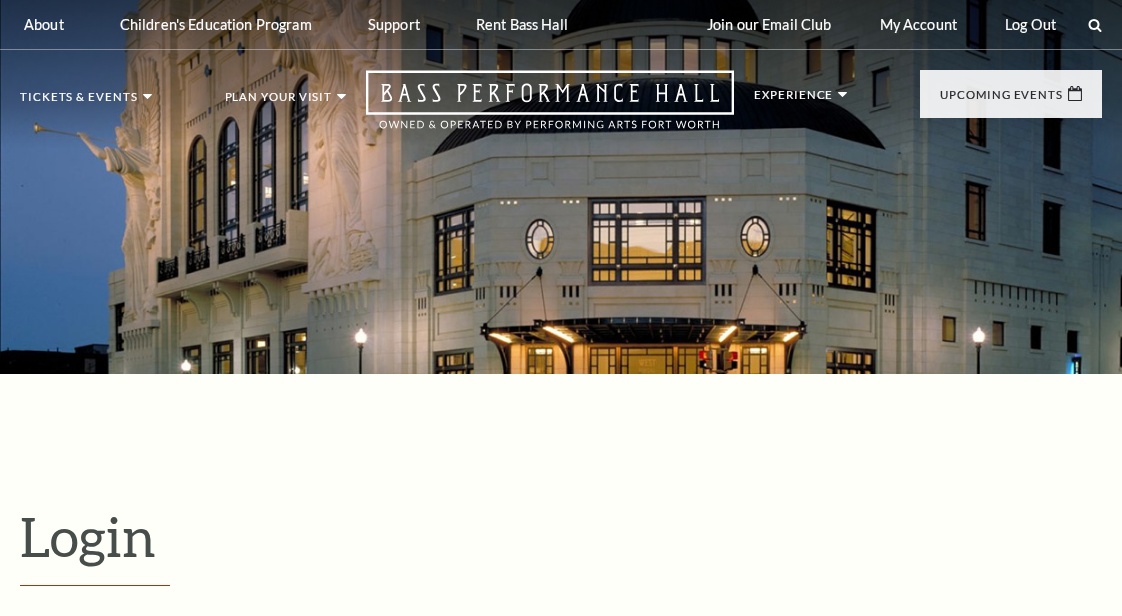 click on "Email:" at bounding box center (230, 744) 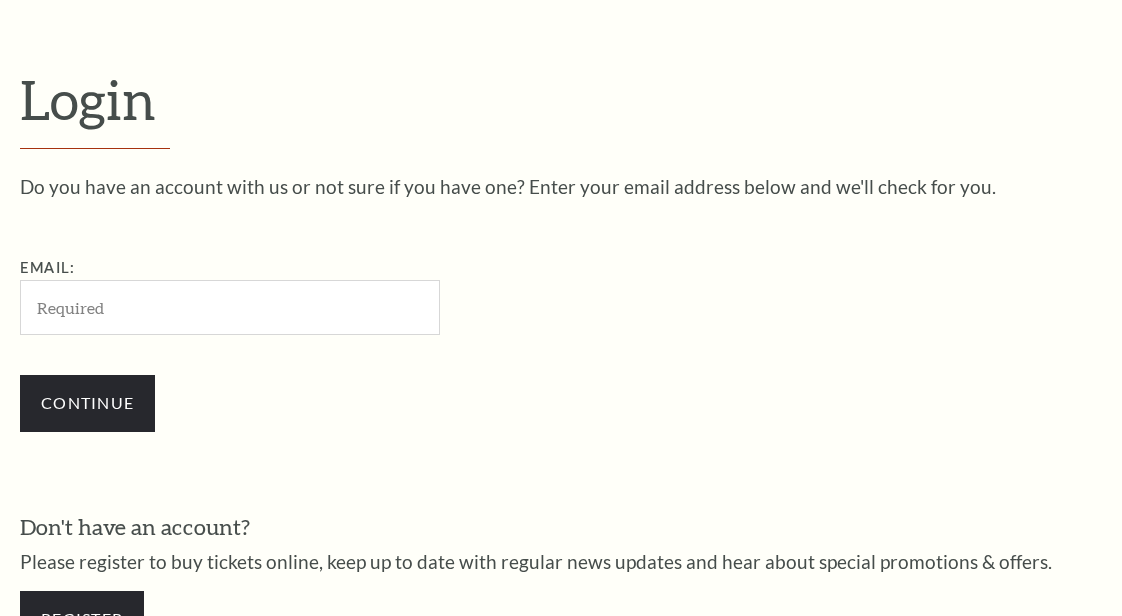 scroll, scrollTop: 501, scrollLeft: 0, axis: vertical 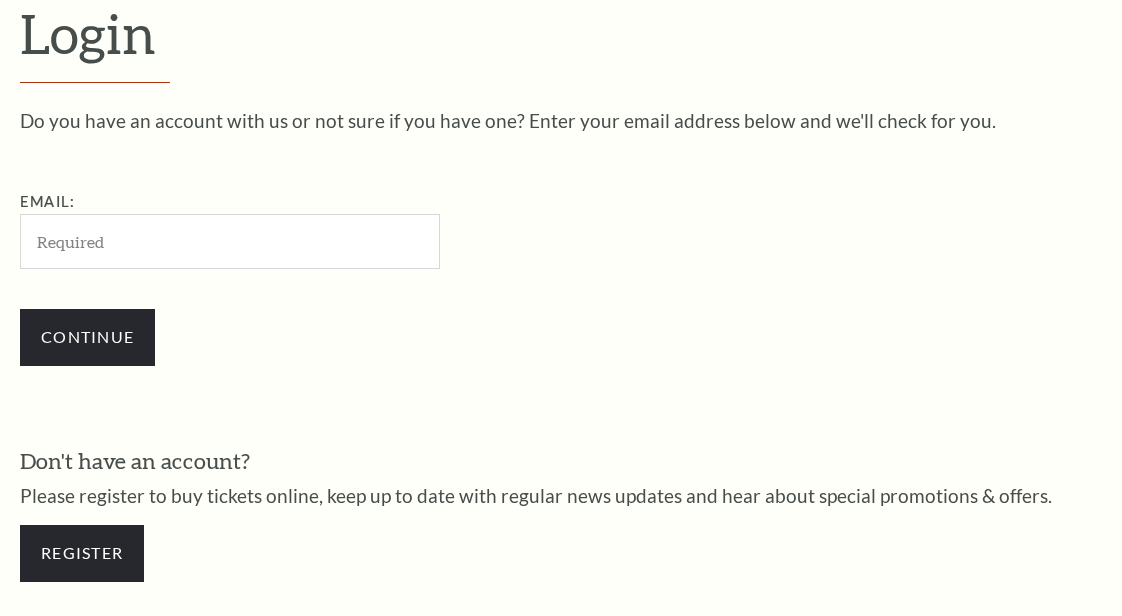 click on "Email:" at bounding box center [230, 241] 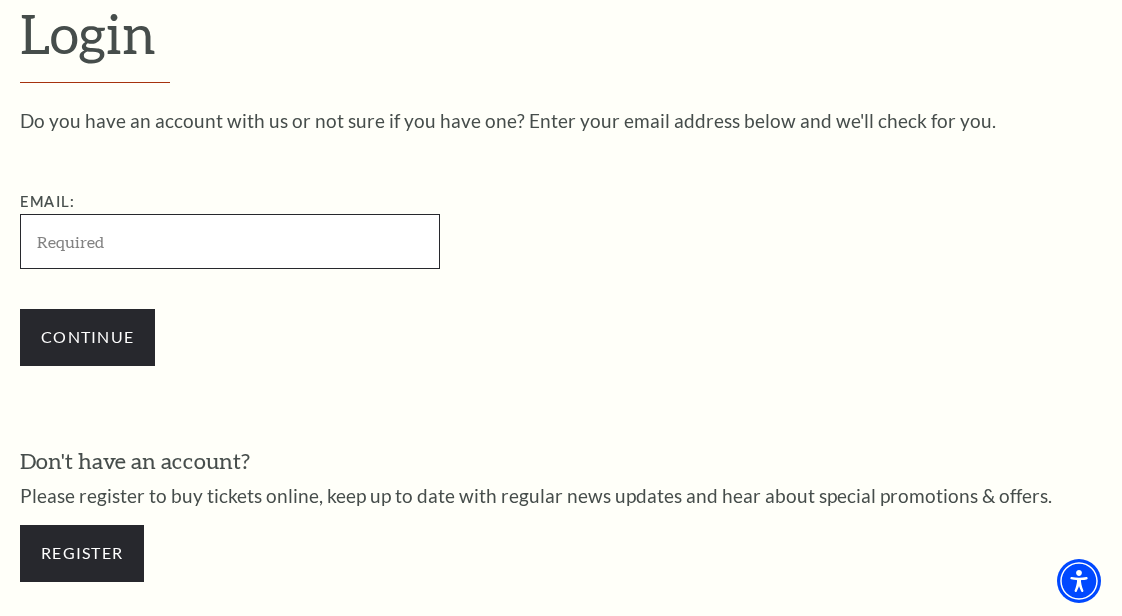 type on "[EMAIL]" 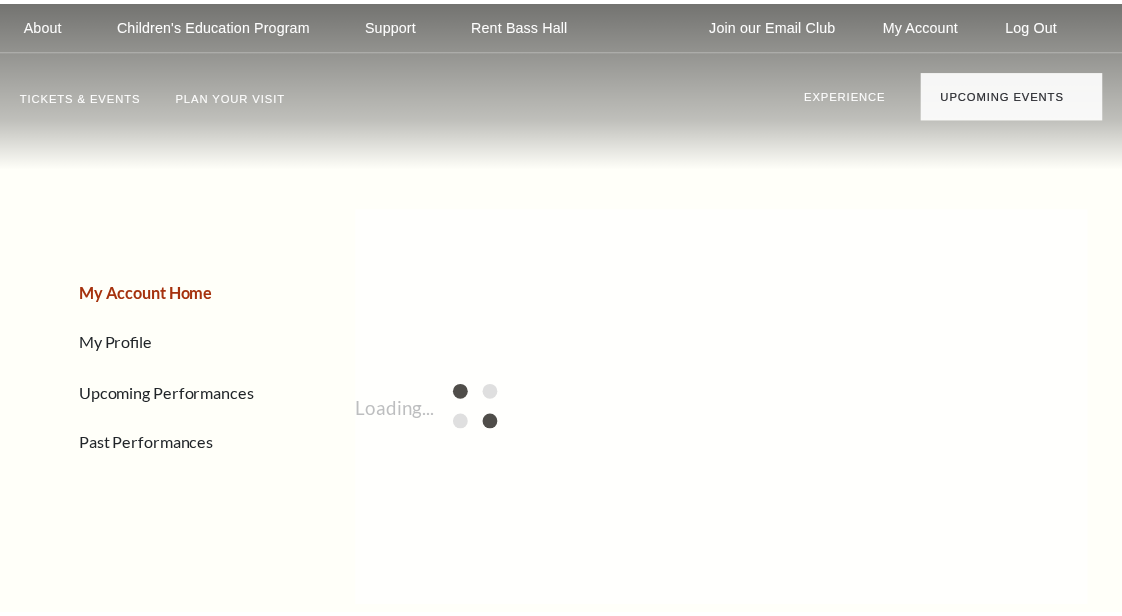 scroll, scrollTop: 0, scrollLeft: 0, axis: both 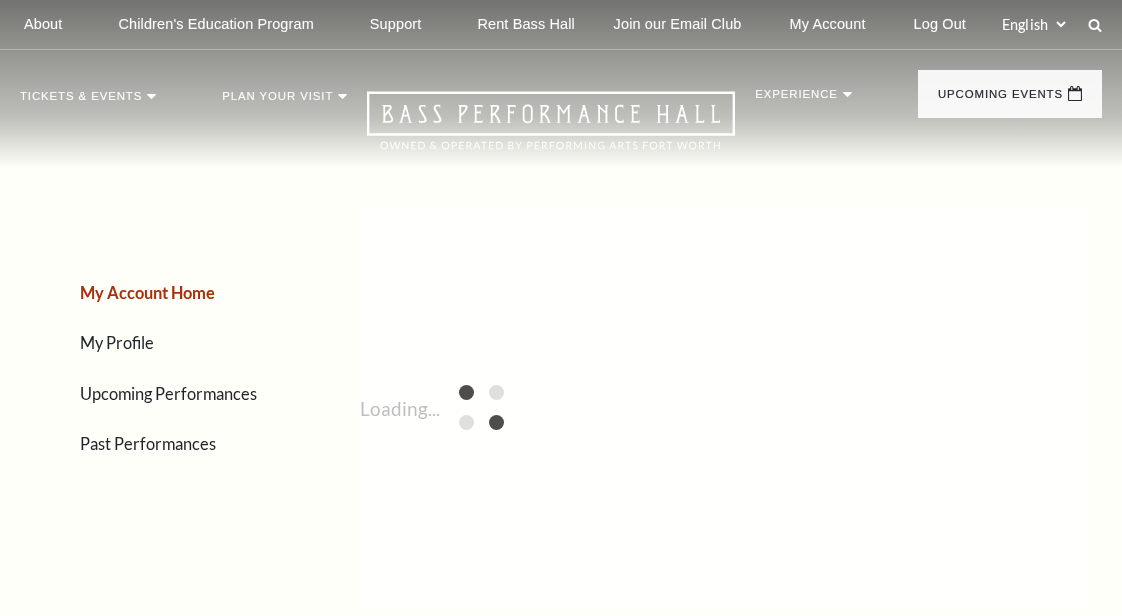 click on "My Account Home
My Profile
Upcoming Performances
Past Performances" at bounding box center (152, 368) 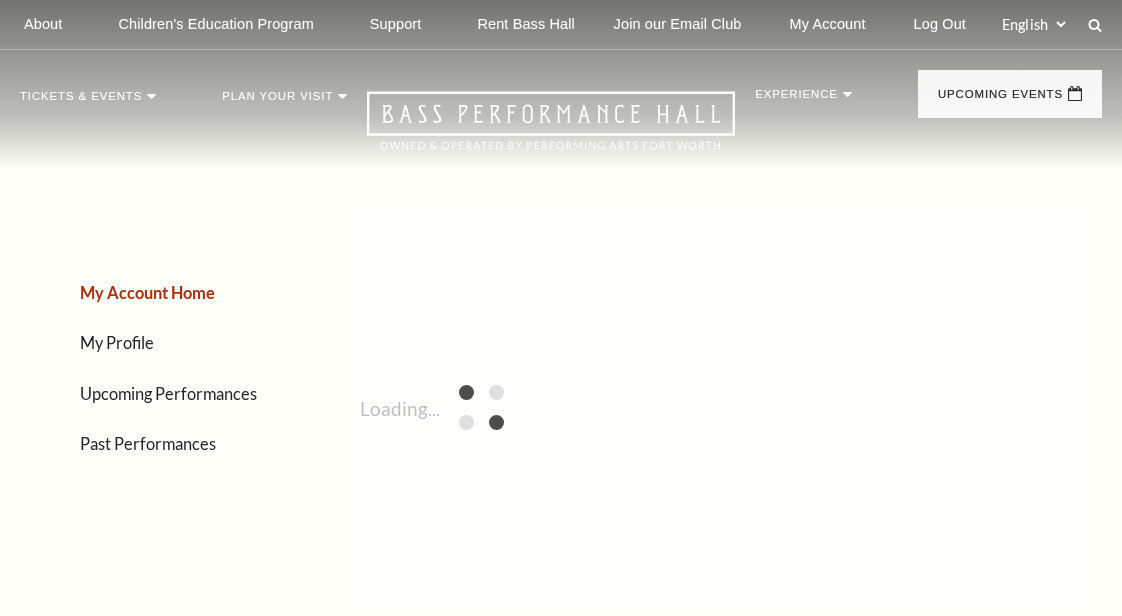 scroll, scrollTop: 0, scrollLeft: 0, axis: both 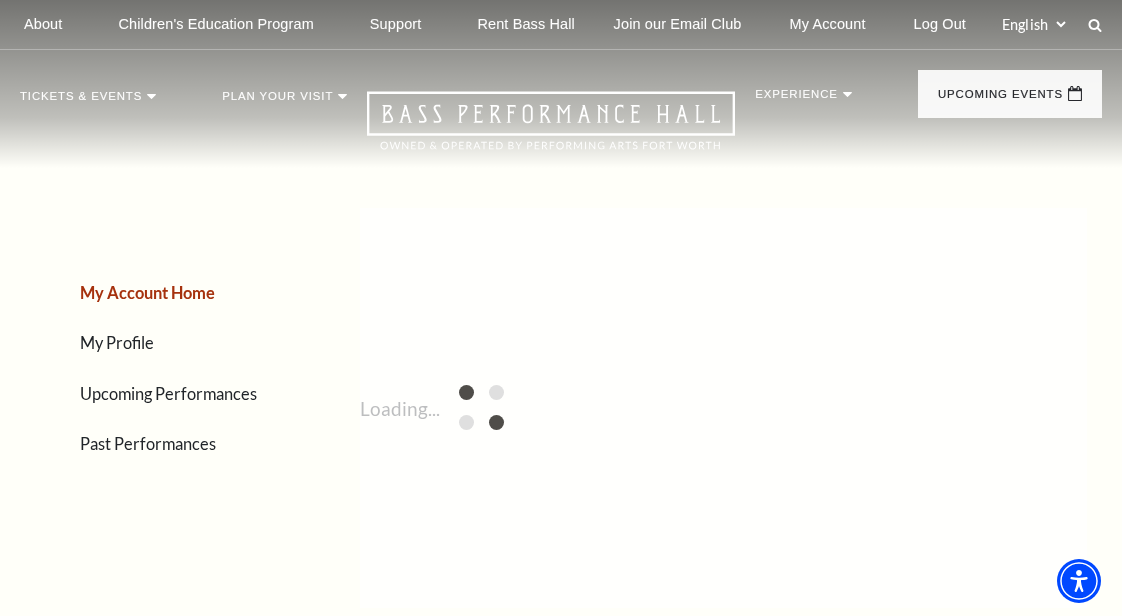 click on "Upcoming Performances" at bounding box center [168, 393] 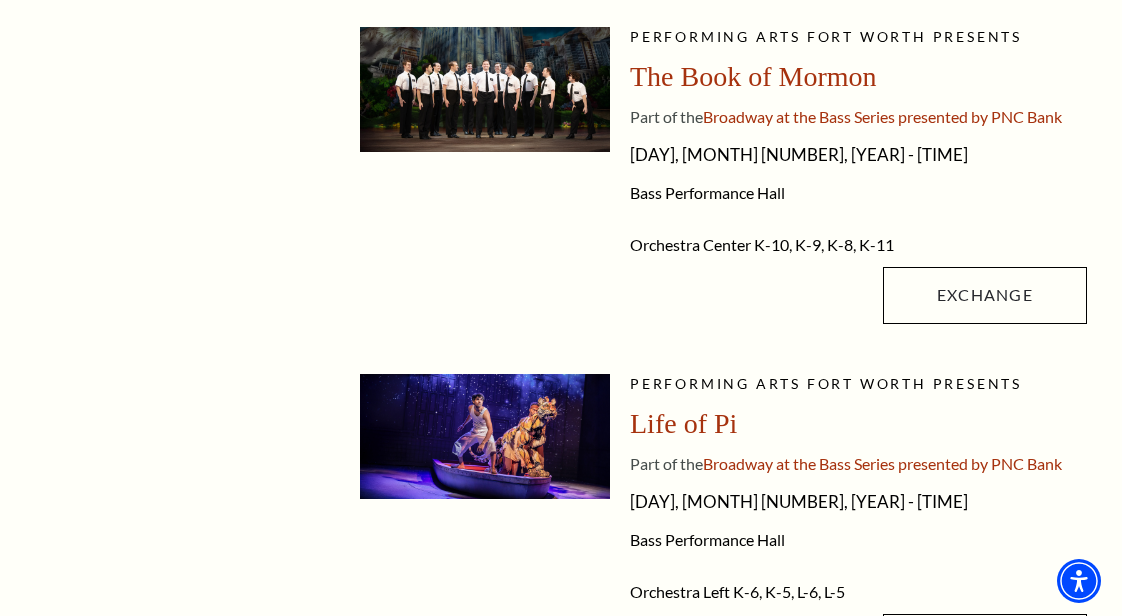 scroll, scrollTop: 538, scrollLeft: 0, axis: vertical 